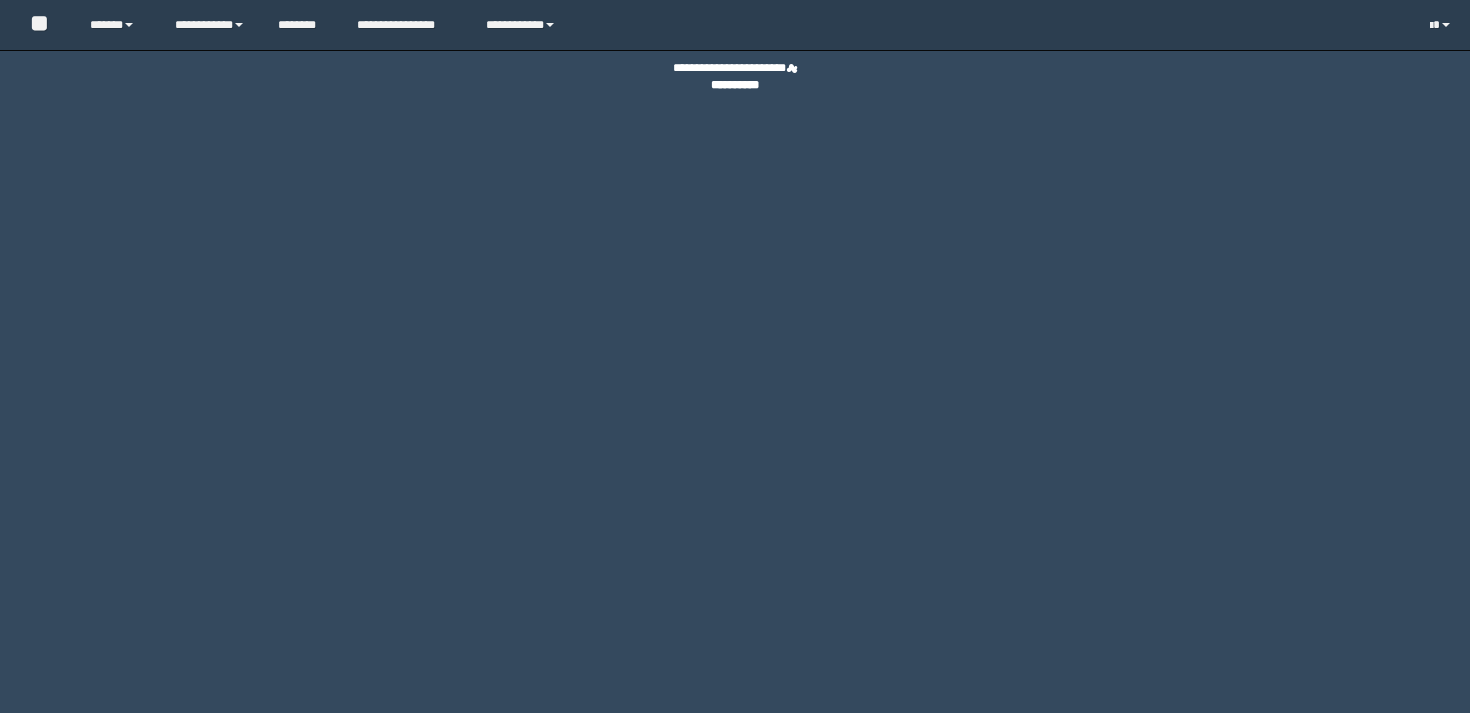scroll, scrollTop: 0, scrollLeft: 0, axis: both 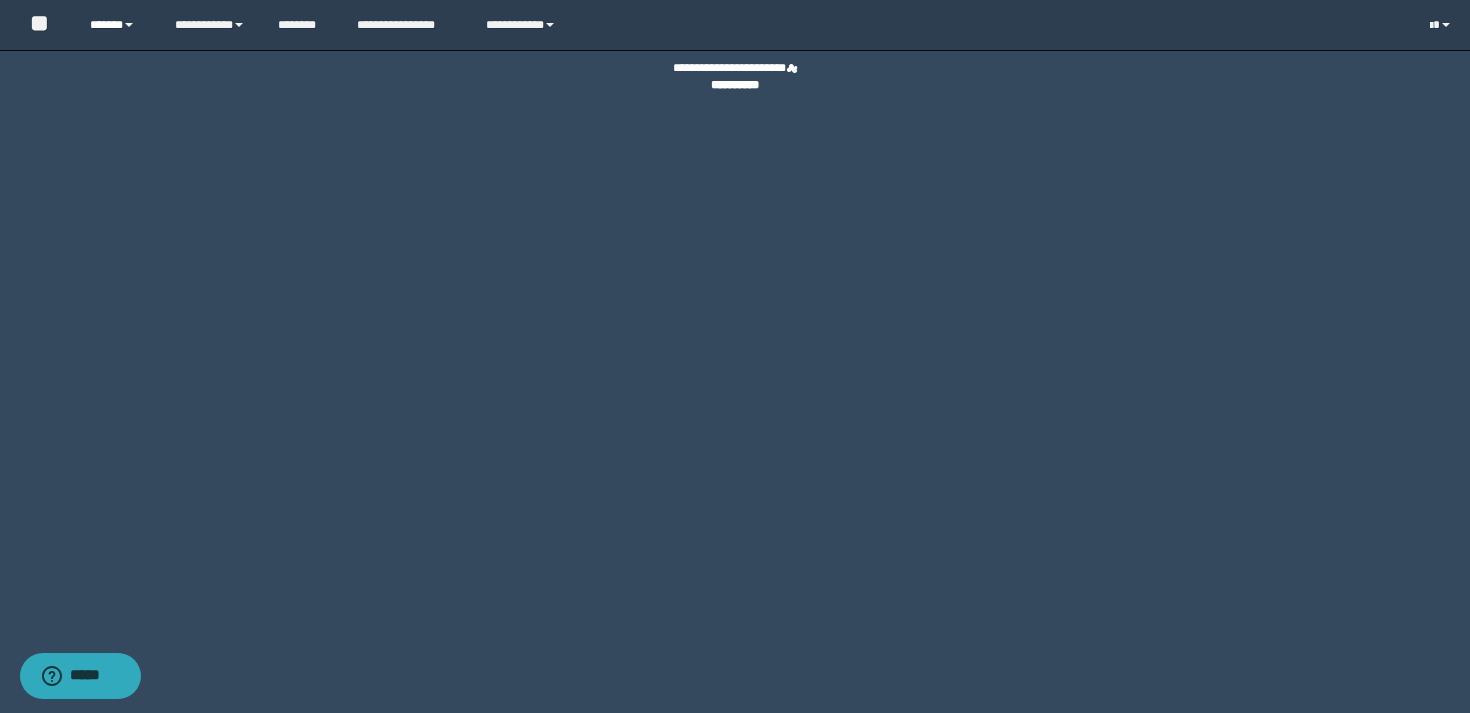 click on "******" at bounding box center (117, 25) 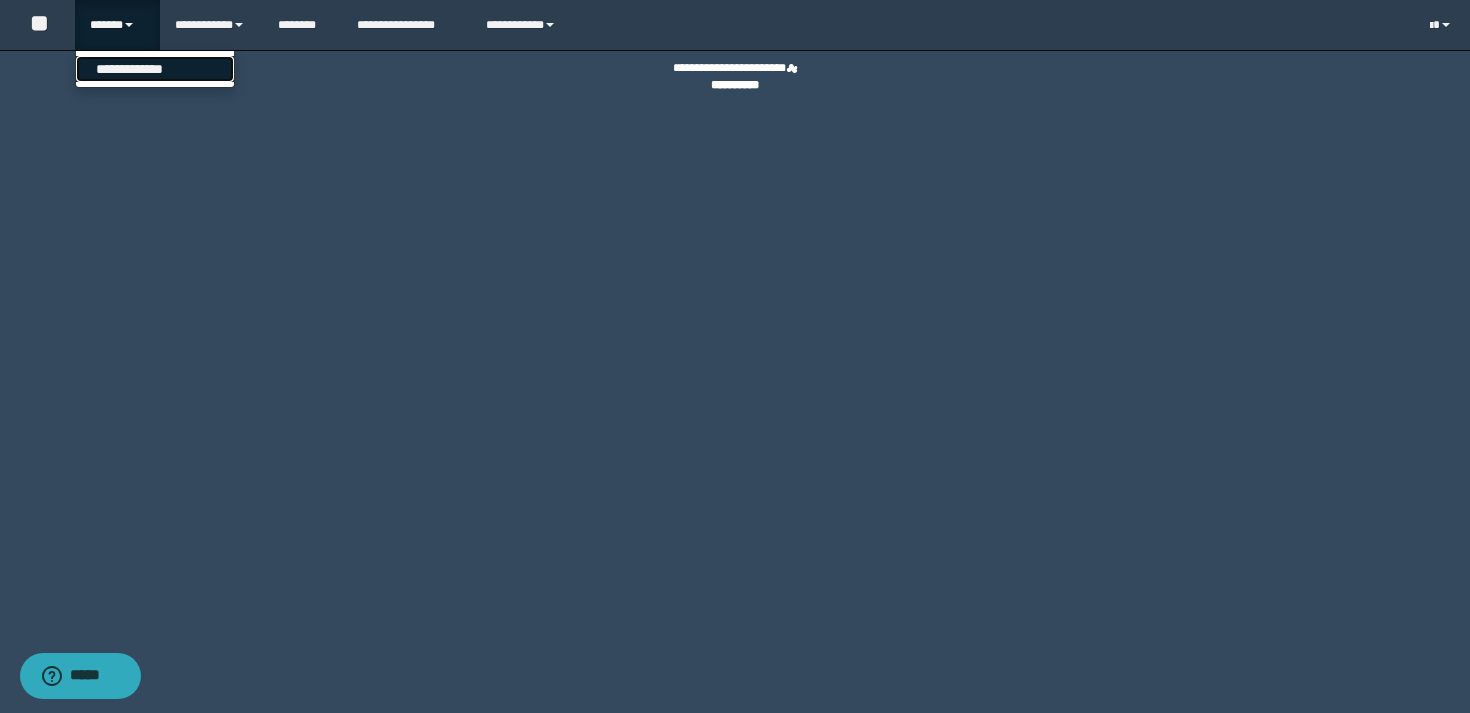 click on "**********" at bounding box center [155, 69] 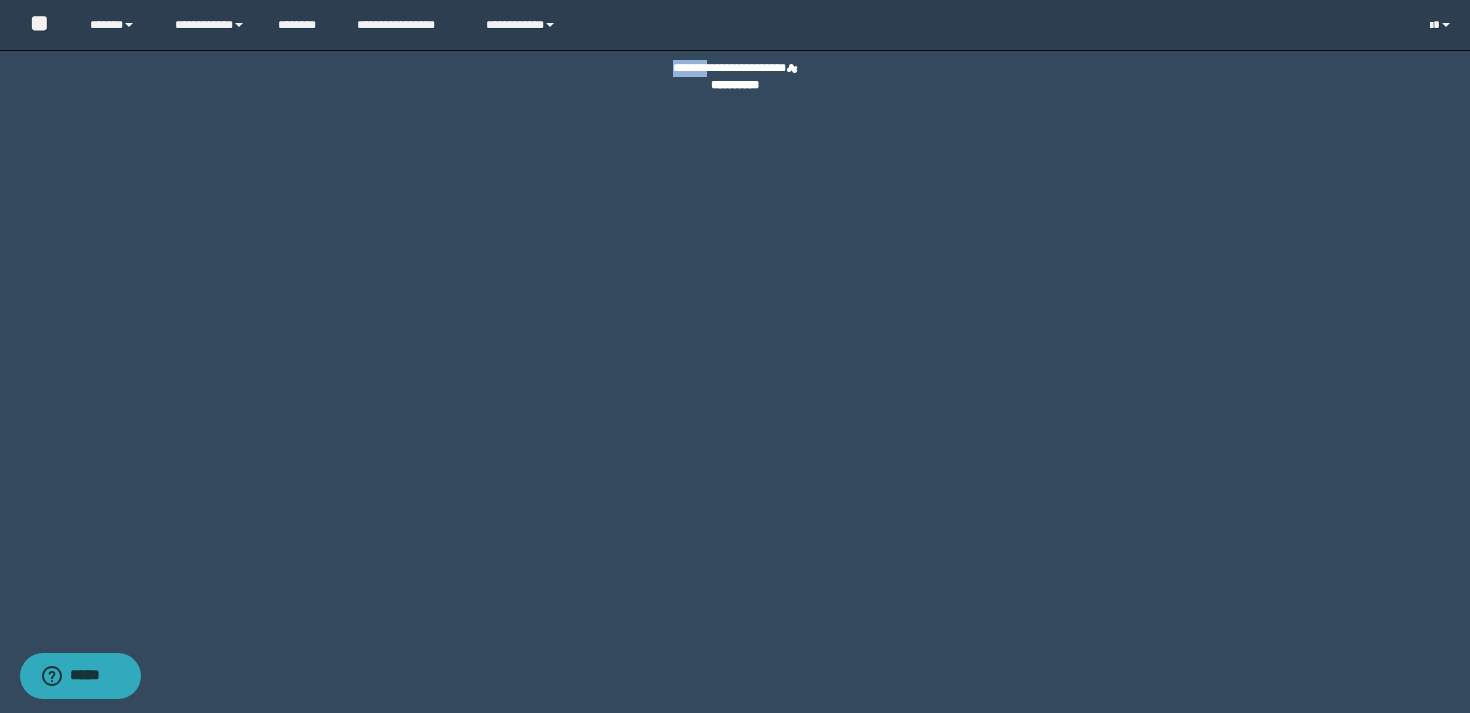 click on "**********" at bounding box center [735, 77] 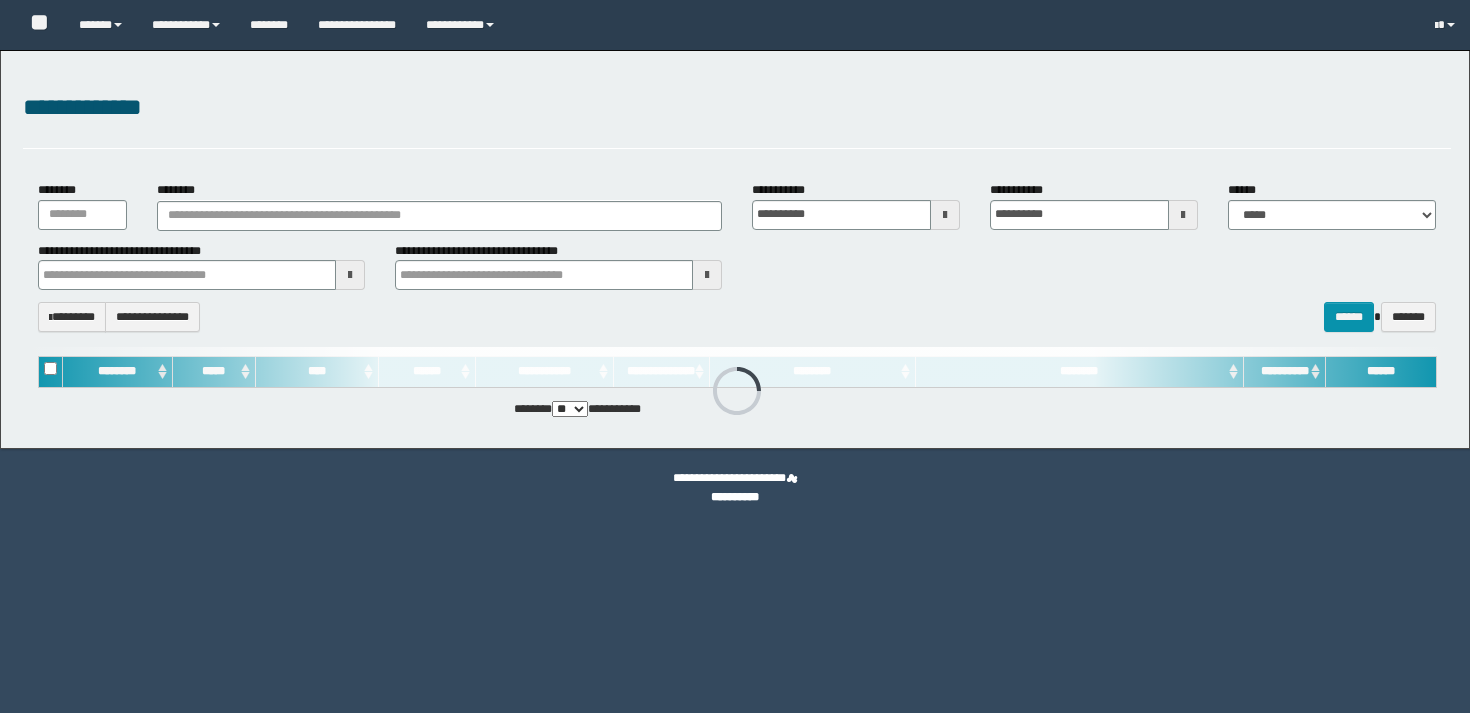 scroll, scrollTop: 0, scrollLeft: 0, axis: both 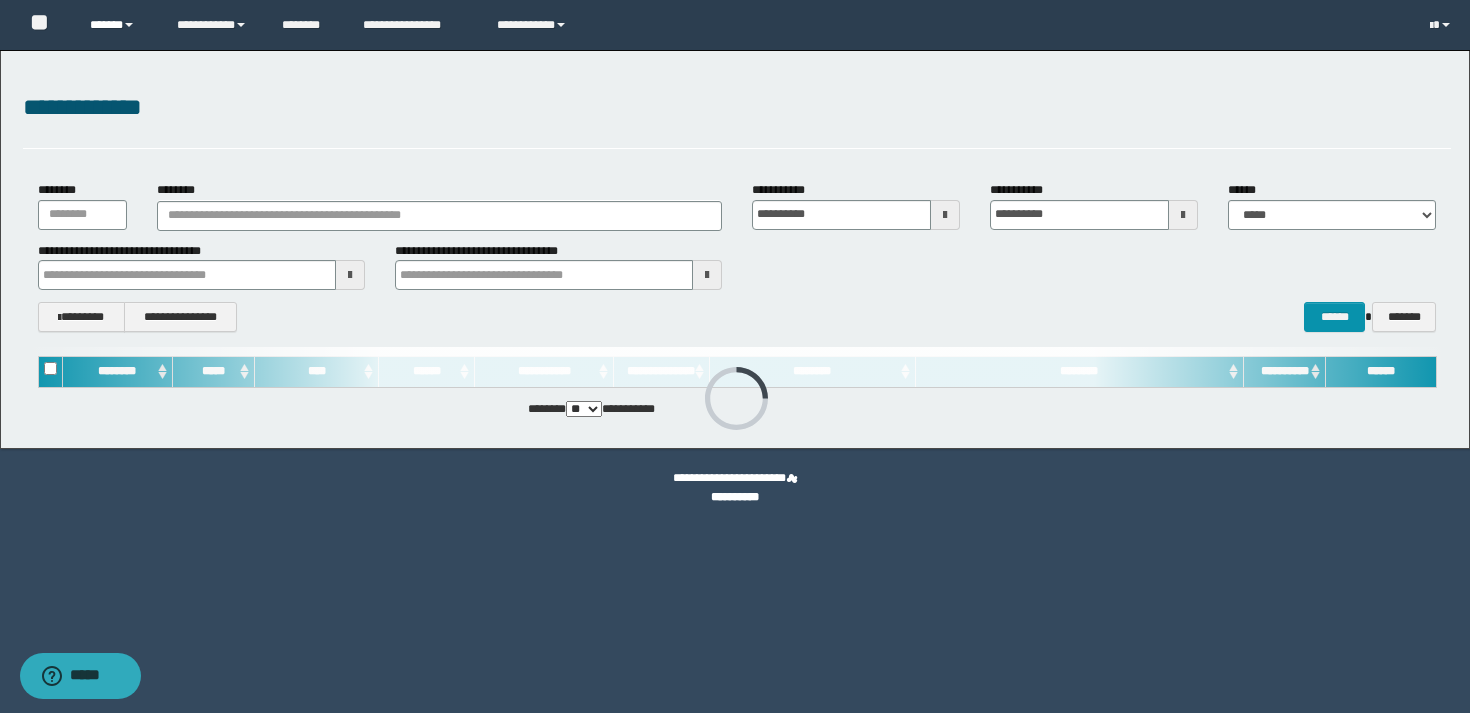 click on "******" at bounding box center [118, 25] 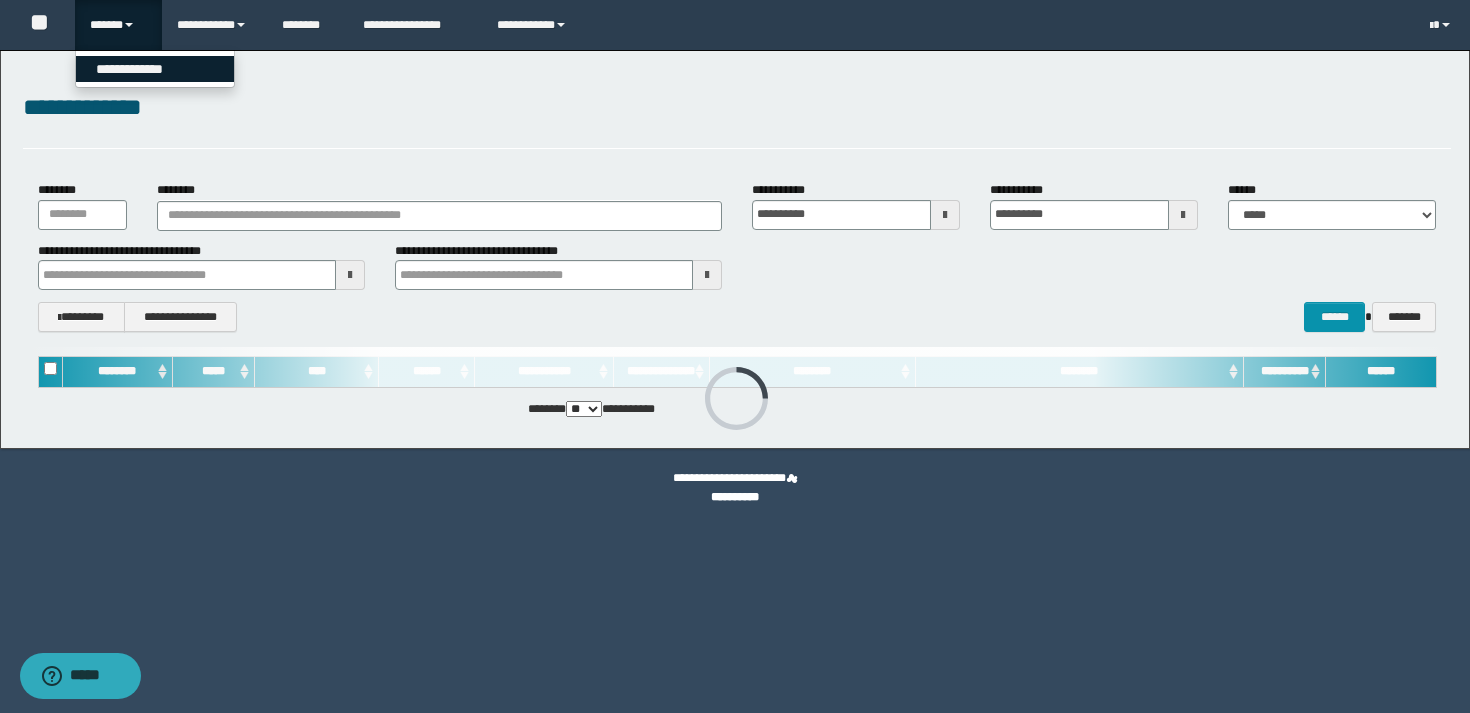 click on "**********" at bounding box center (155, 69) 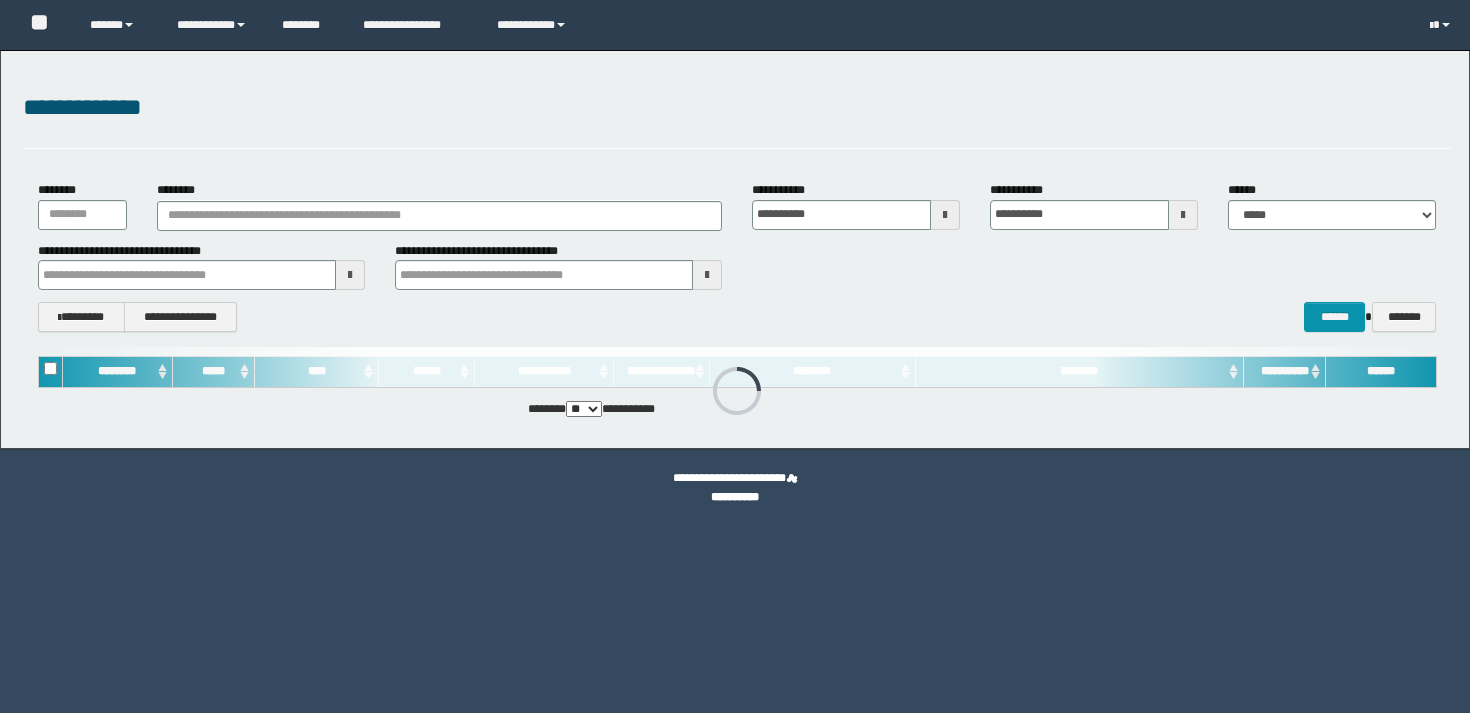 scroll, scrollTop: 0, scrollLeft: 0, axis: both 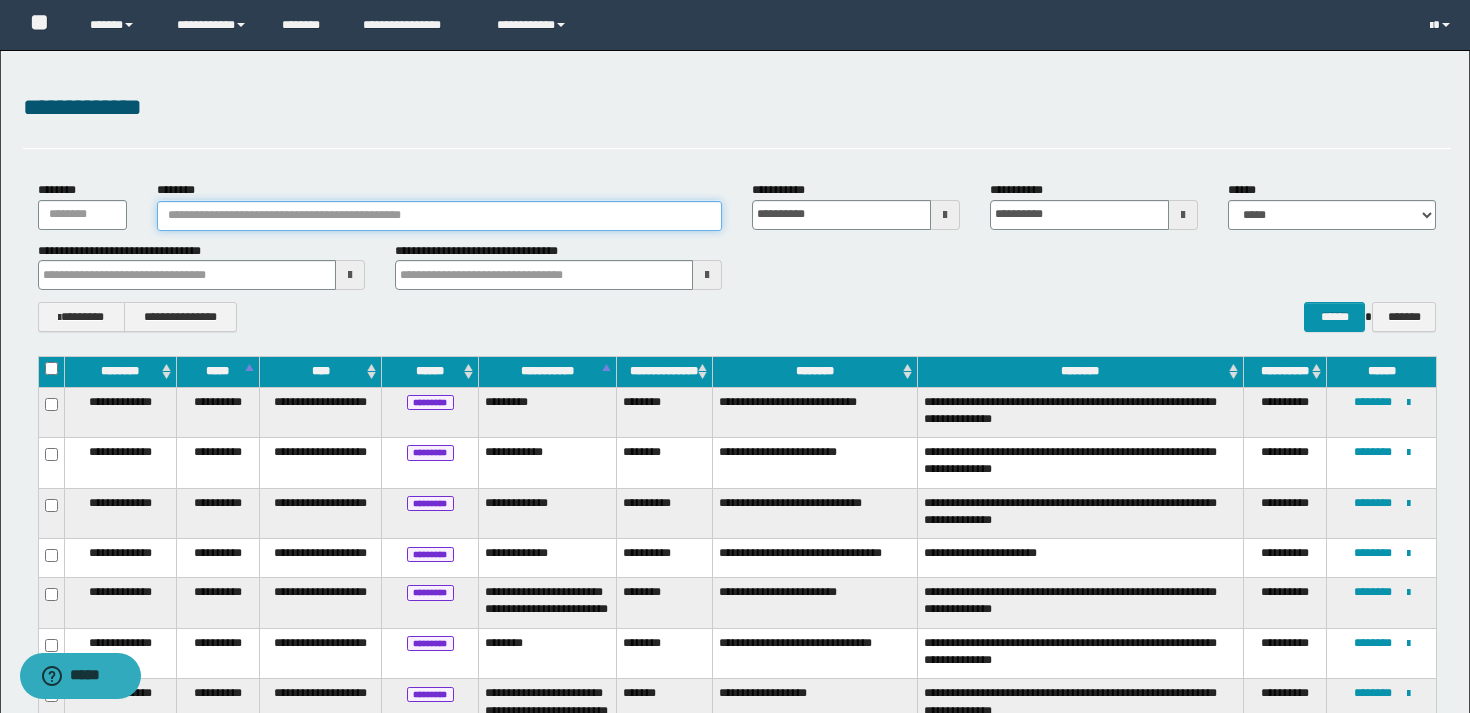 click on "********" at bounding box center [439, 216] 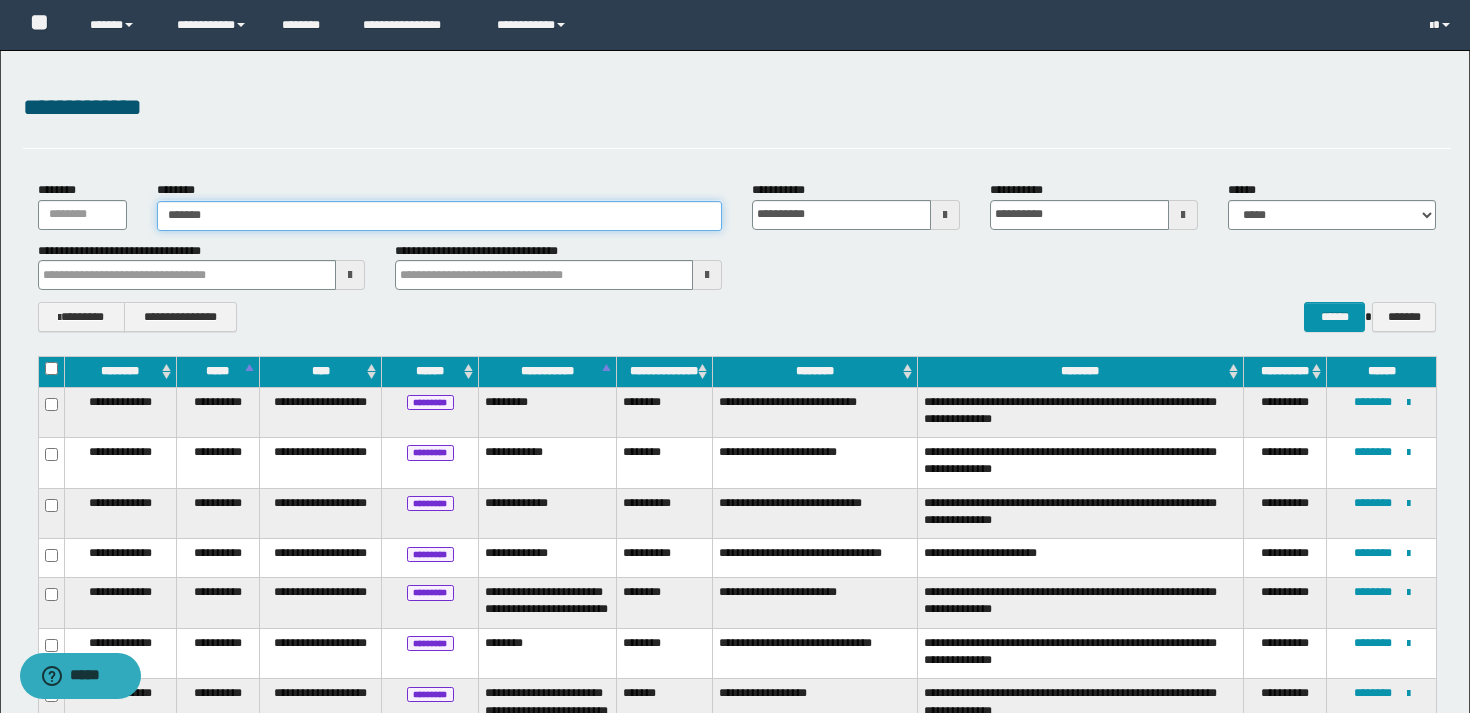 click on "*******" at bounding box center (439, 216) 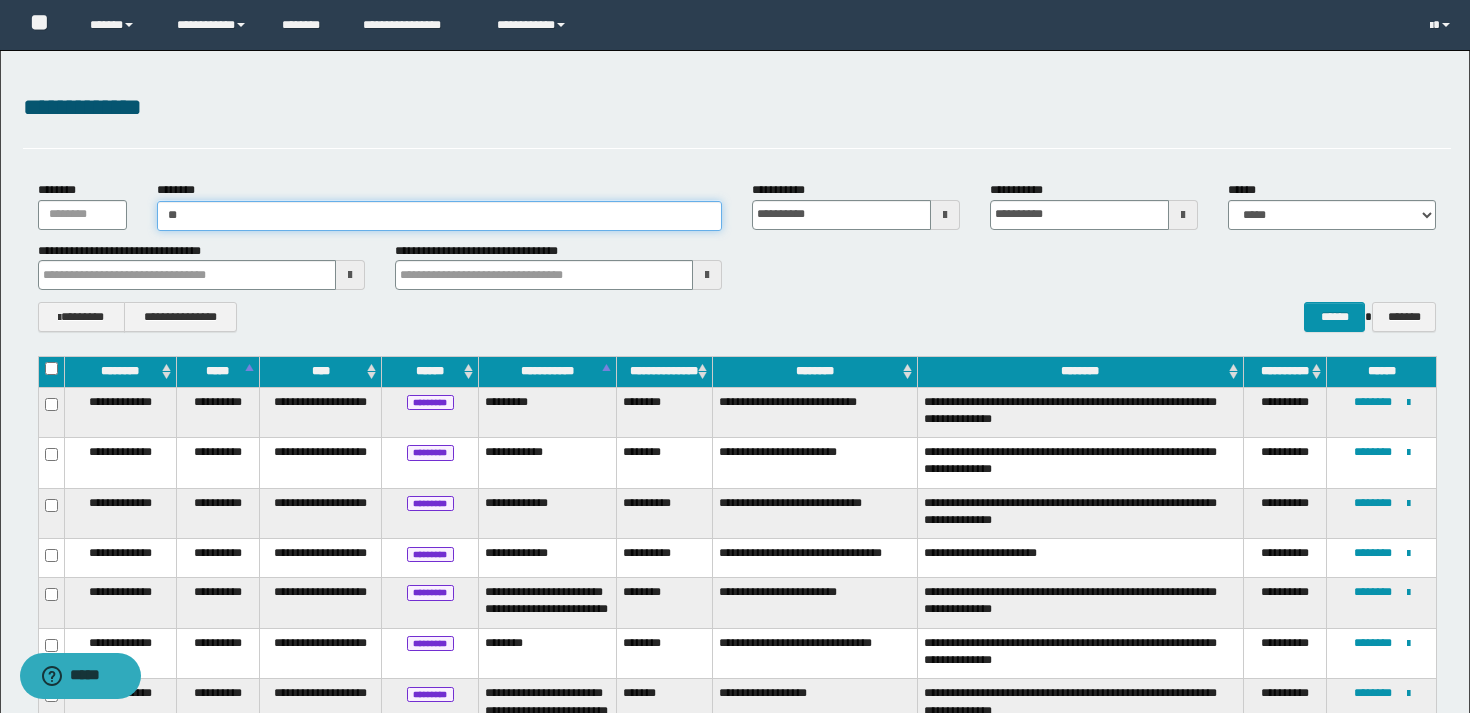 type on "*" 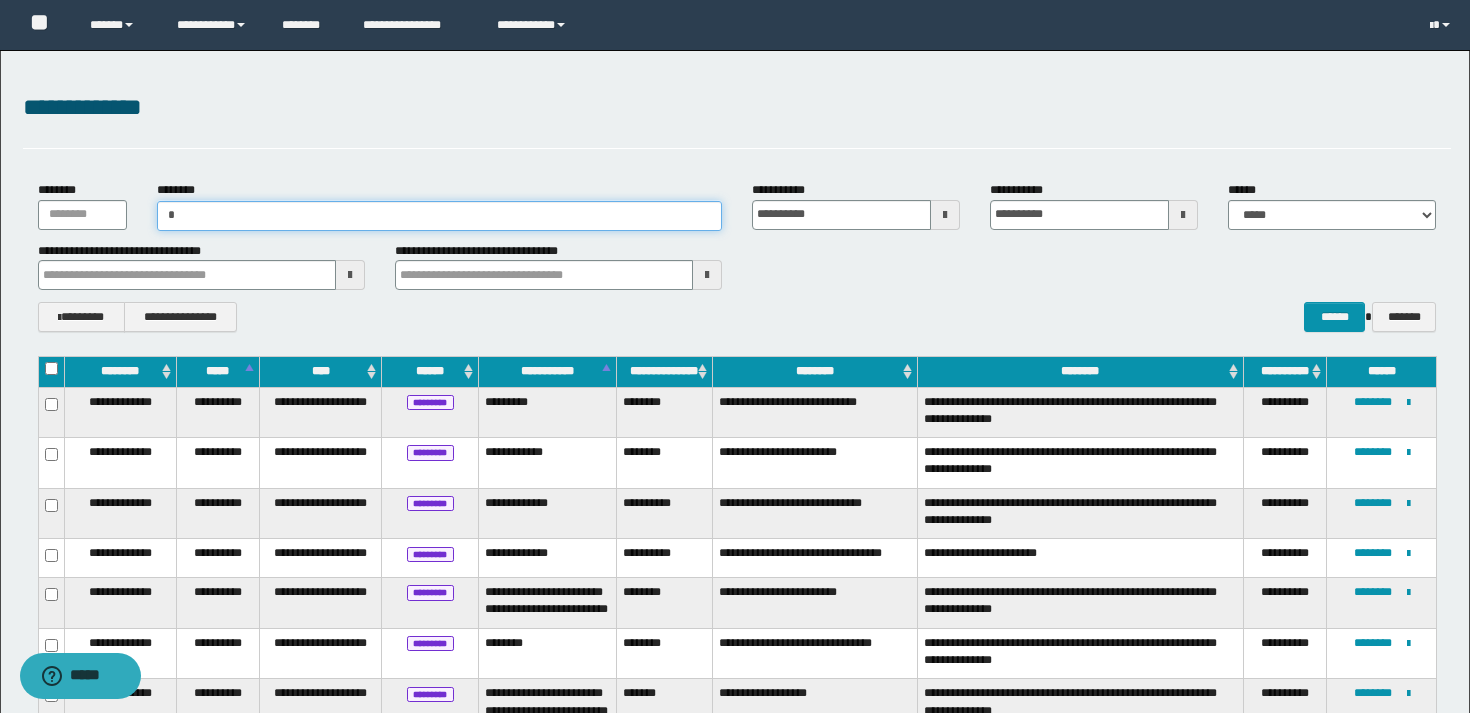 type 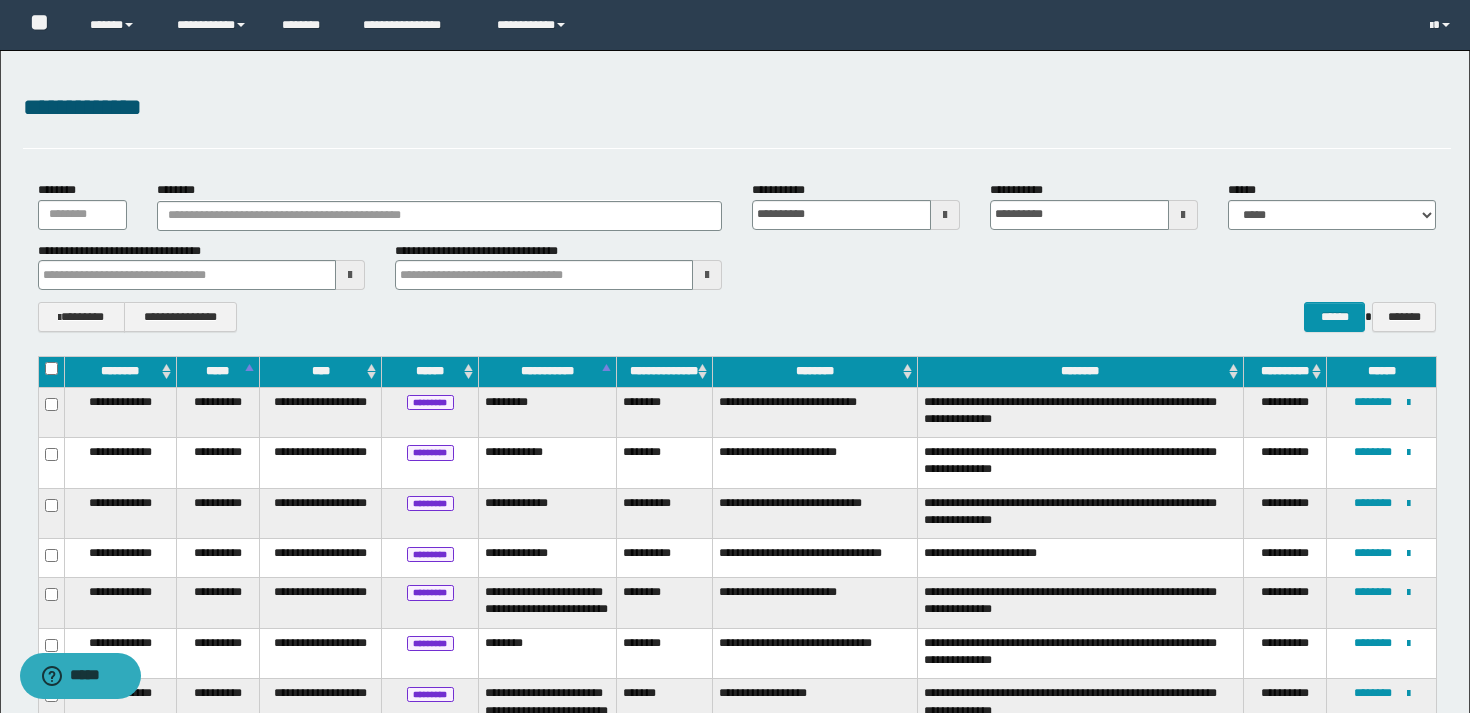 click at bounding box center (945, 215) 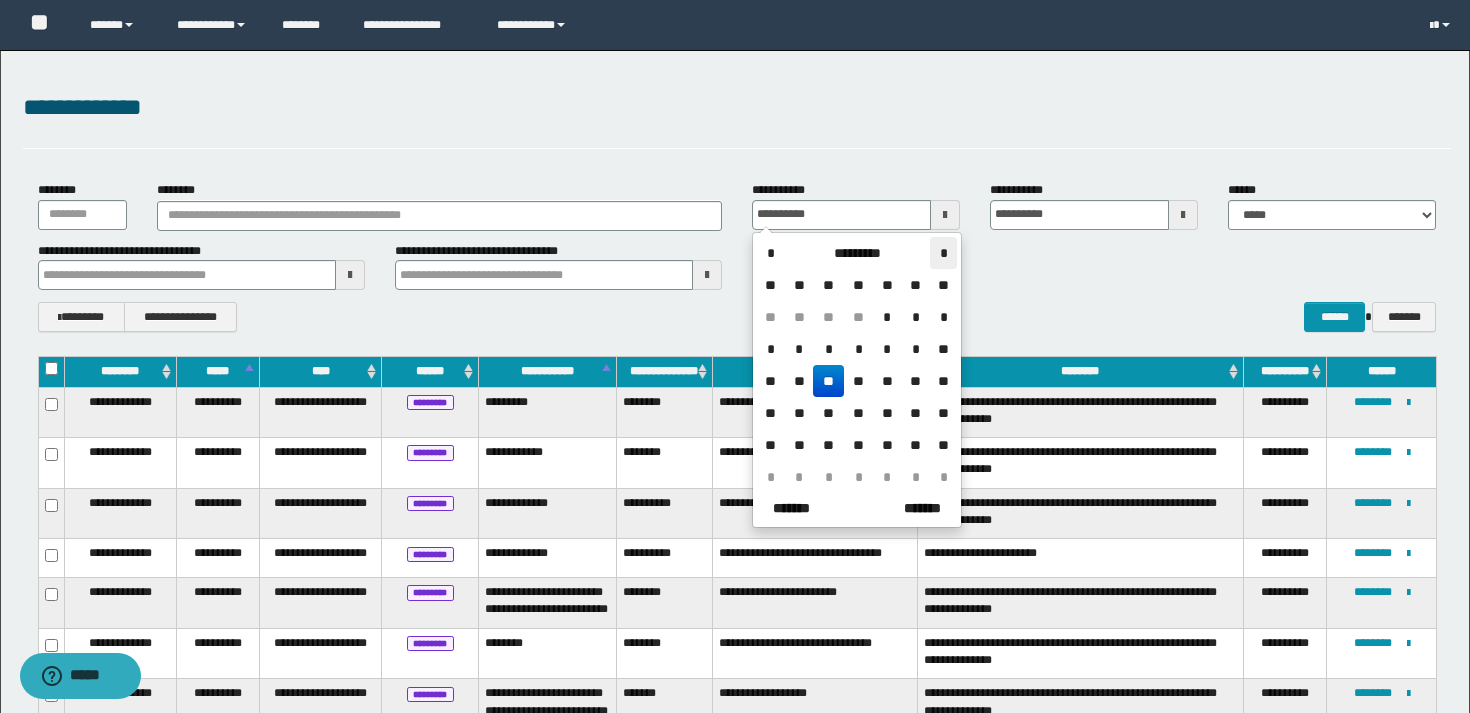 click on "*" at bounding box center (943, 253) 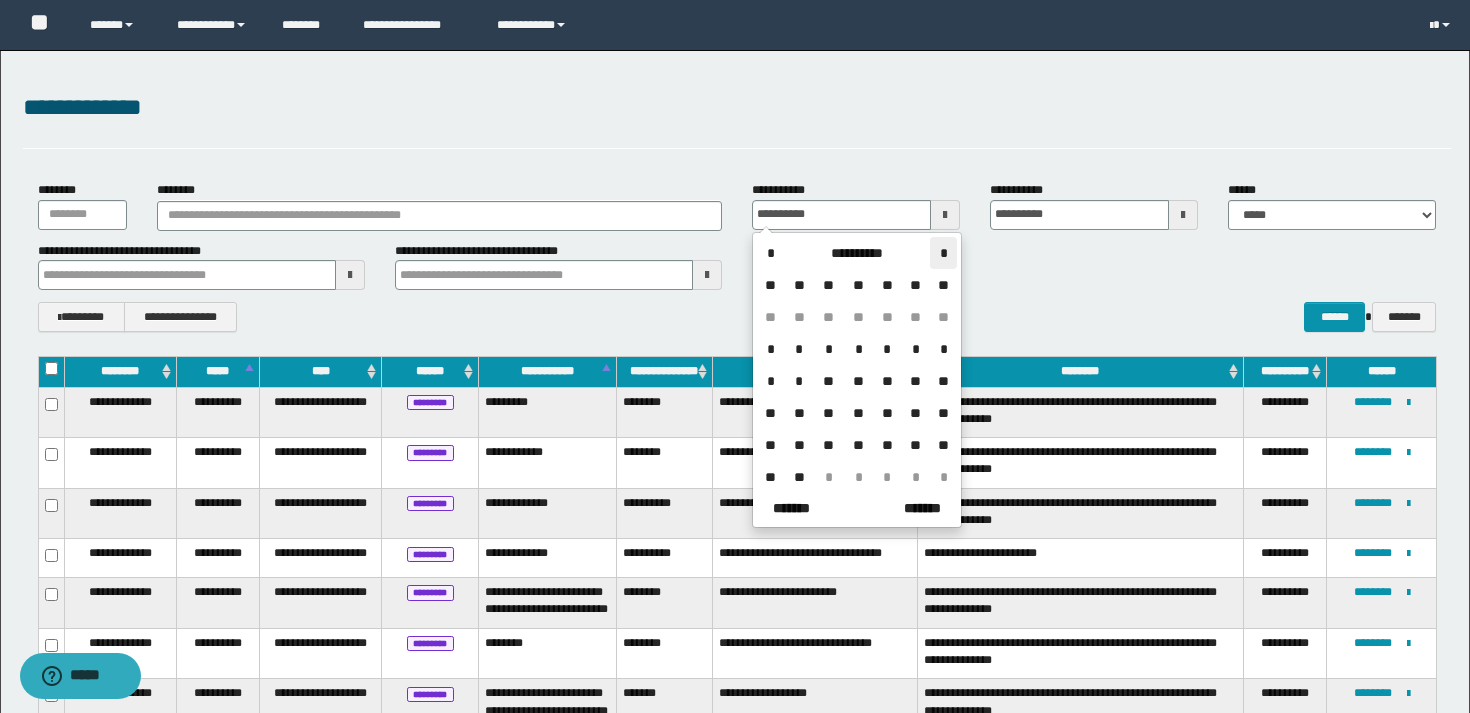 click on "*" at bounding box center (943, 253) 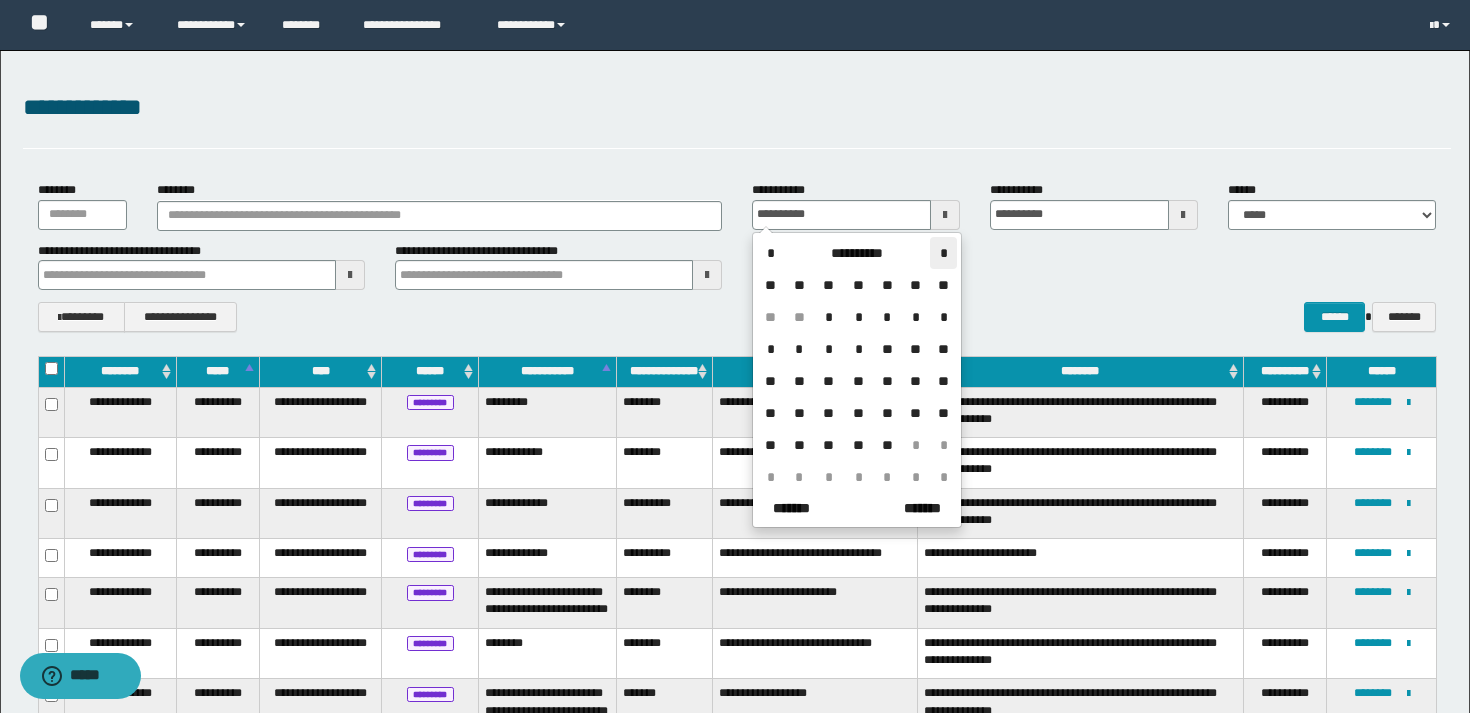click on "*" at bounding box center (943, 253) 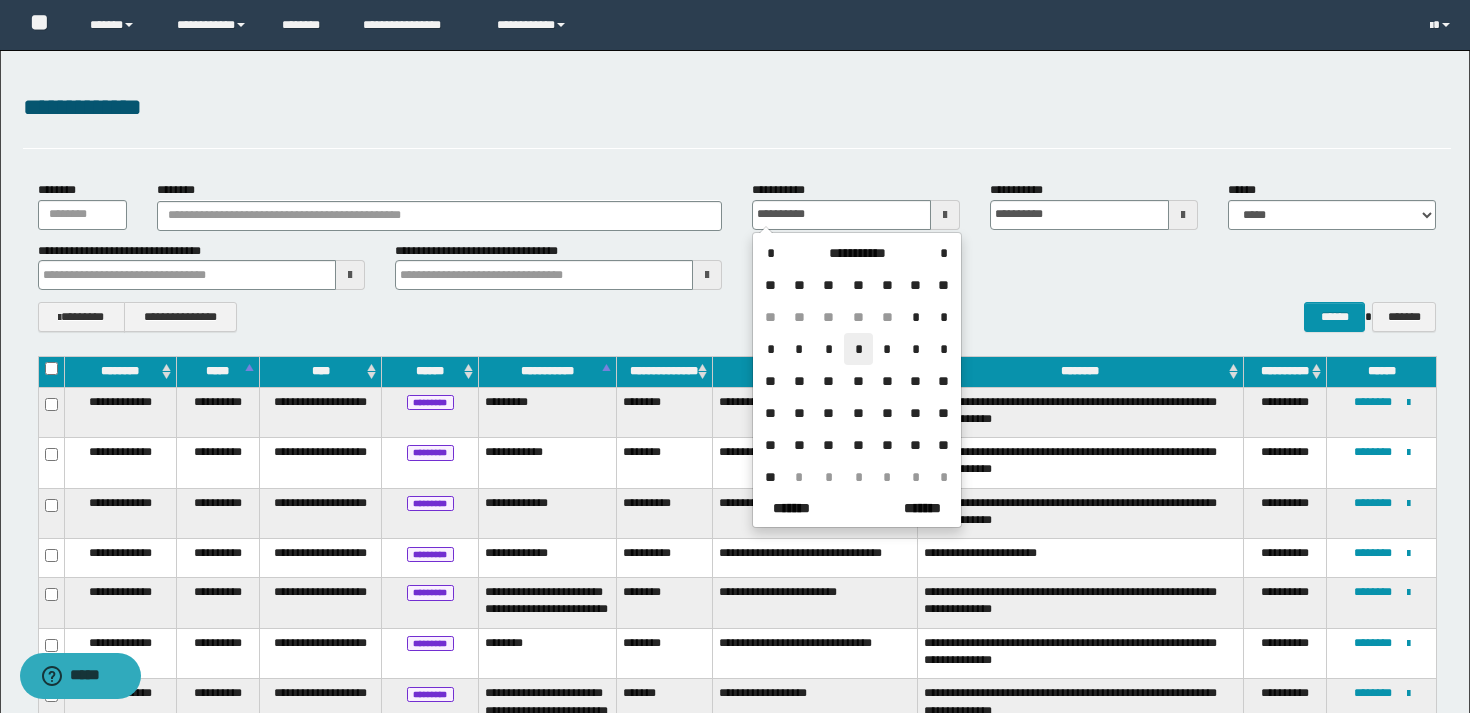 click on "*" at bounding box center [858, 349] 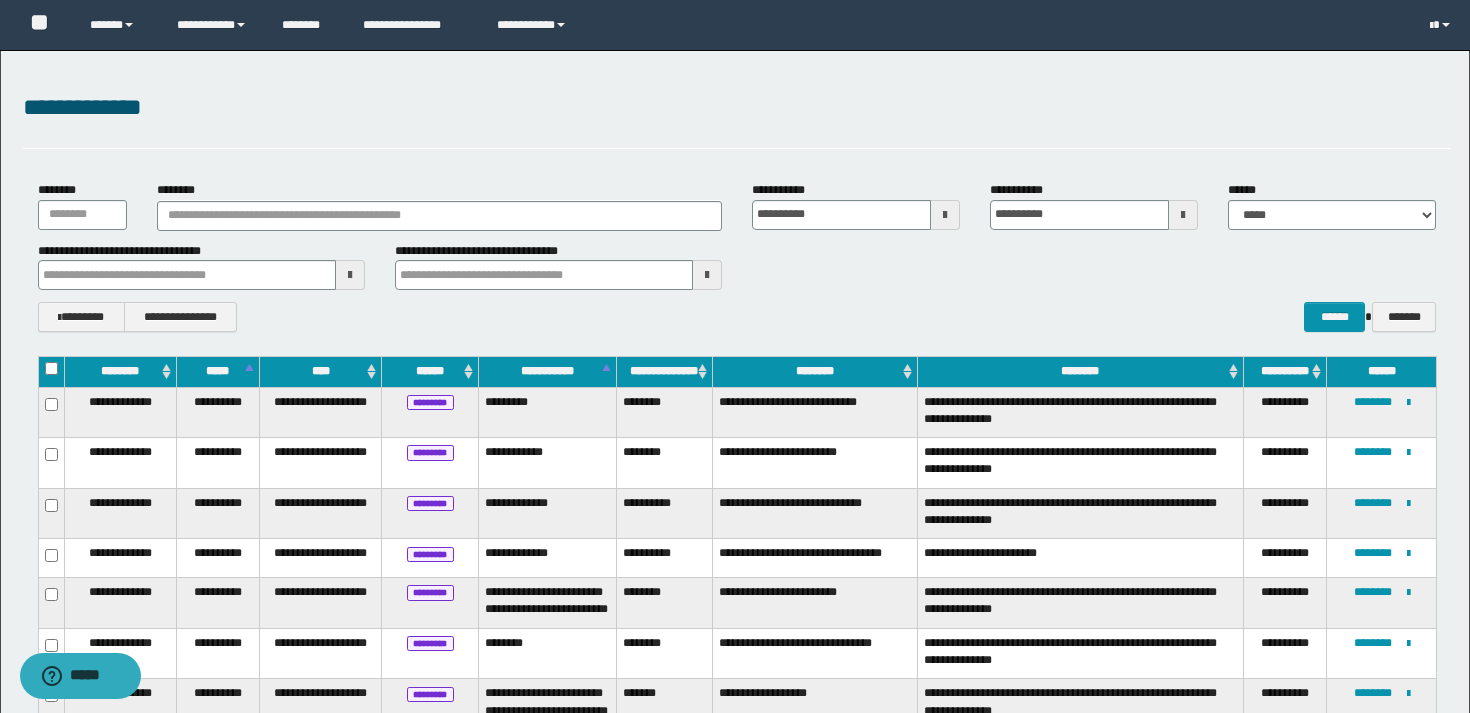 click at bounding box center [1183, 215] 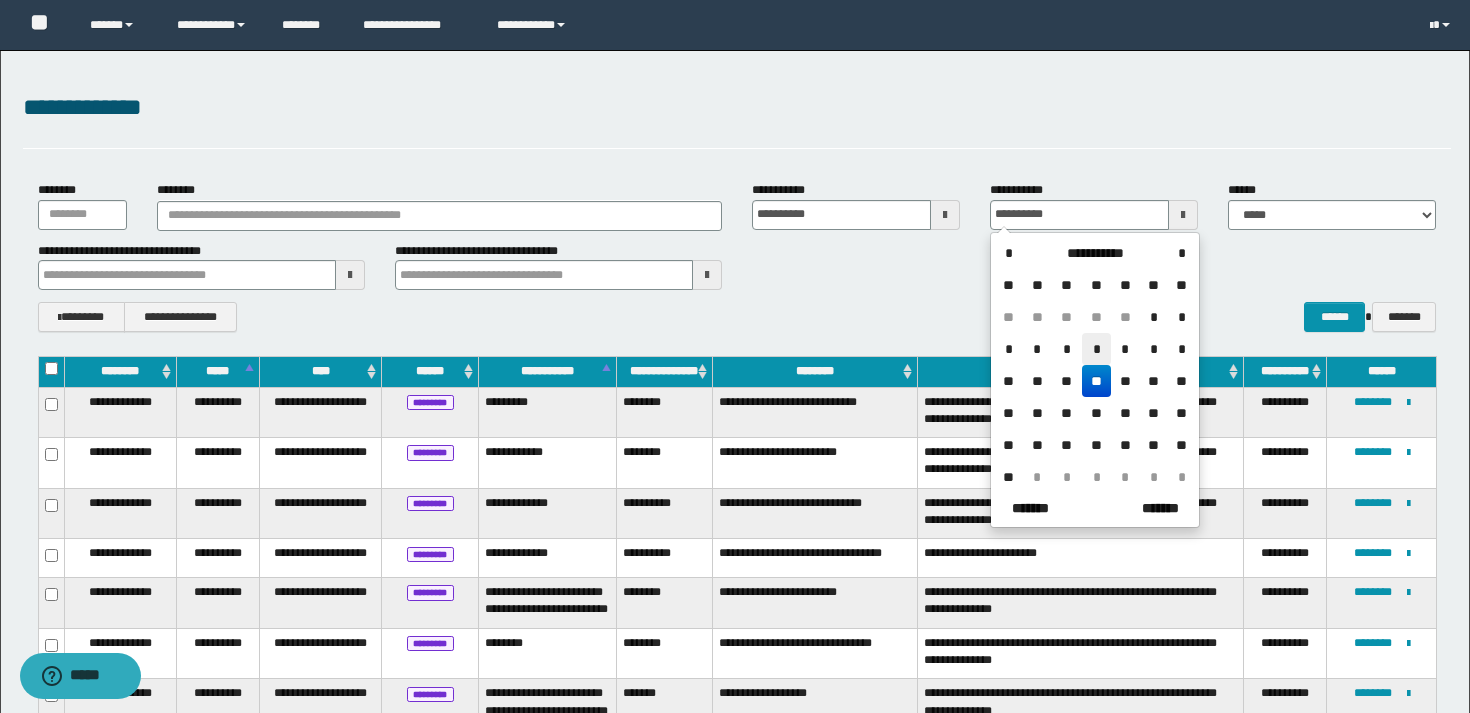 click on "*" at bounding box center [1096, 349] 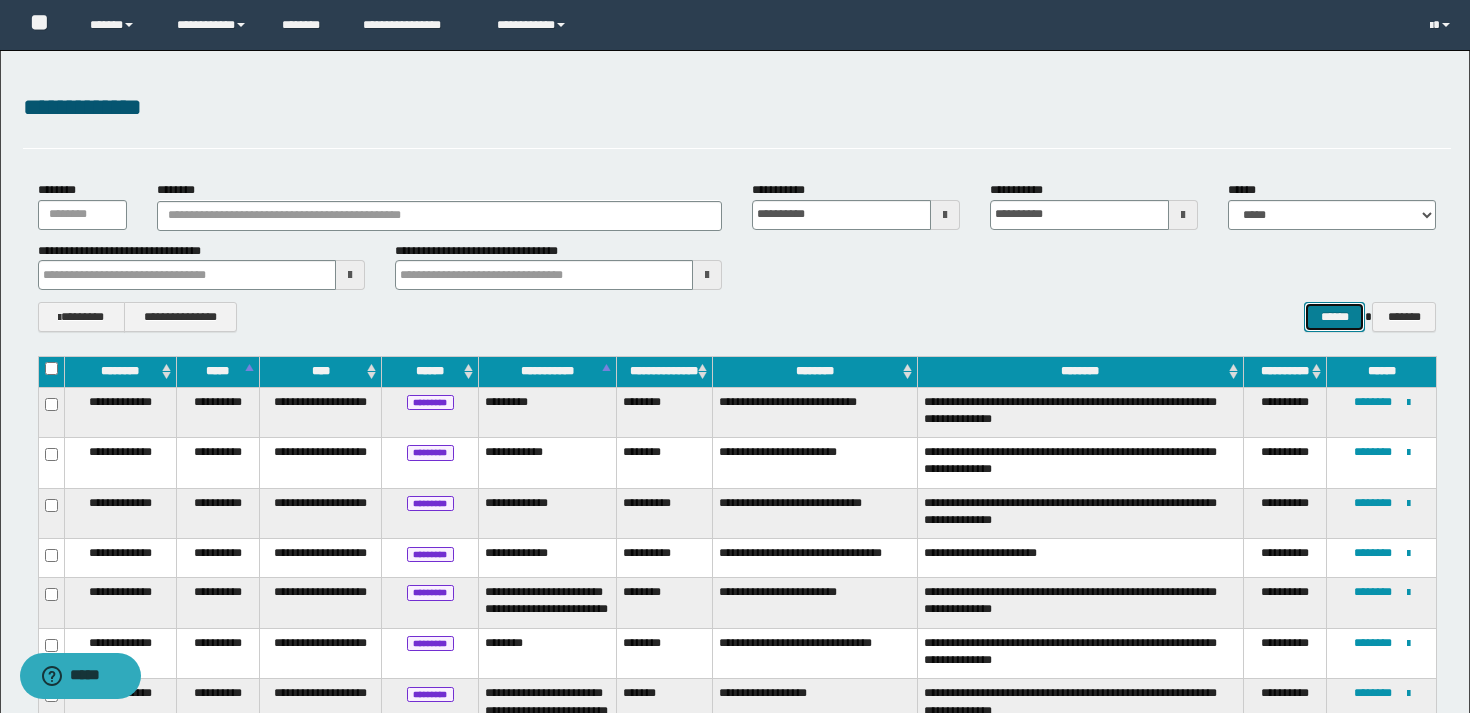 click on "******" at bounding box center [1334, 317] 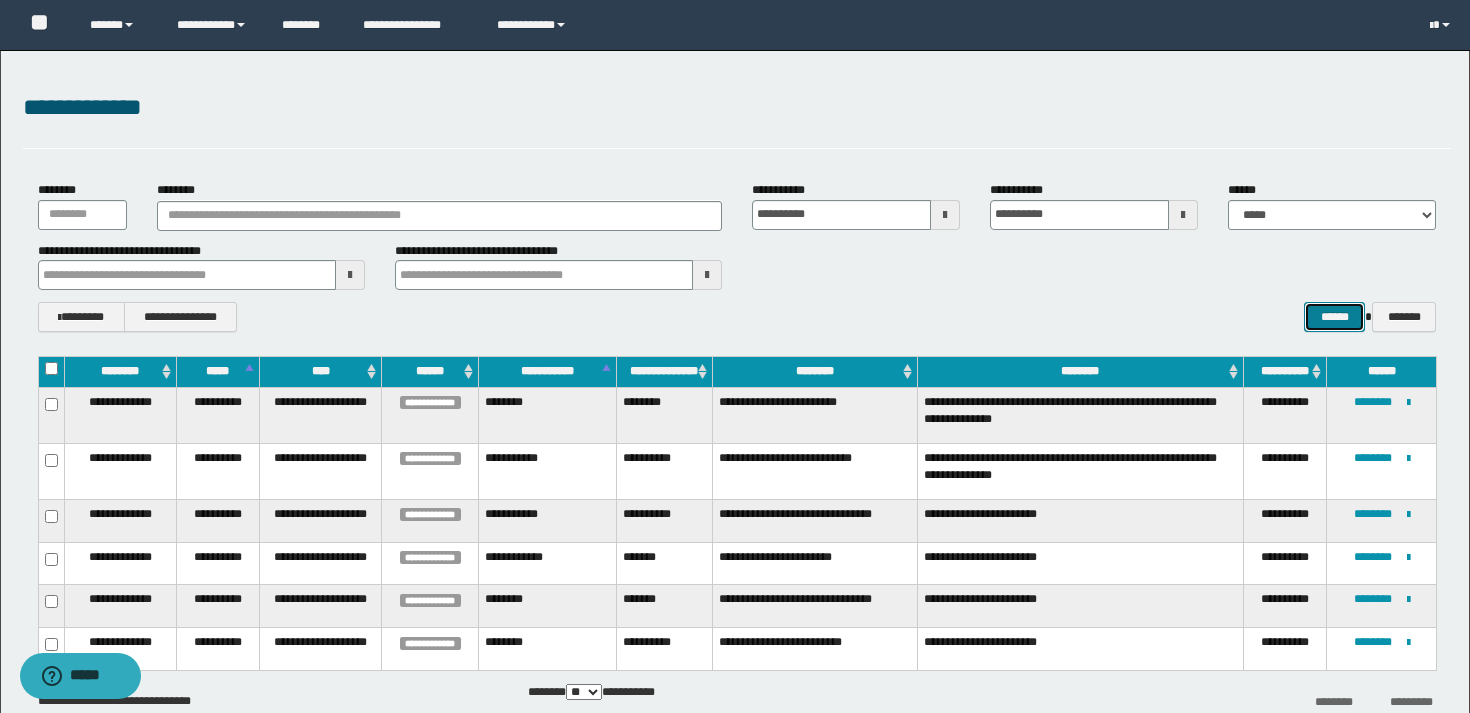 scroll, scrollTop: 16, scrollLeft: 0, axis: vertical 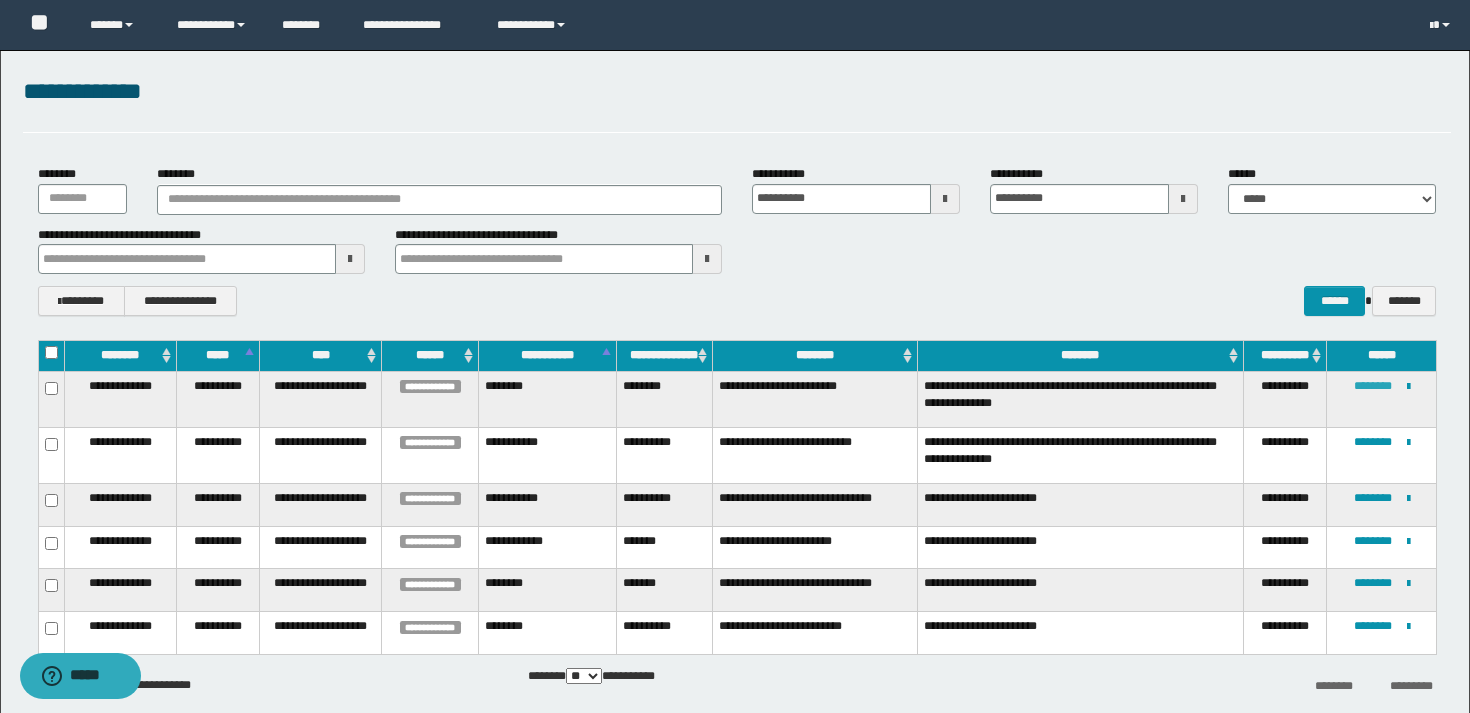 click on "********" at bounding box center [1373, 386] 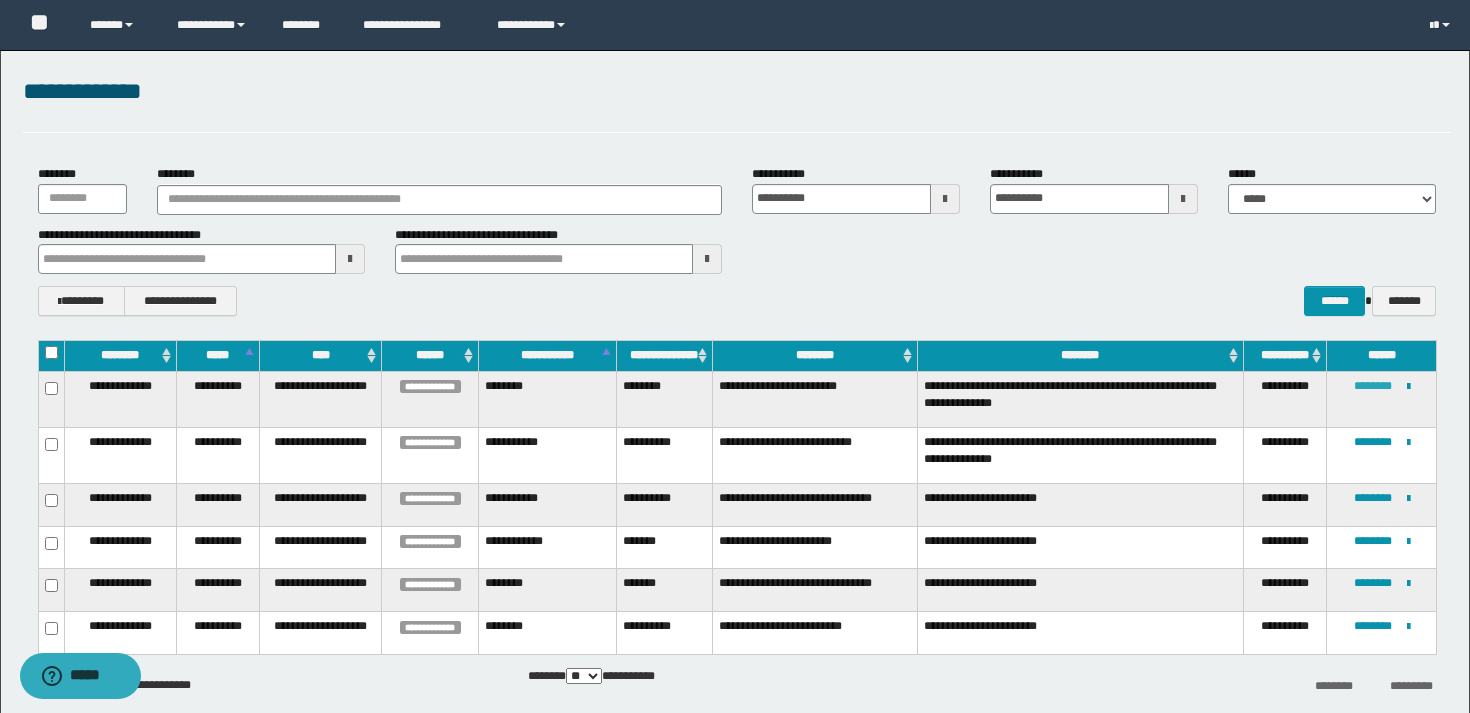 click on "********" at bounding box center [1373, 386] 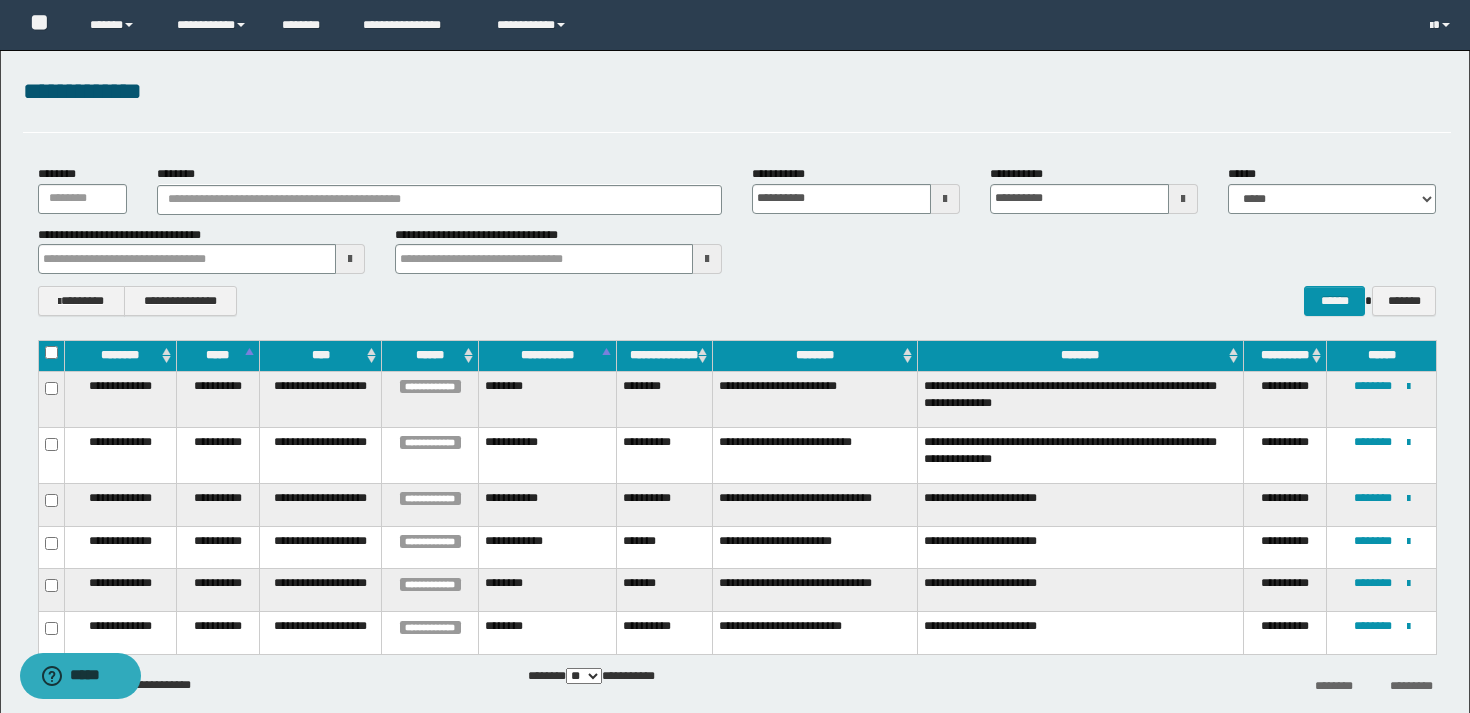 scroll, scrollTop: 0, scrollLeft: 0, axis: both 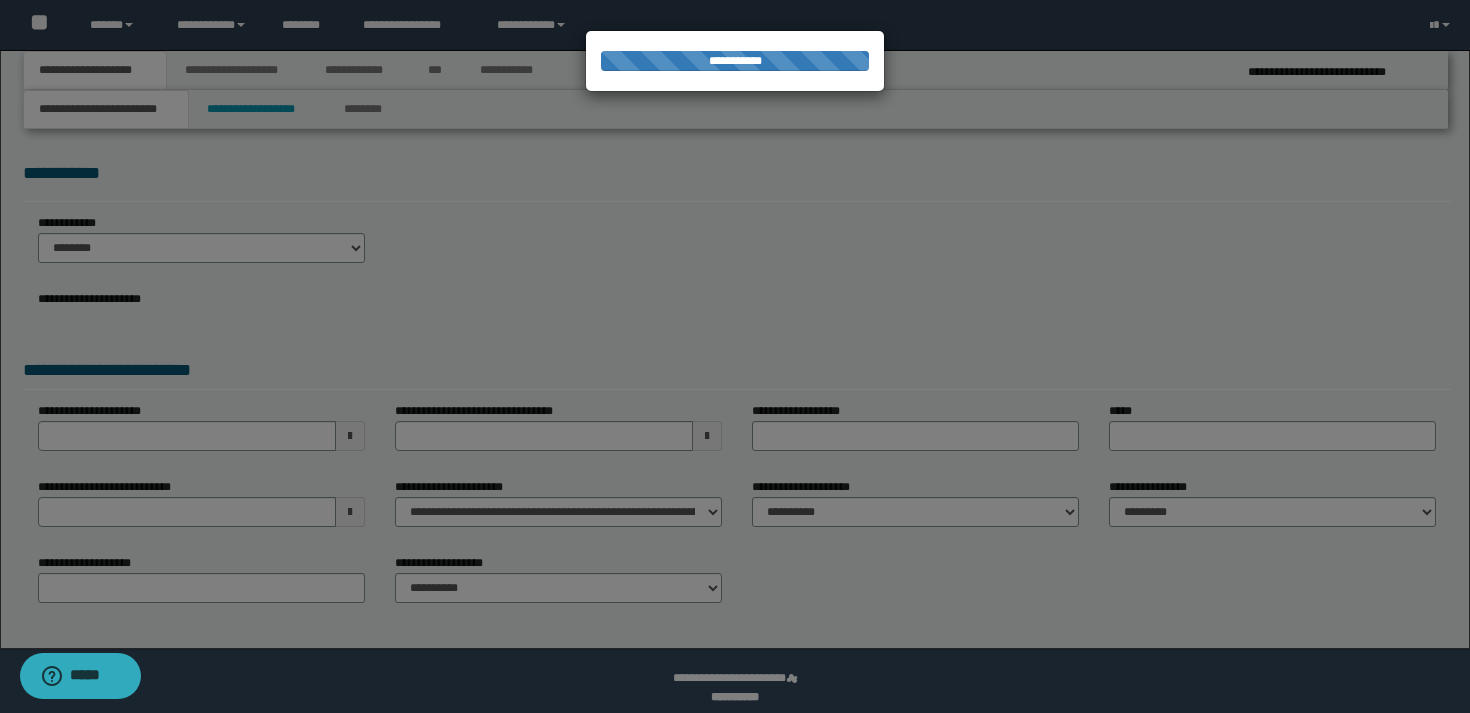 select on "*" 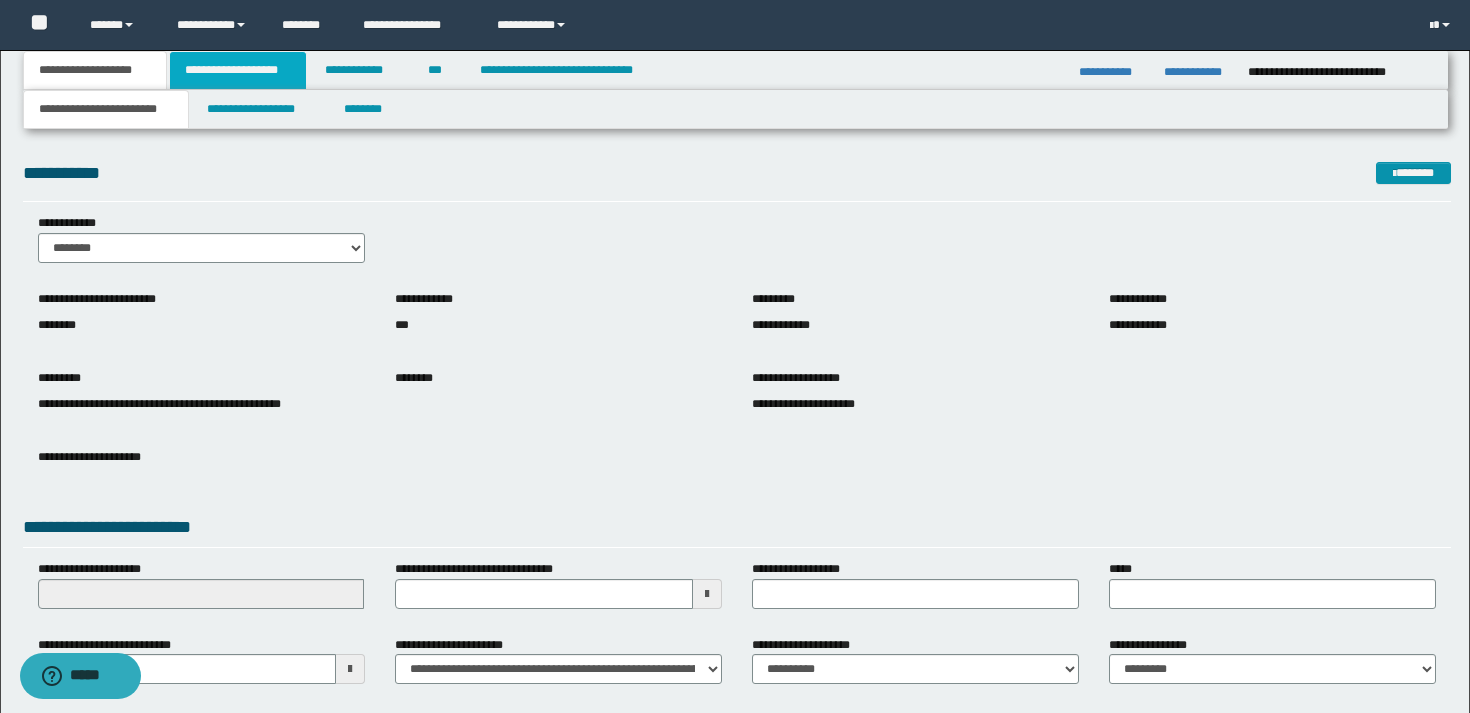 click on "**********" at bounding box center [238, 70] 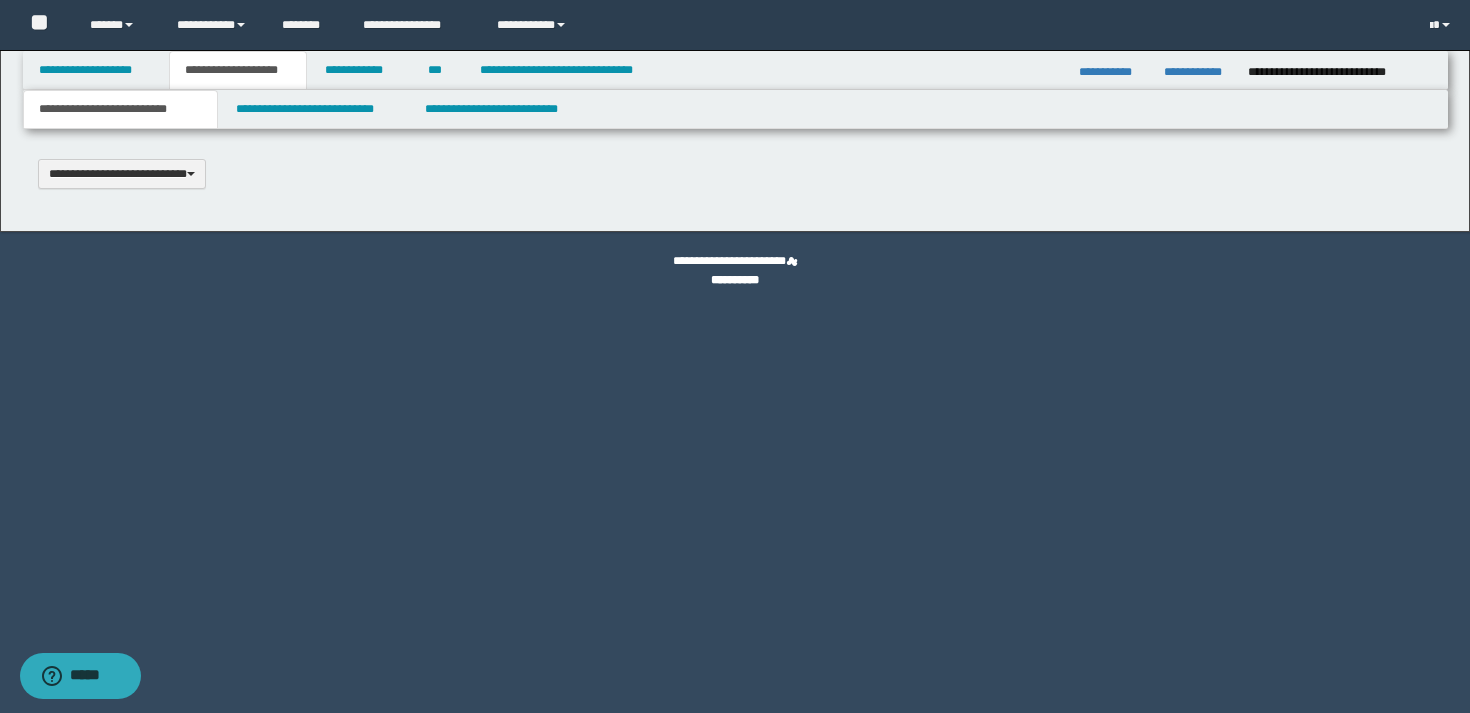 type 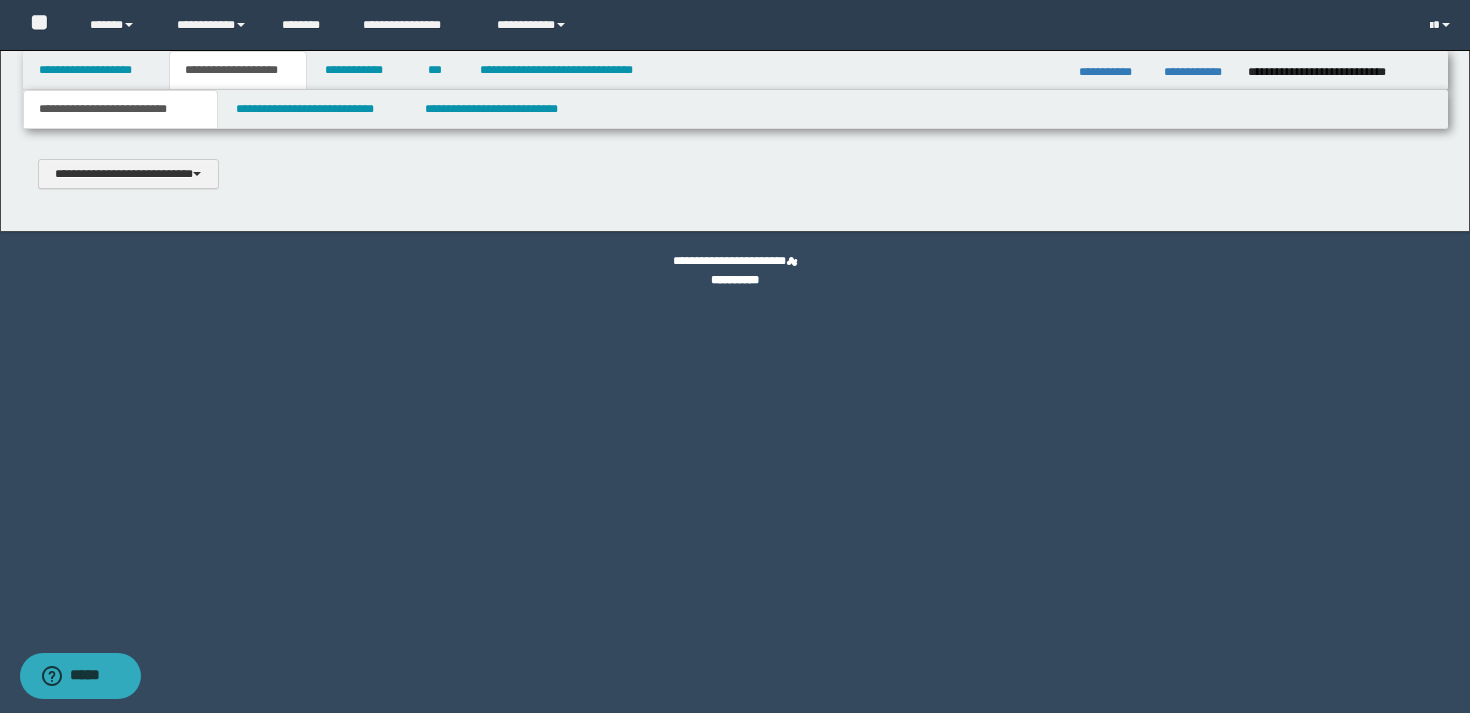 scroll, scrollTop: 0, scrollLeft: 0, axis: both 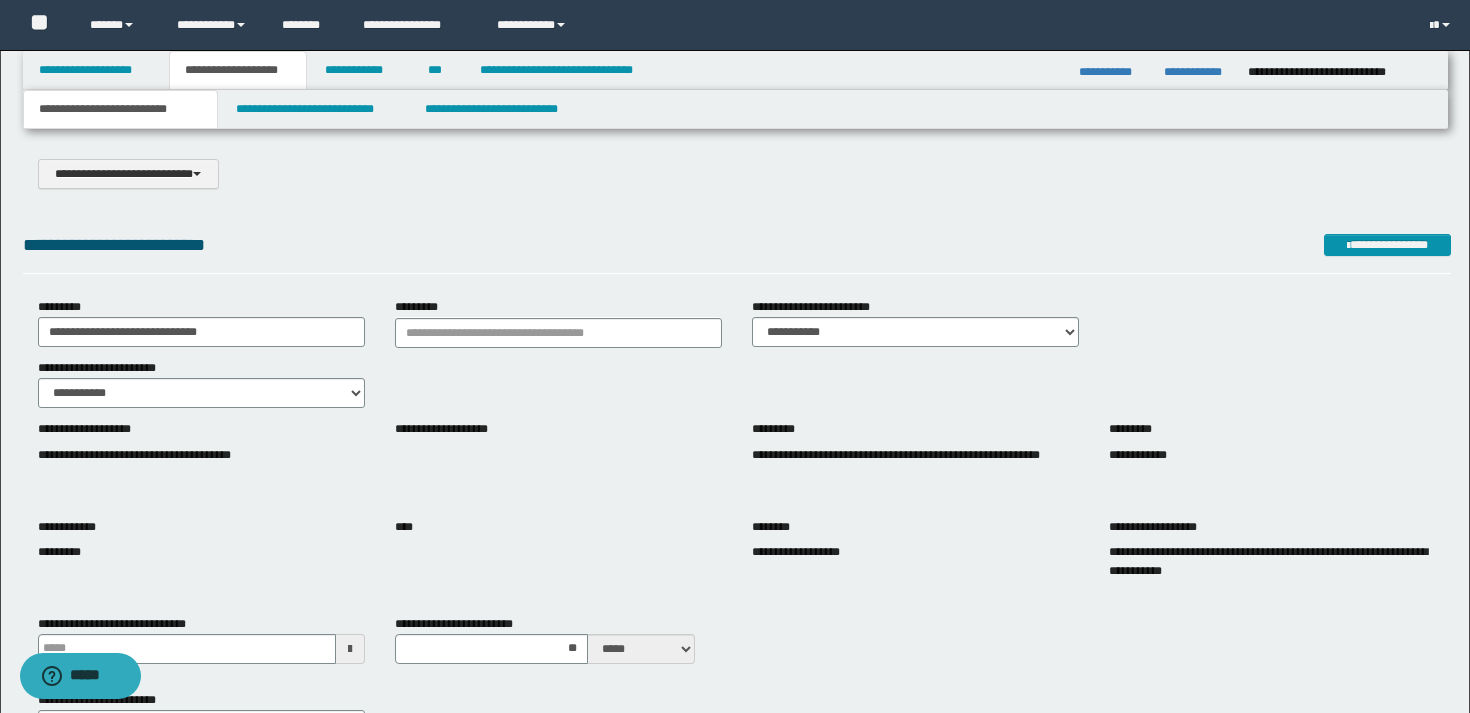 click on "**********" at bounding box center (737, 174) 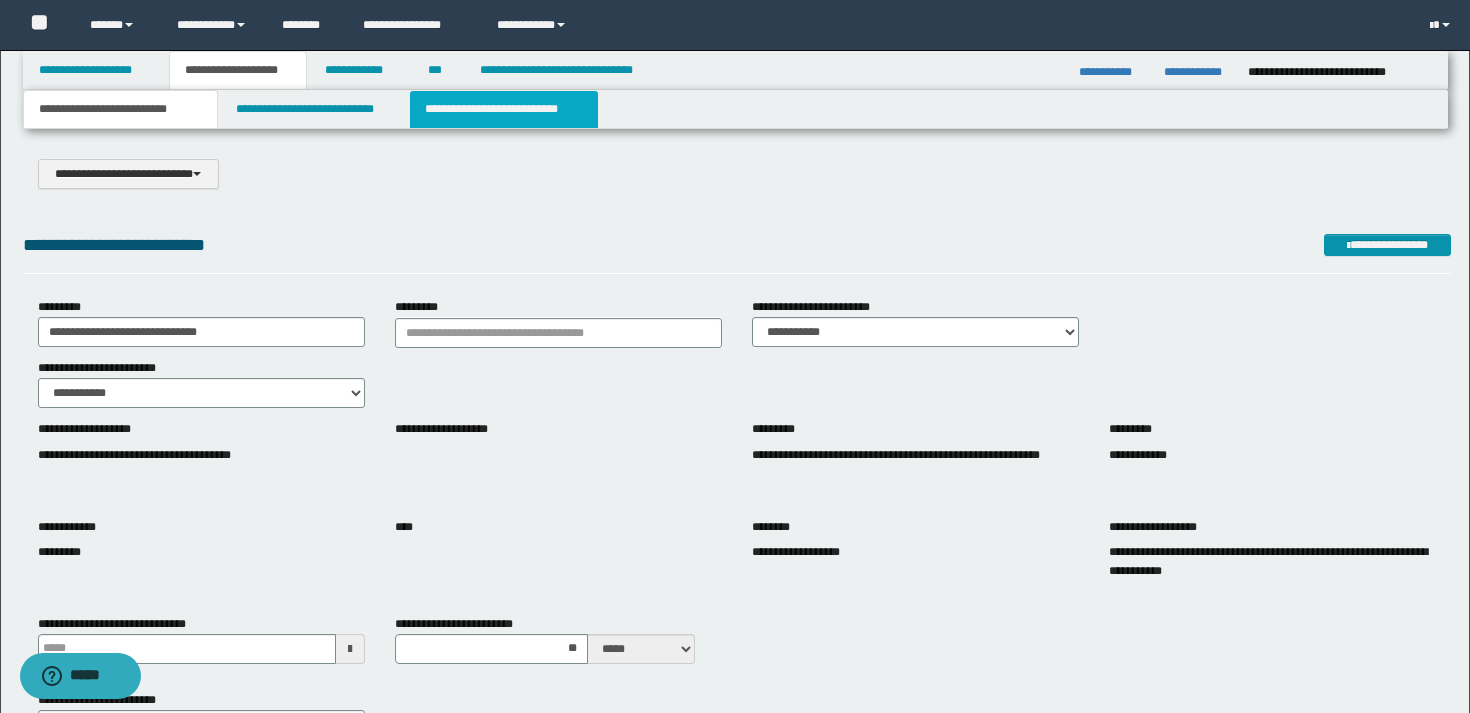 click on "**********" at bounding box center (504, 109) 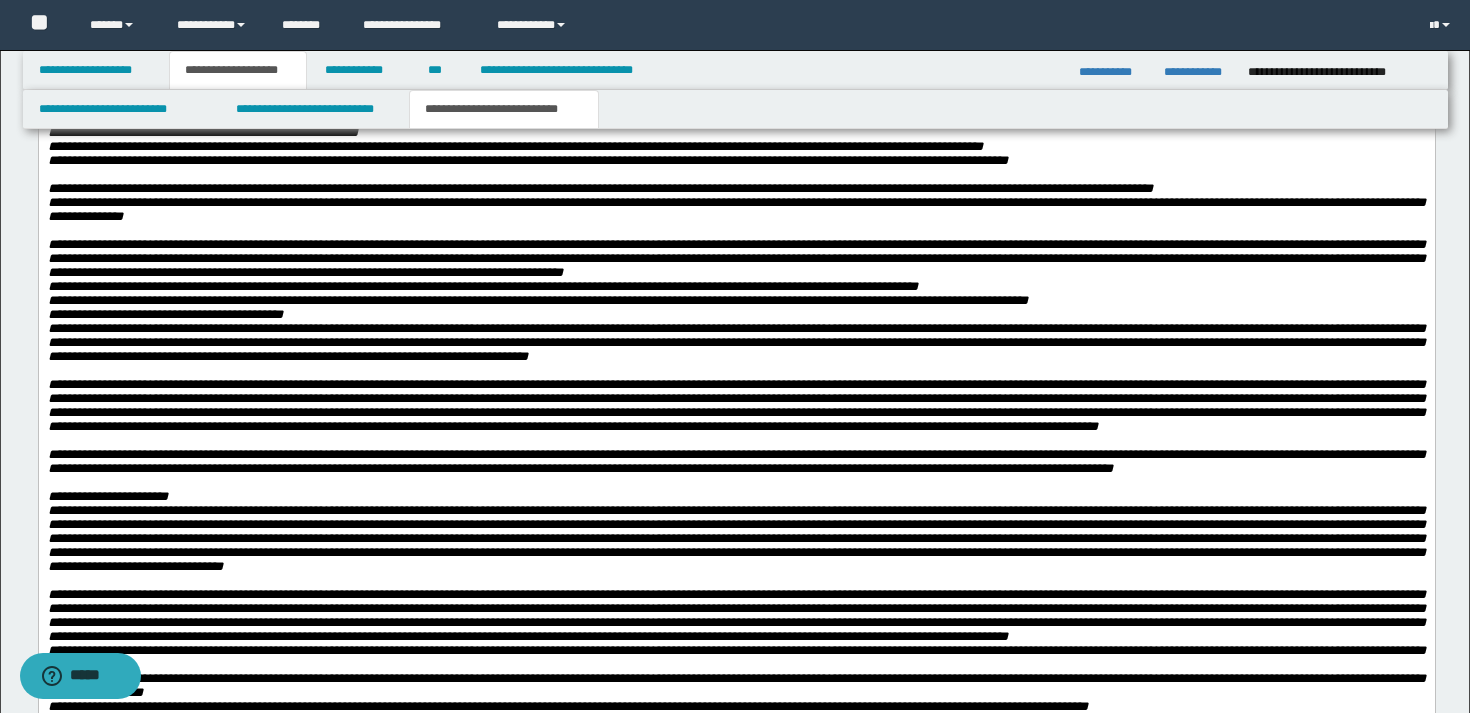 scroll, scrollTop: 3777, scrollLeft: 0, axis: vertical 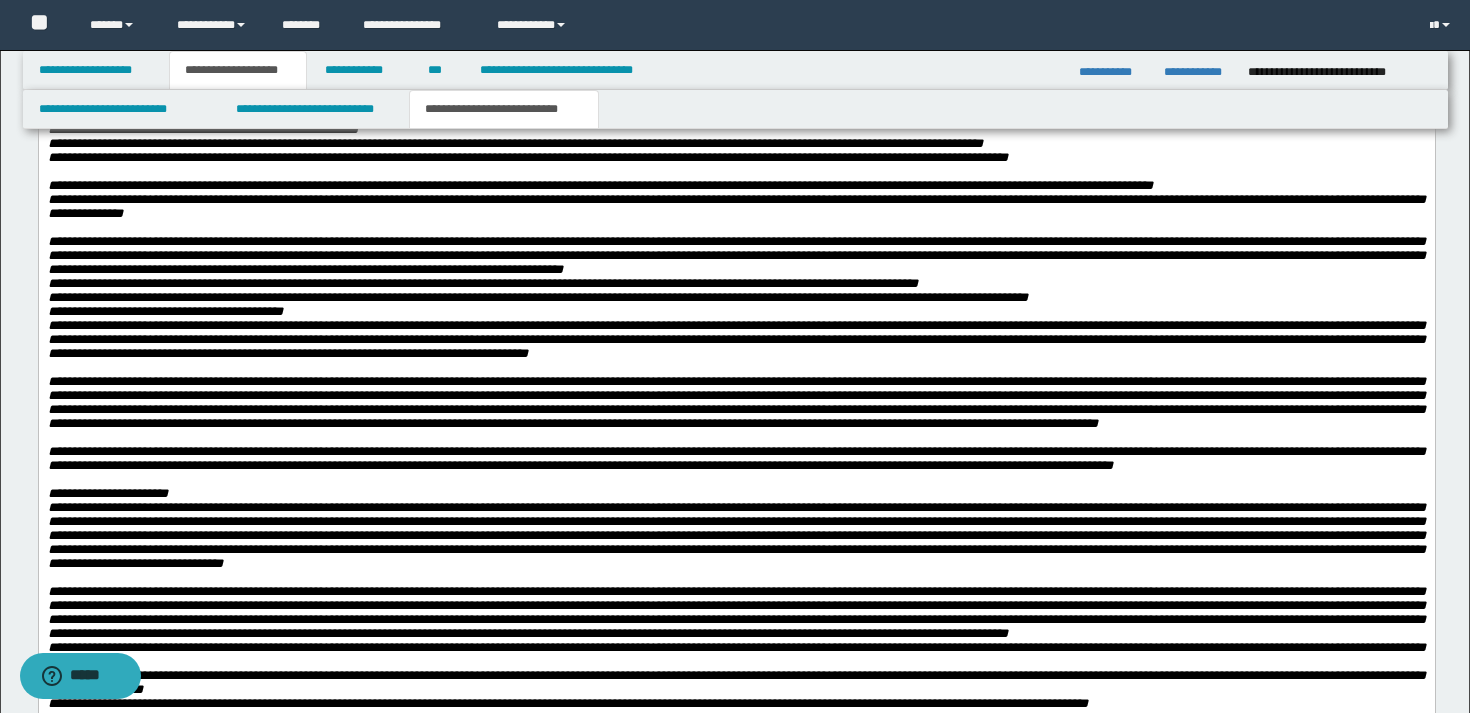 click on "**********" at bounding box center (736, 18) 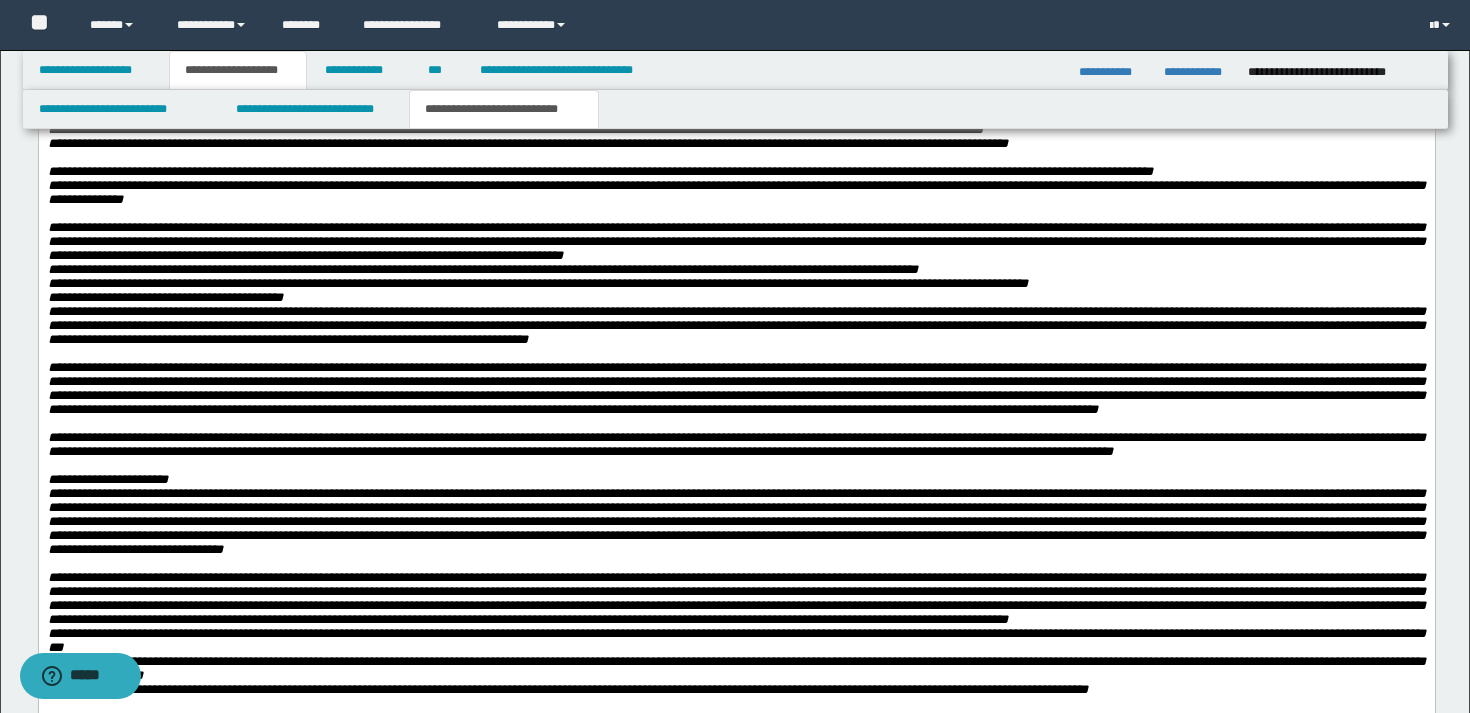 click on "**********" at bounding box center (736, 38) 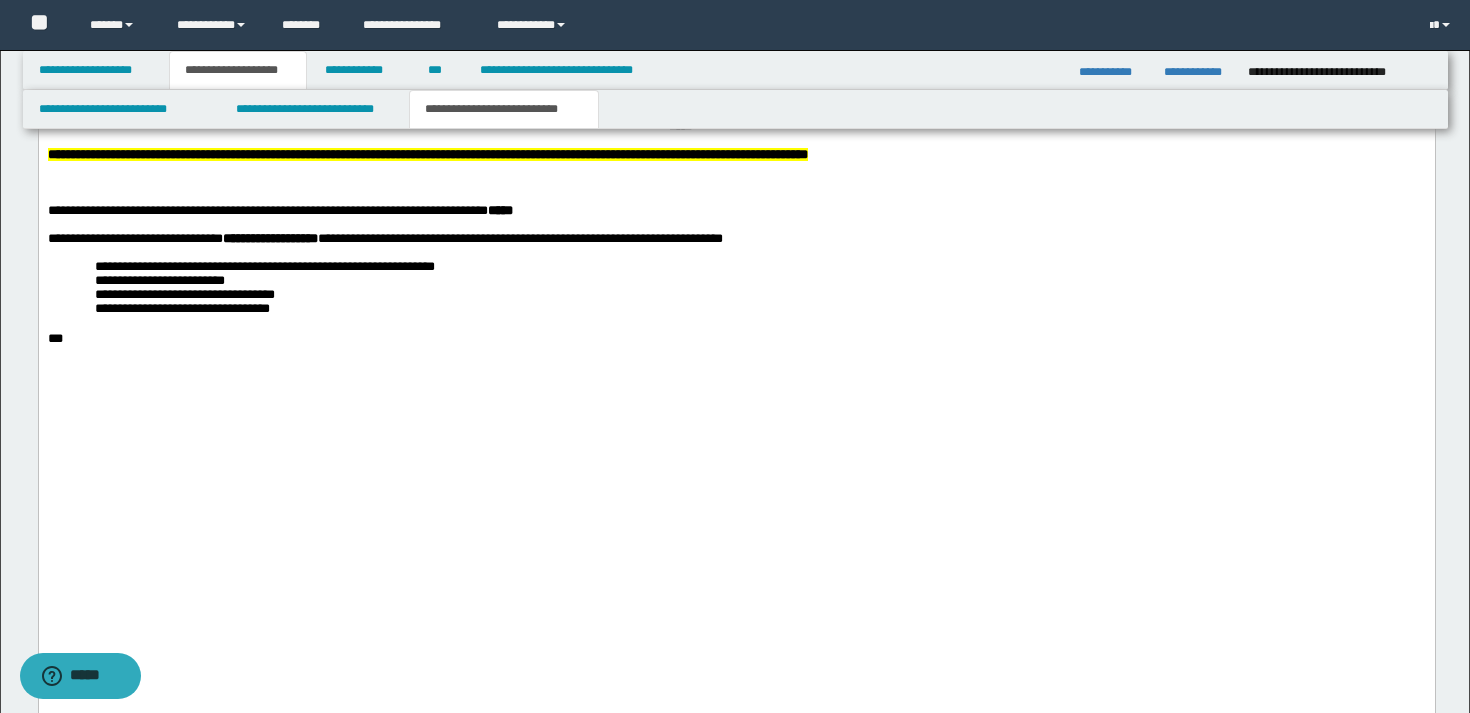 scroll, scrollTop: 4756, scrollLeft: 0, axis: vertical 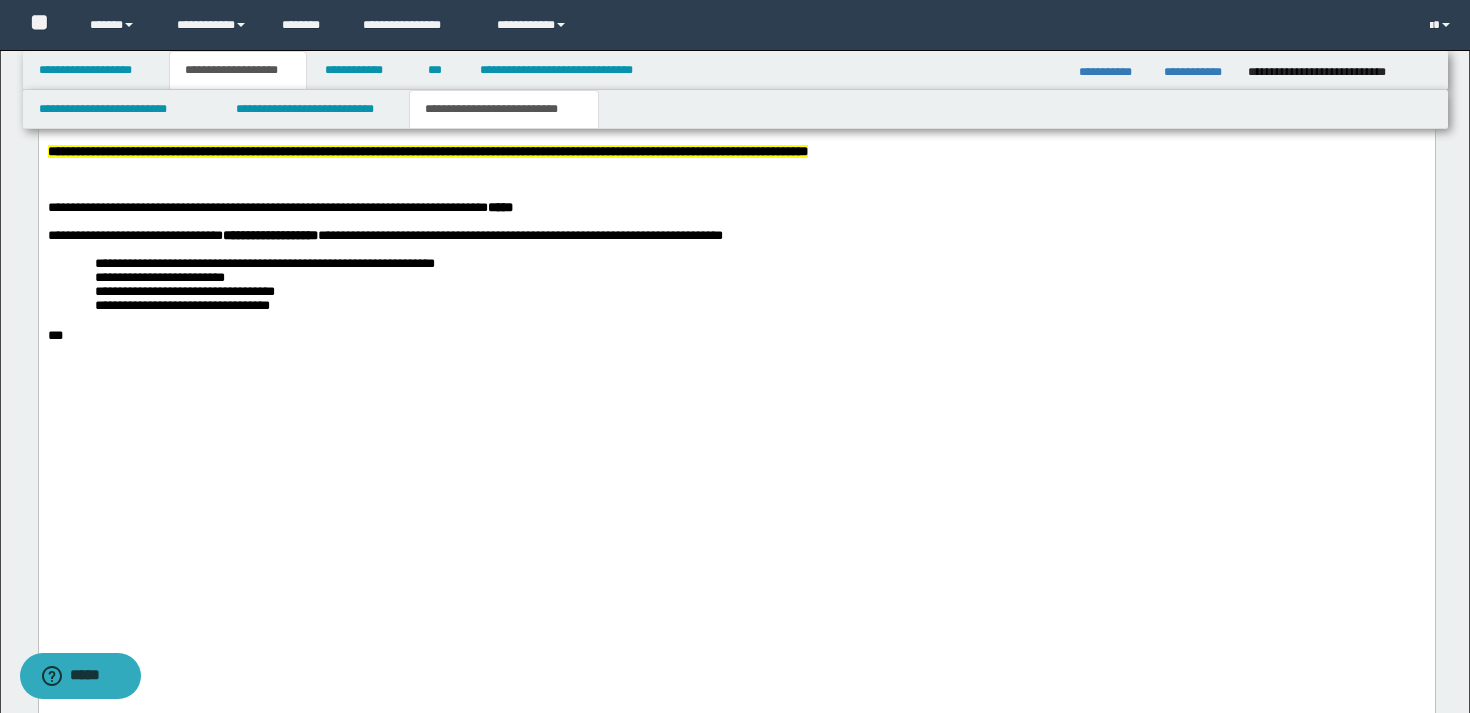 click on "**********" at bounding box center (237, 2) 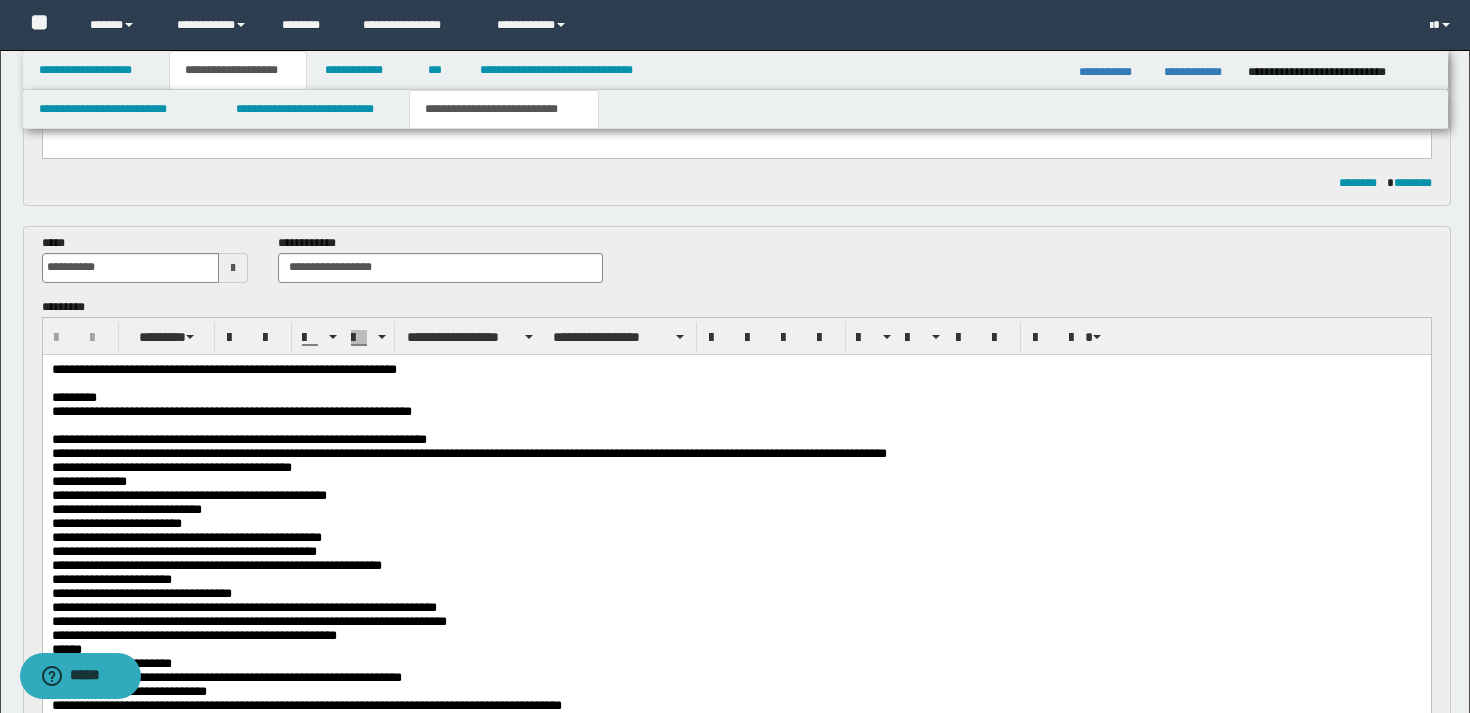 scroll, scrollTop: 741, scrollLeft: 0, axis: vertical 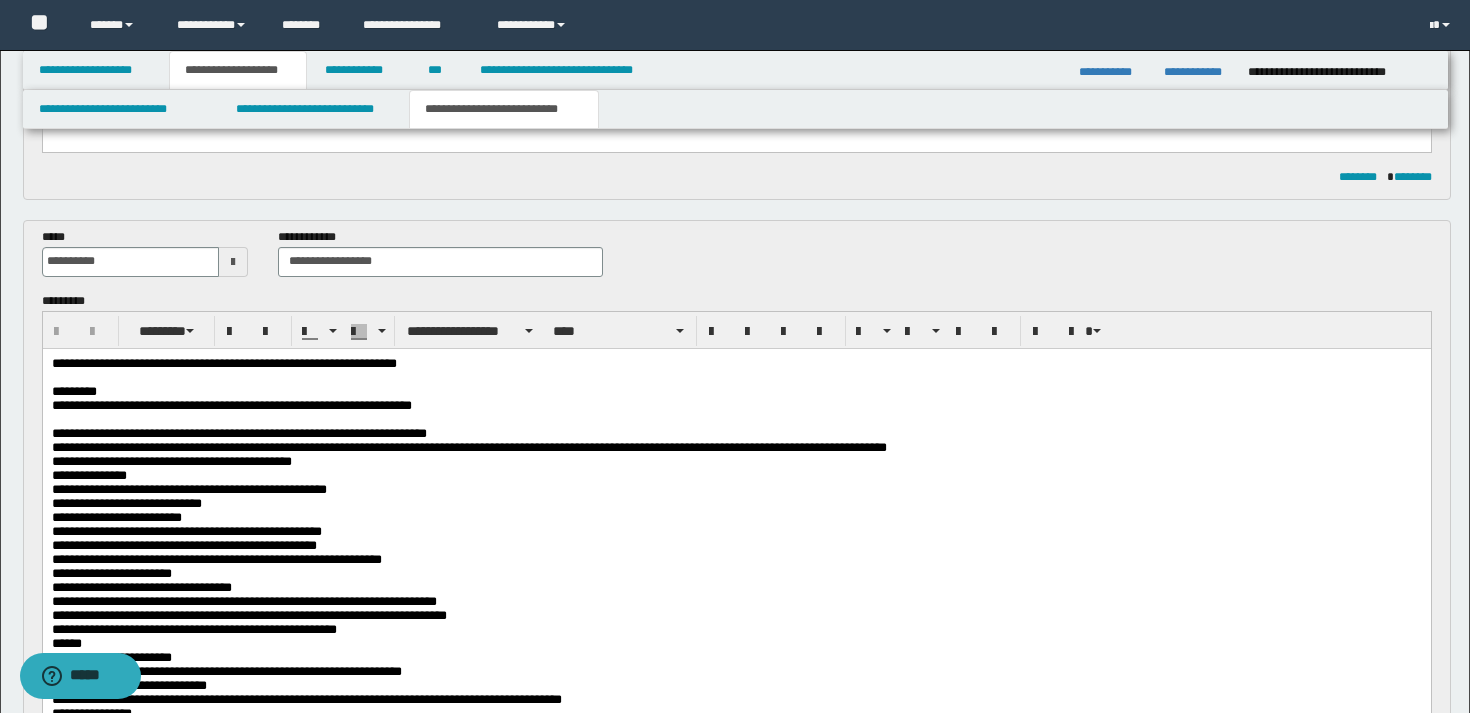 click on "**********" at bounding box center (223, 362) 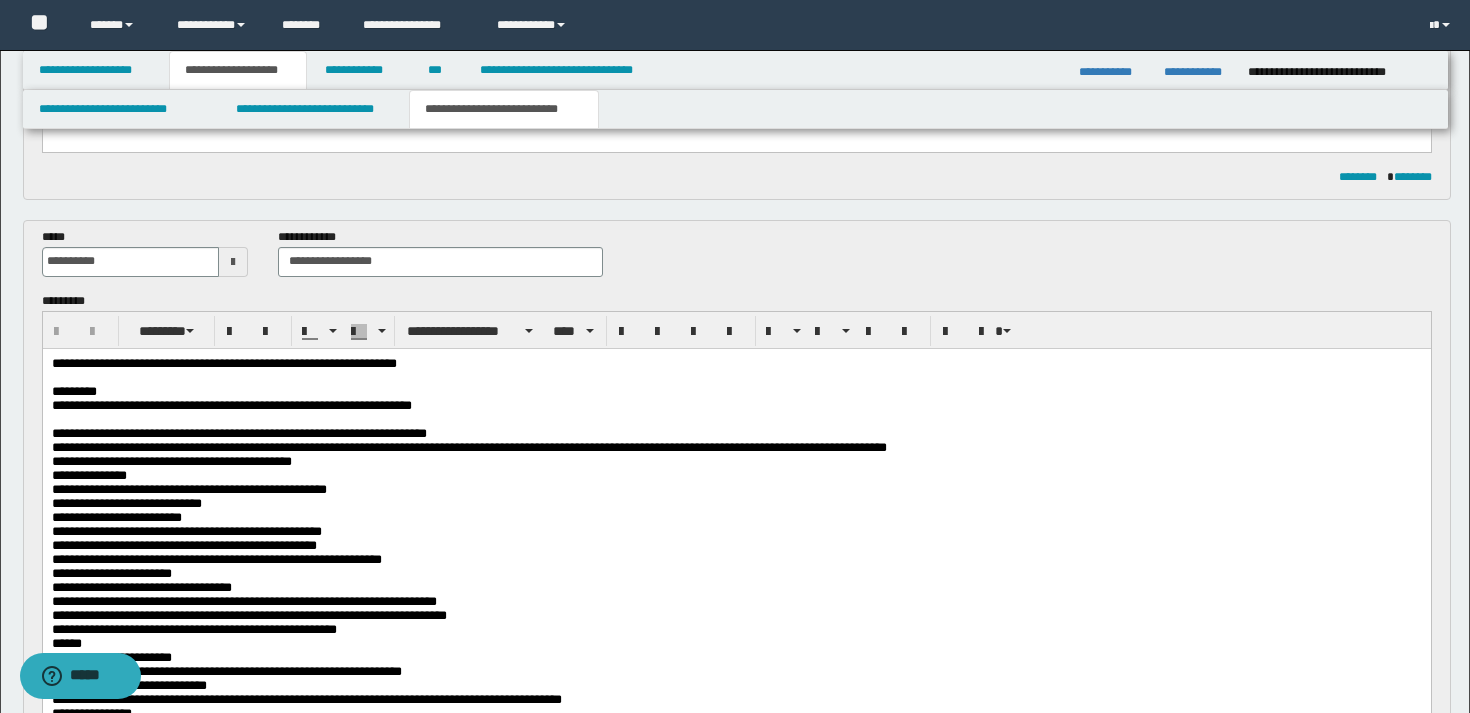 type 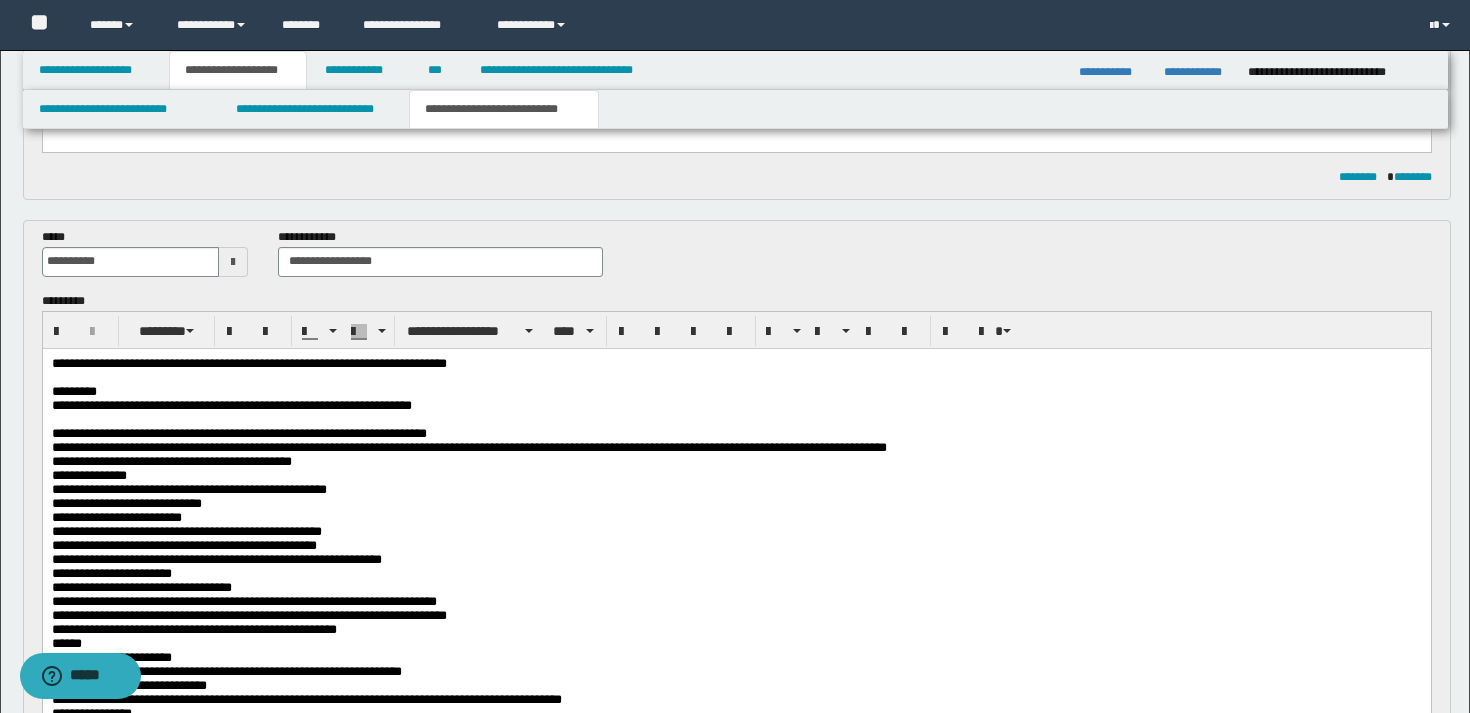 click on "**********" at bounding box center (248, 362) 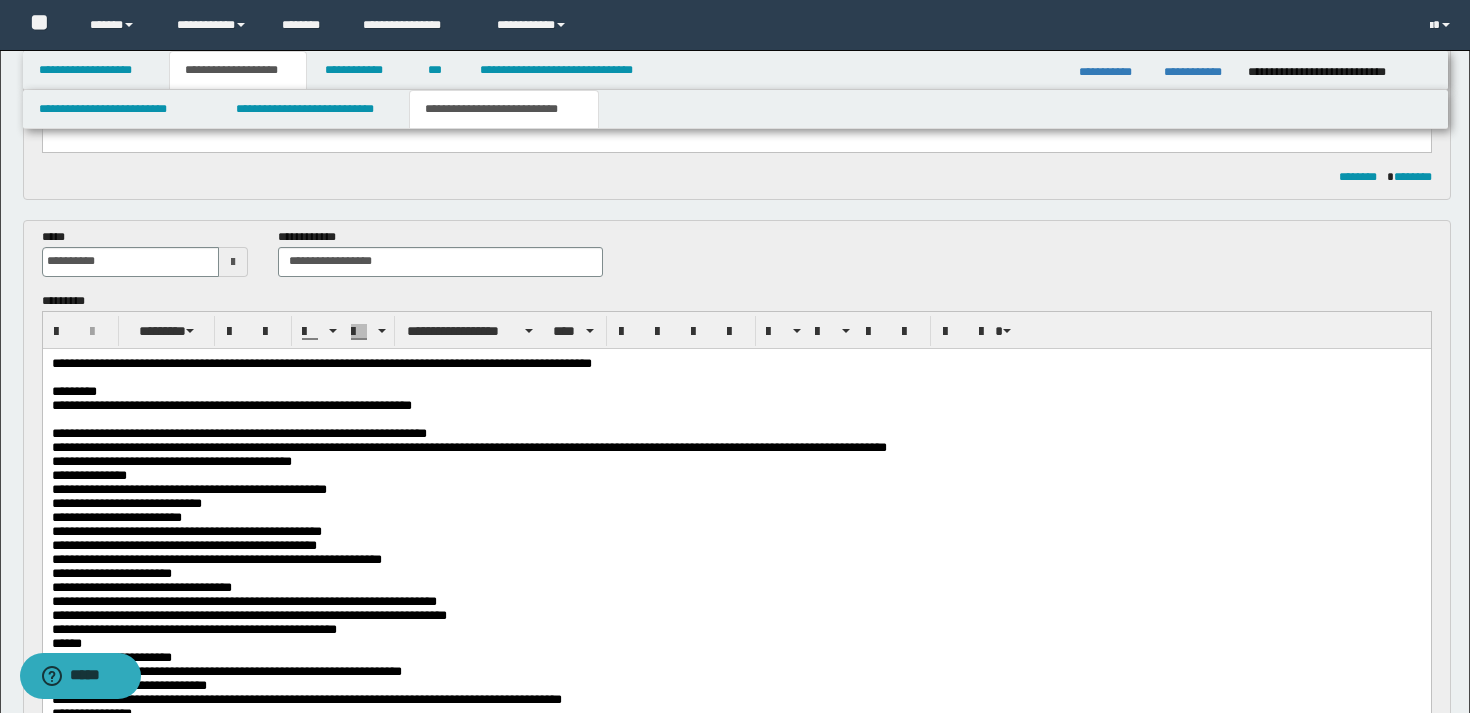 click on "**********" at bounding box center (321, 362) 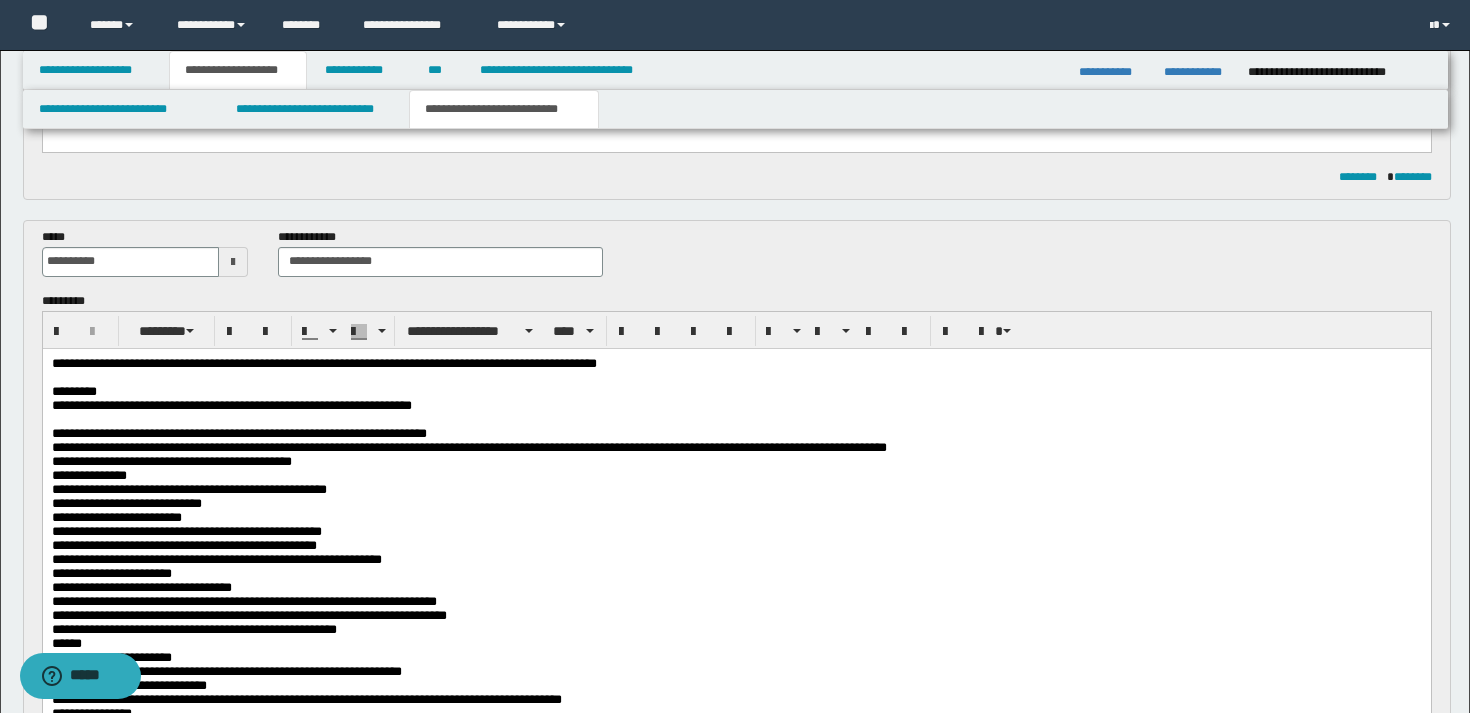 click on "**********" at bounding box center (323, 362) 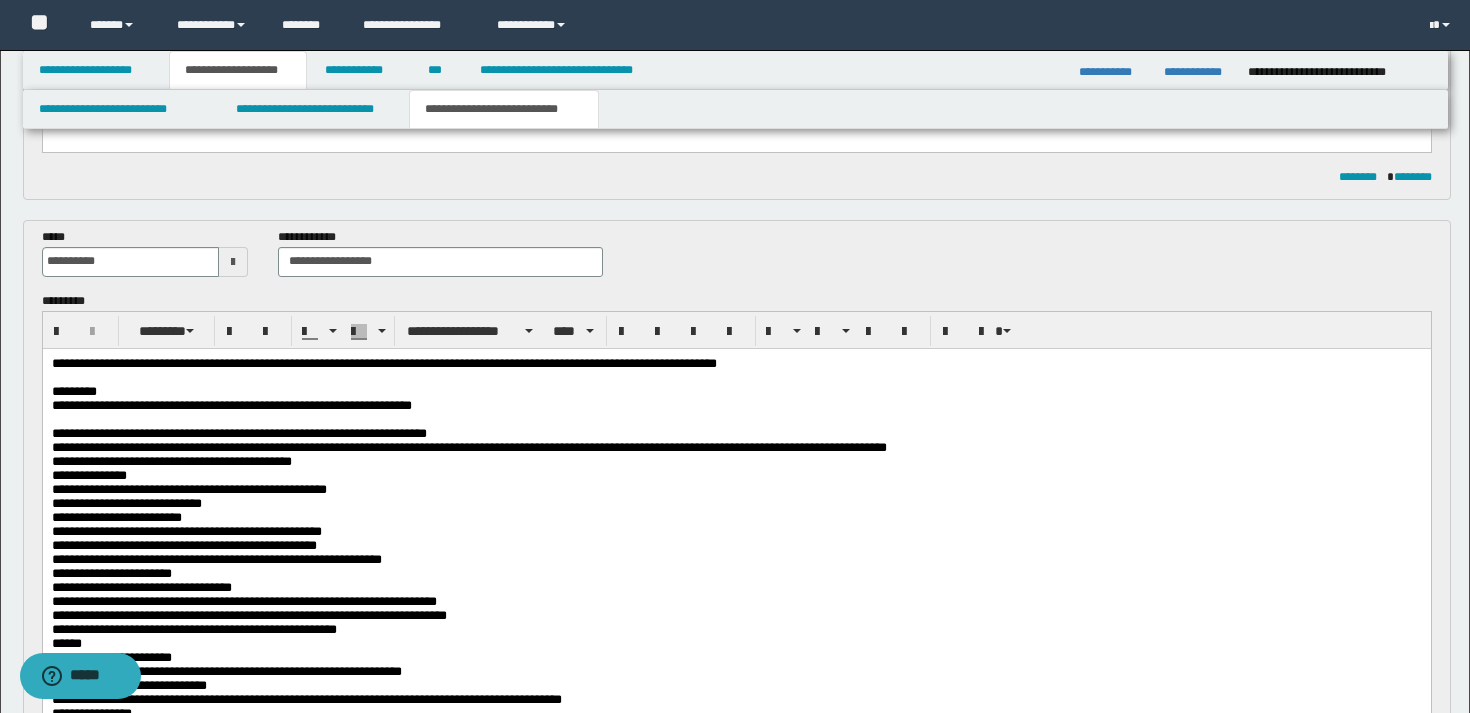 click on "**********" at bounding box center [383, 362] 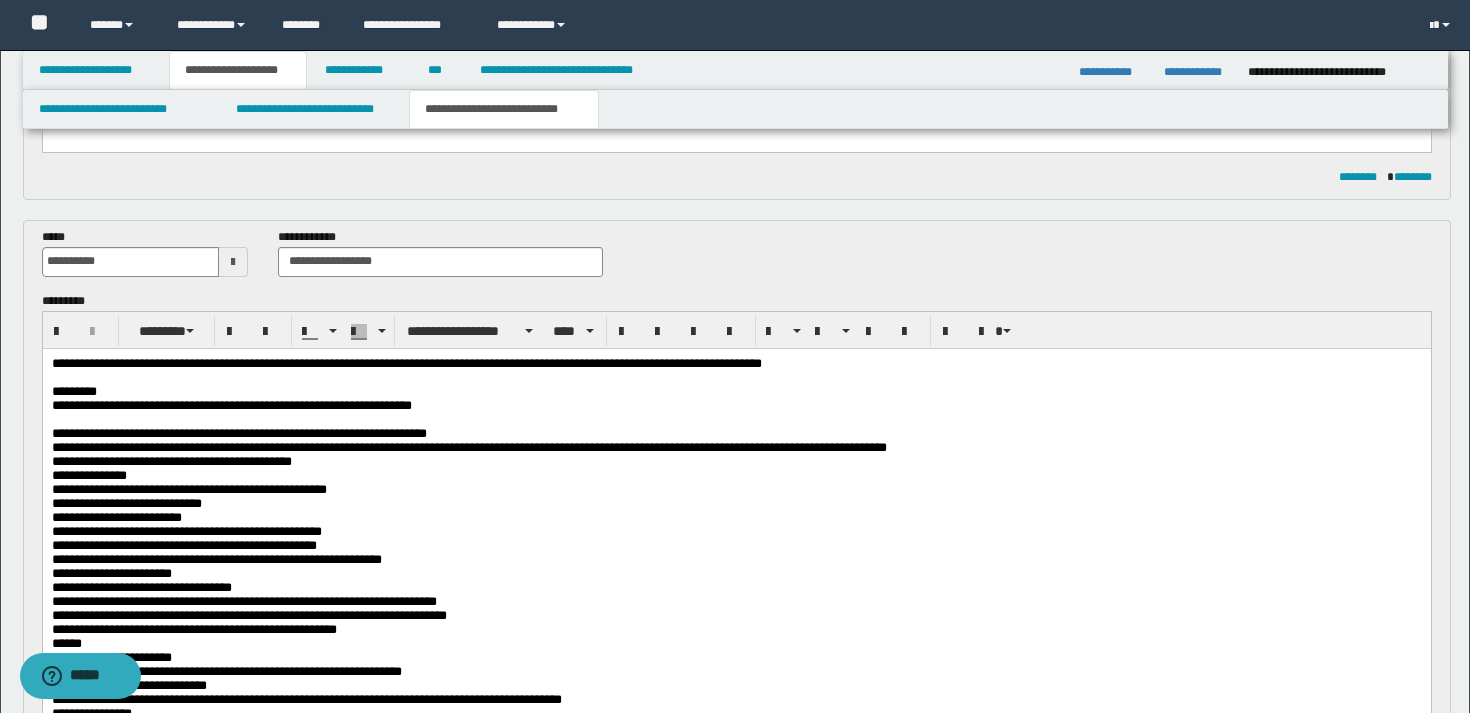 click on "**********" at bounding box center (736, 363) 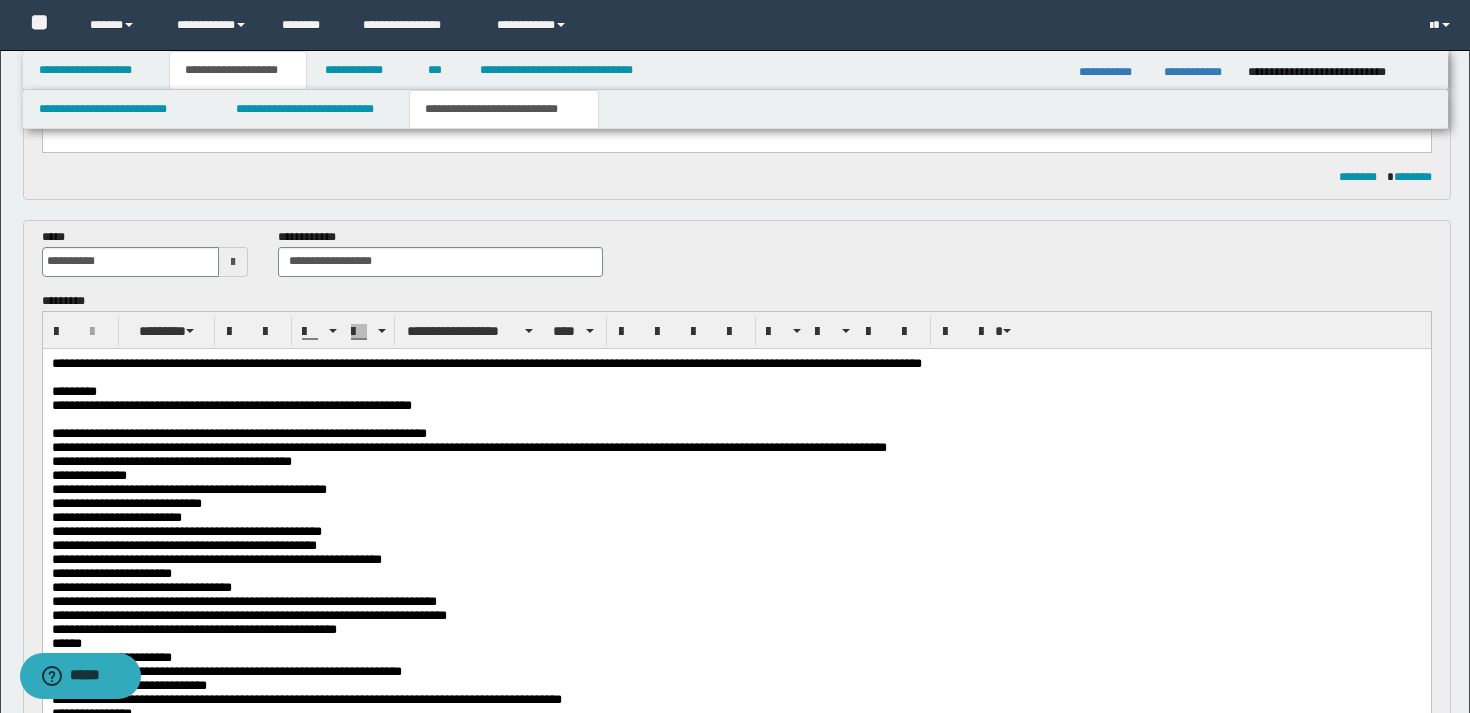 click on "**********" at bounding box center (736, 363) 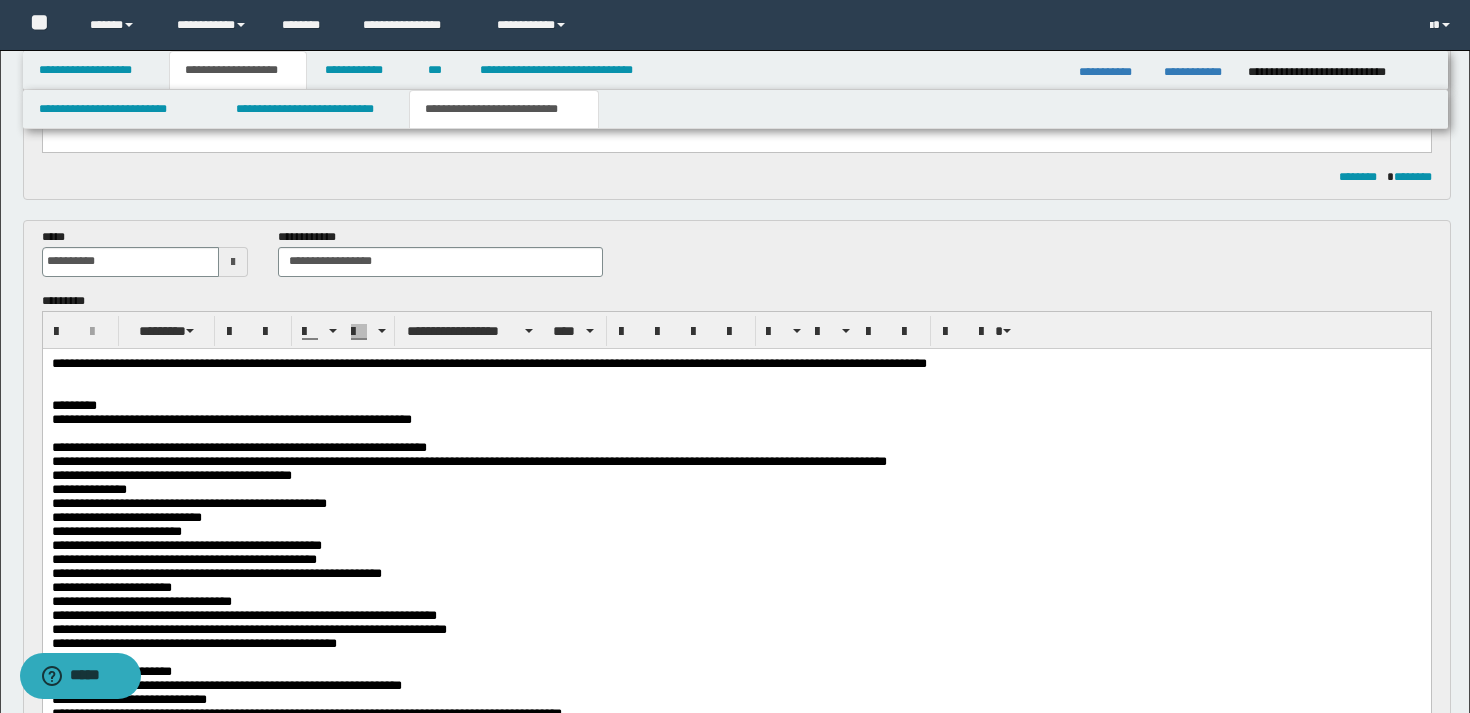 click on "**********" at bounding box center [736, 419] 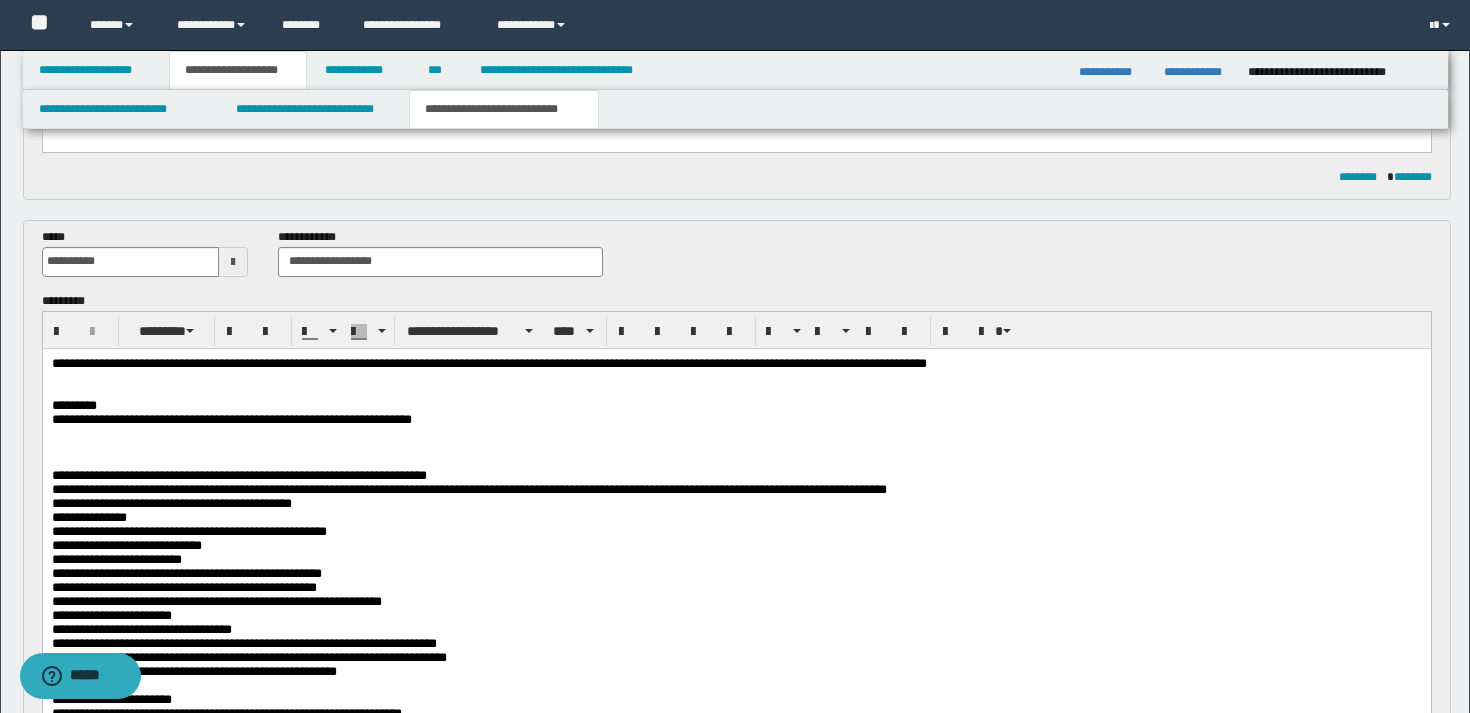 click on "**********" at bounding box center (488, 362) 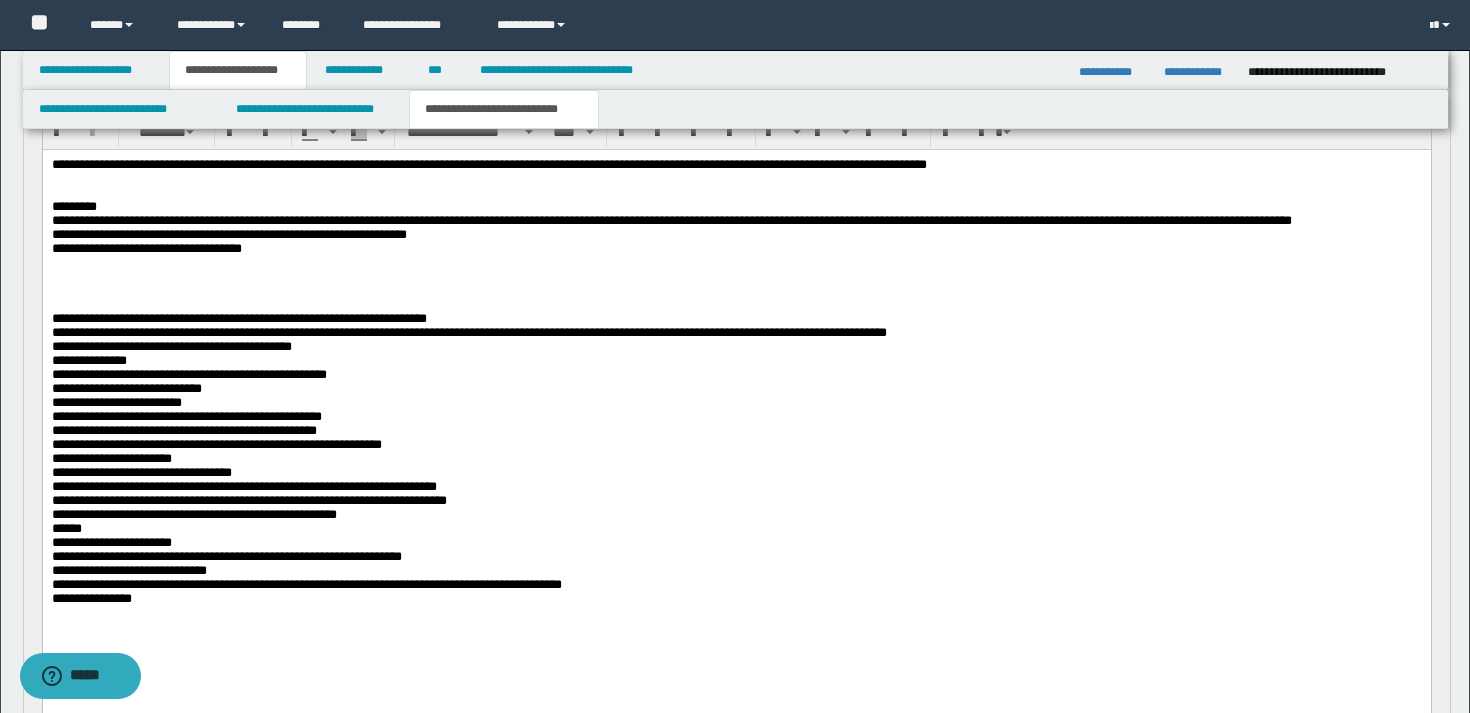 scroll, scrollTop: 948, scrollLeft: 0, axis: vertical 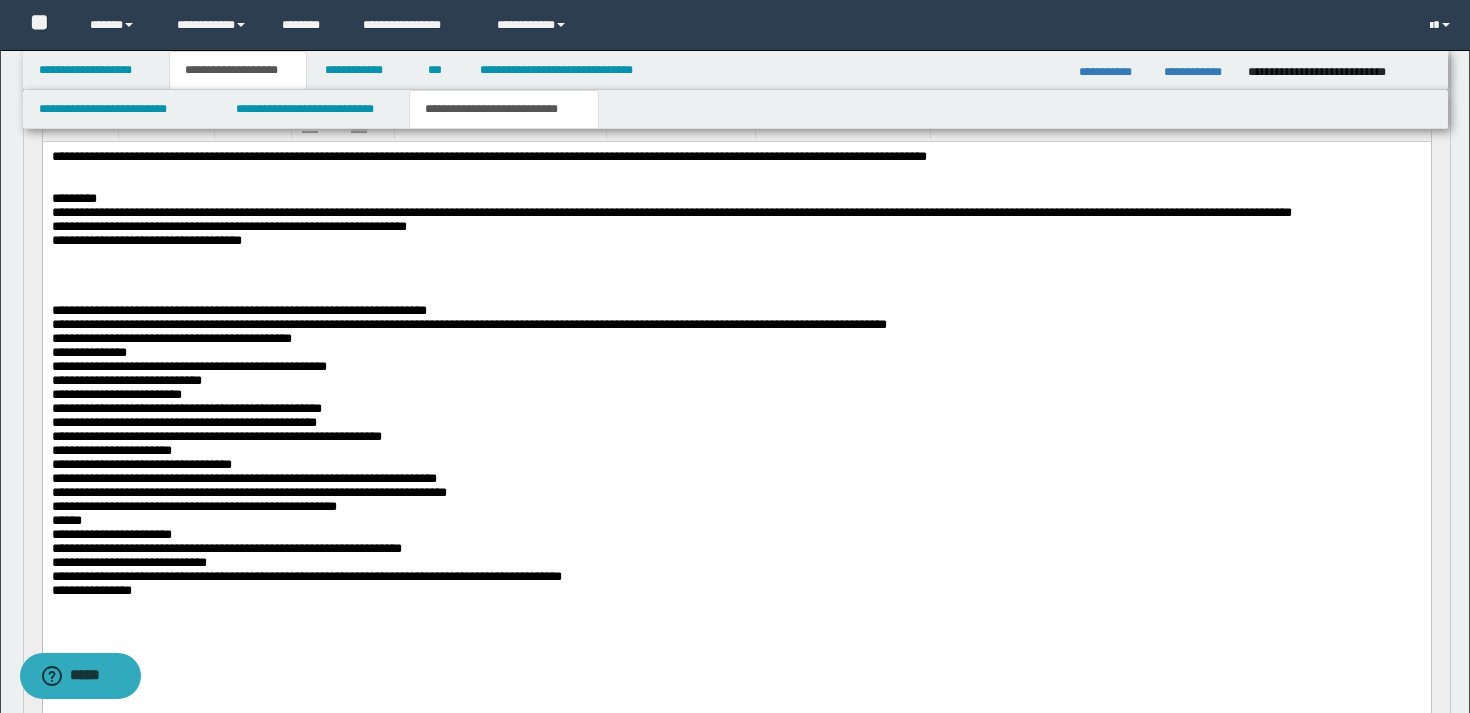 click on "**********" at bounding box center [736, 240] 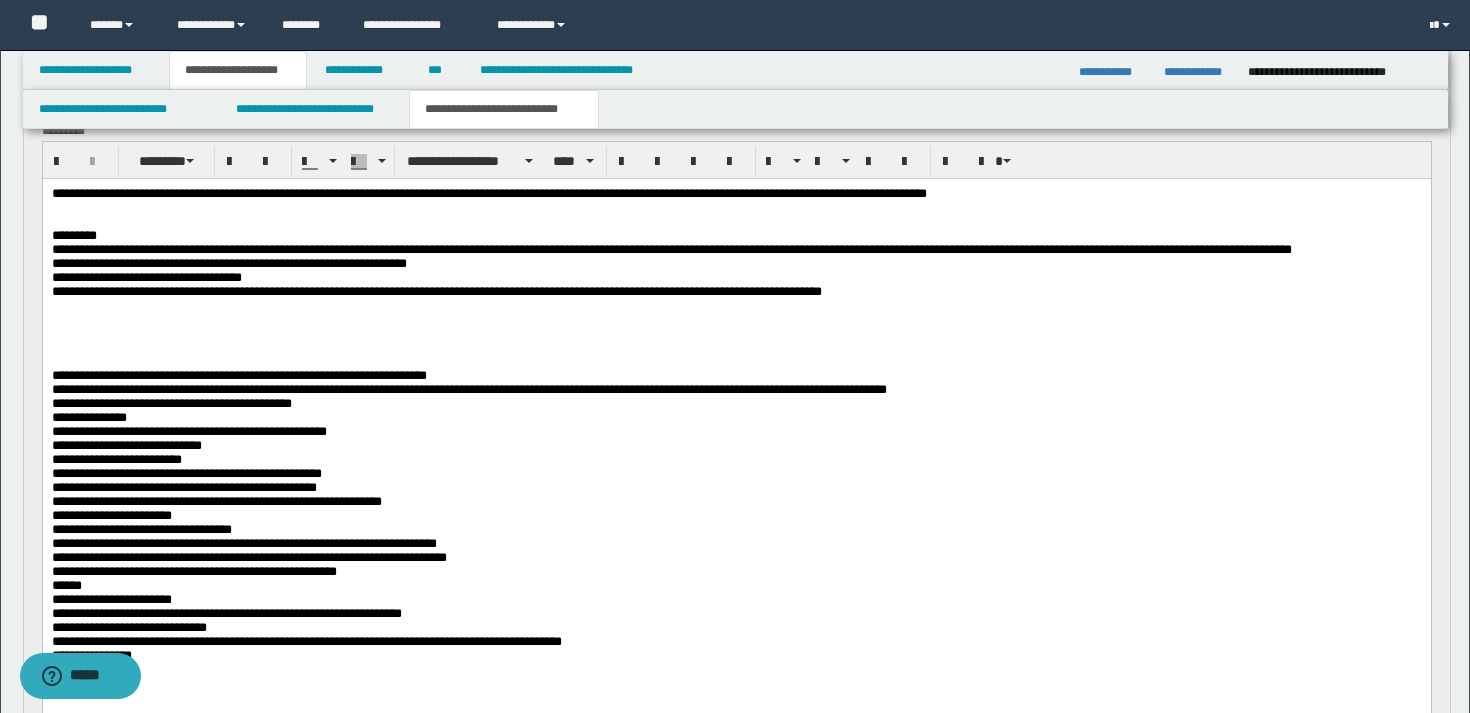scroll, scrollTop: 909, scrollLeft: 0, axis: vertical 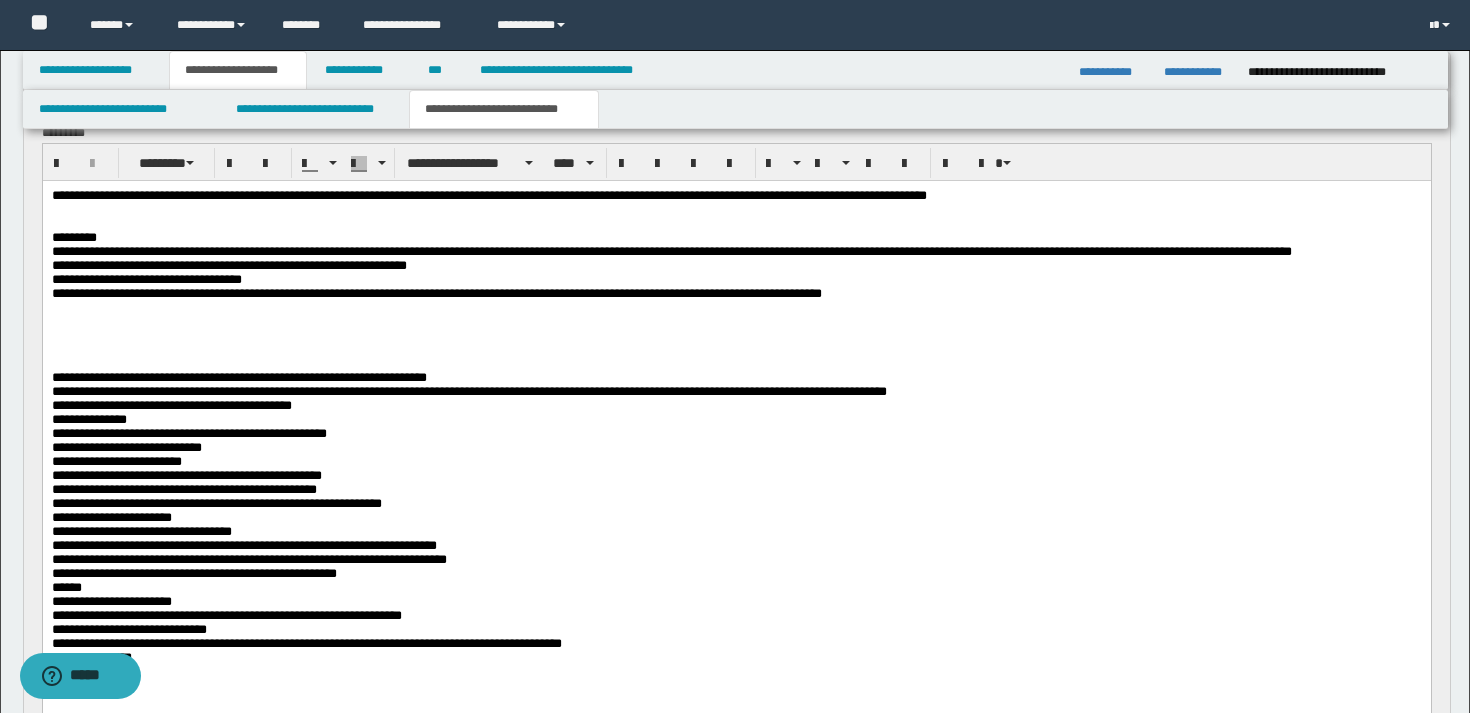 click at bounding box center [736, 307] 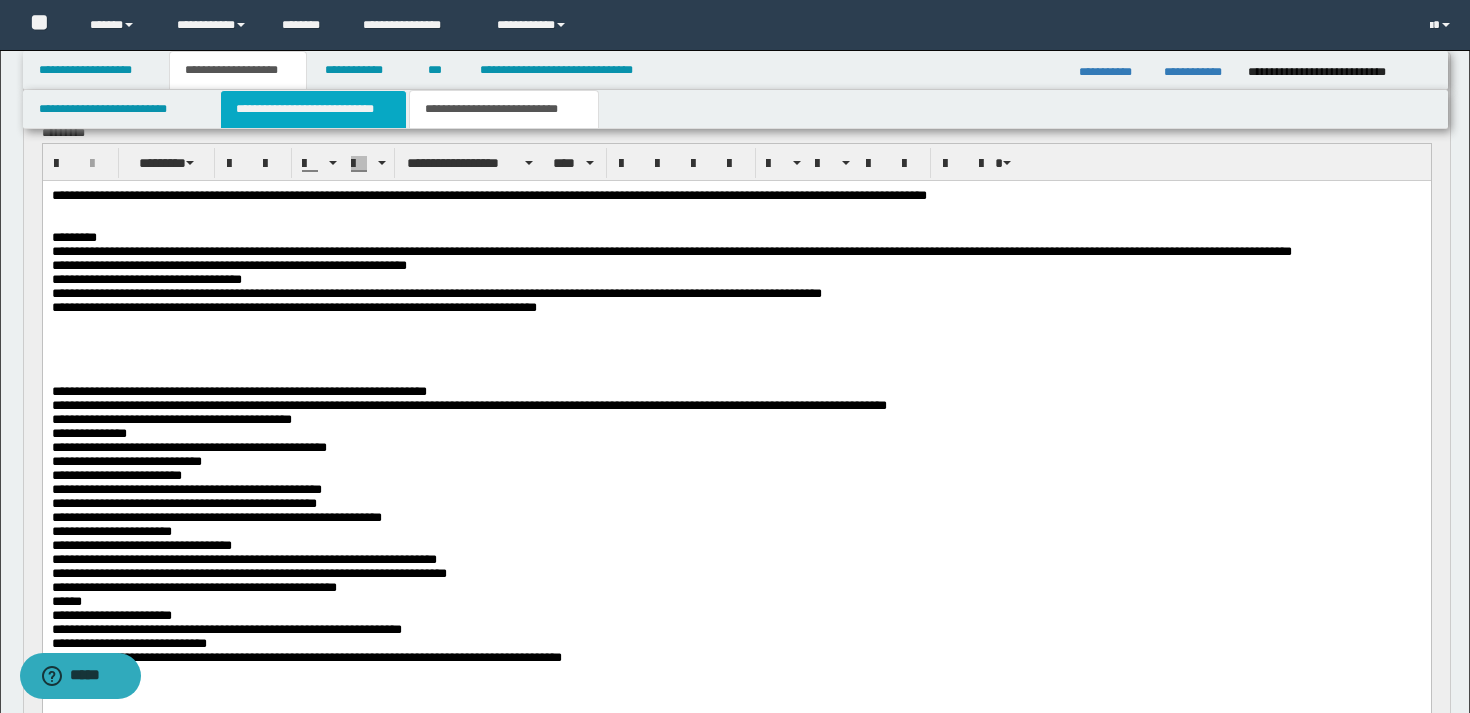 click on "**********" at bounding box center [314, 109] 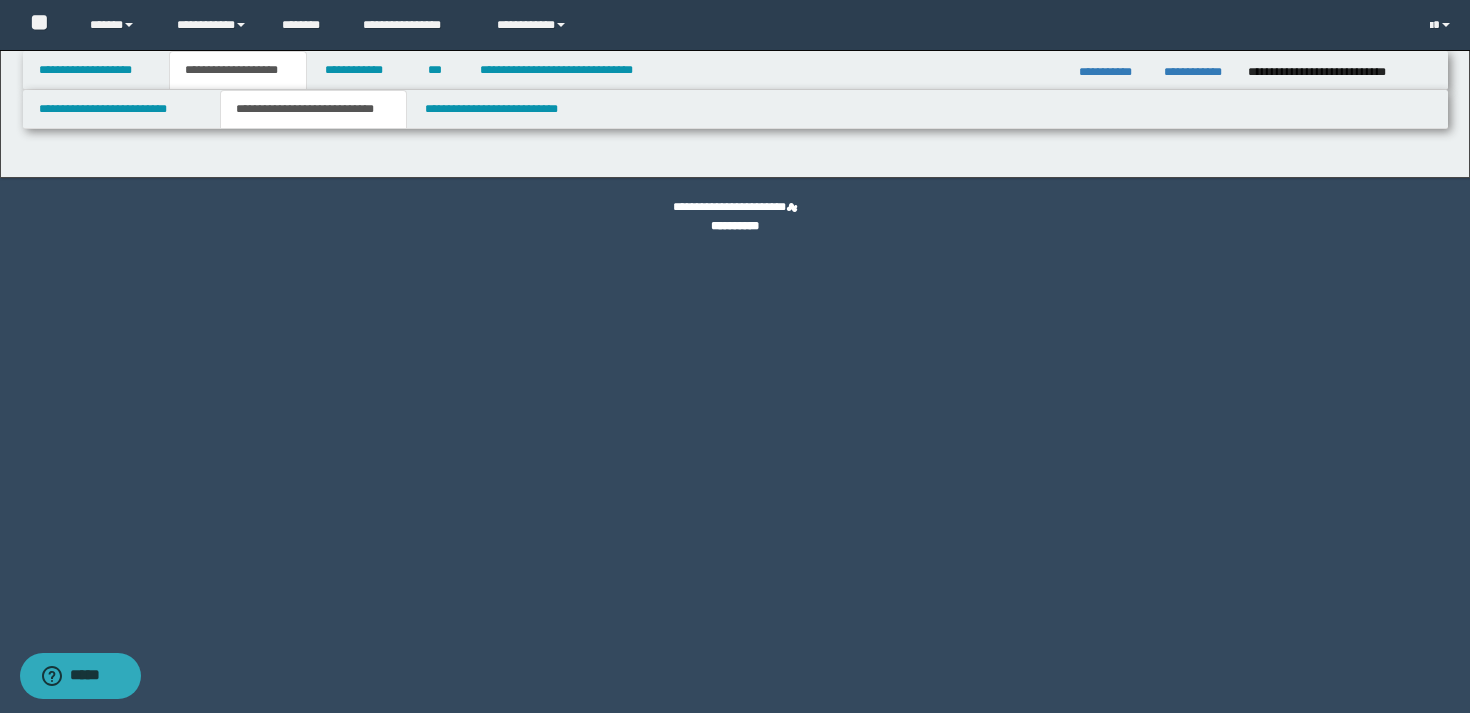 scroll, scrollTop: 0, scrollLeft: 0, axis: both 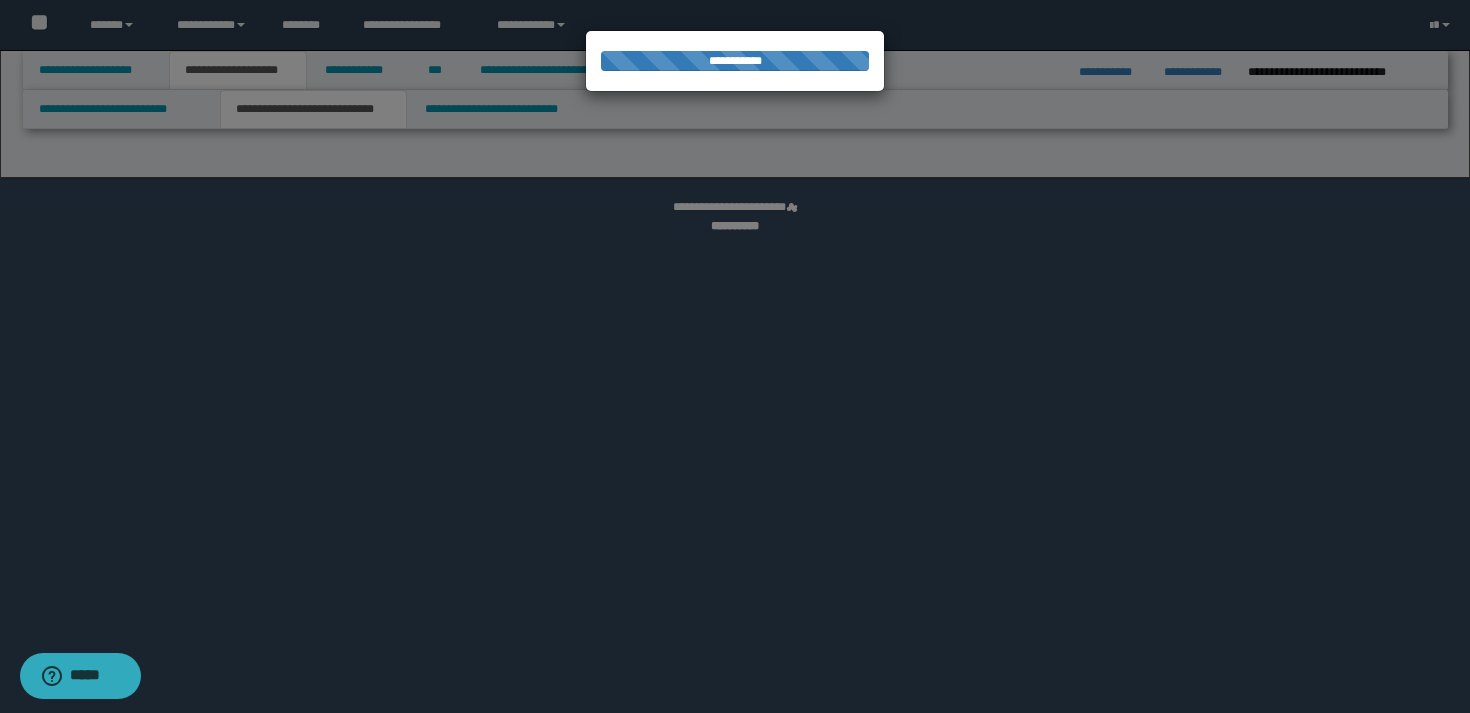 click at bounding box center (735, 356) 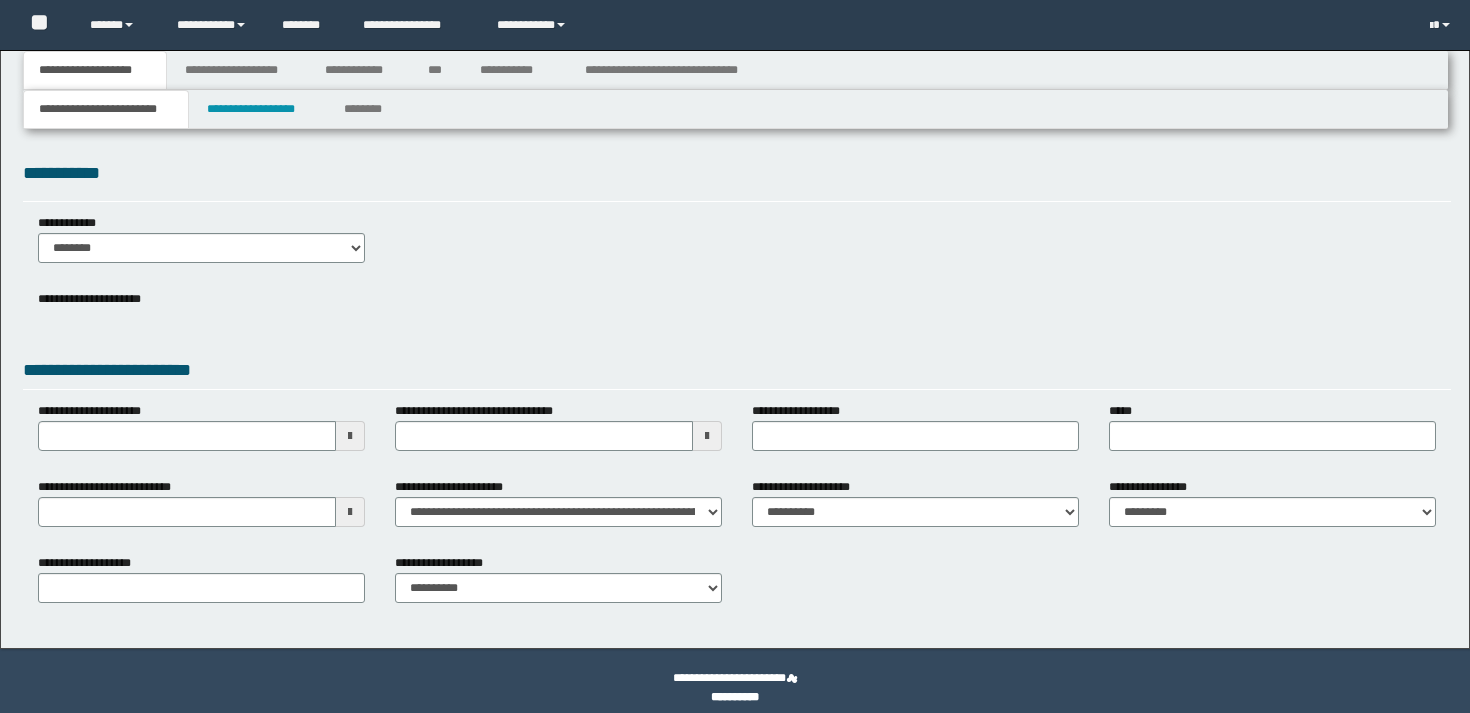 scroll, scrollTop: 0, scrollLeft: 0, axis: both 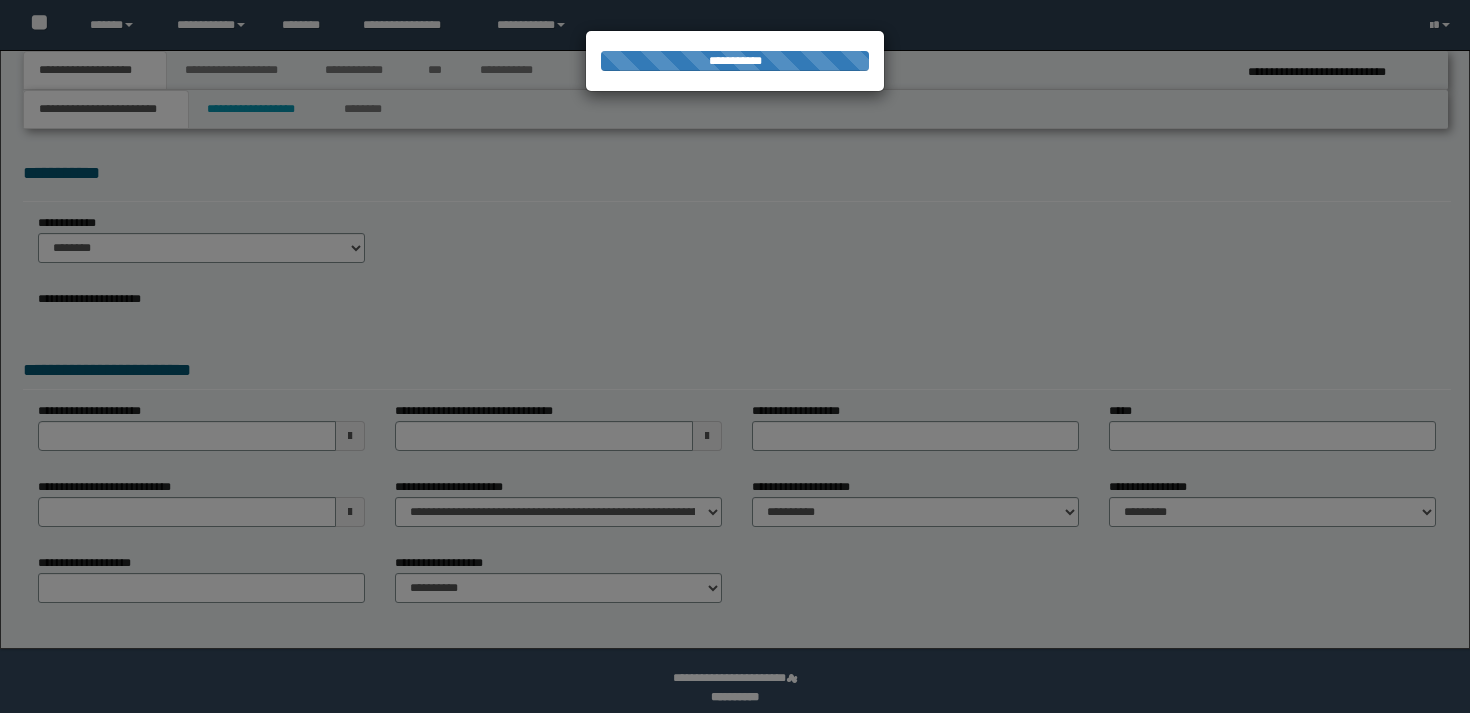 select on "*" 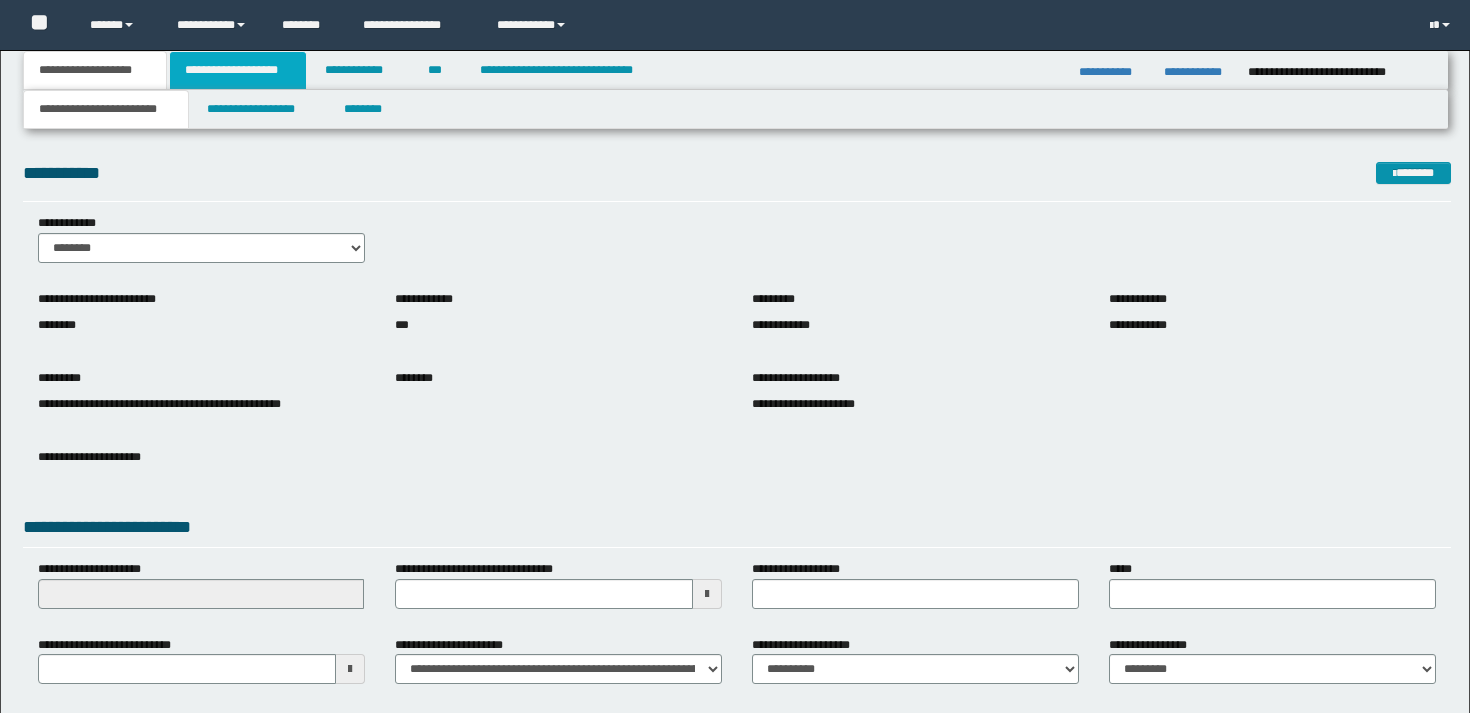 click on "**********" at bounding box center (238, 70) 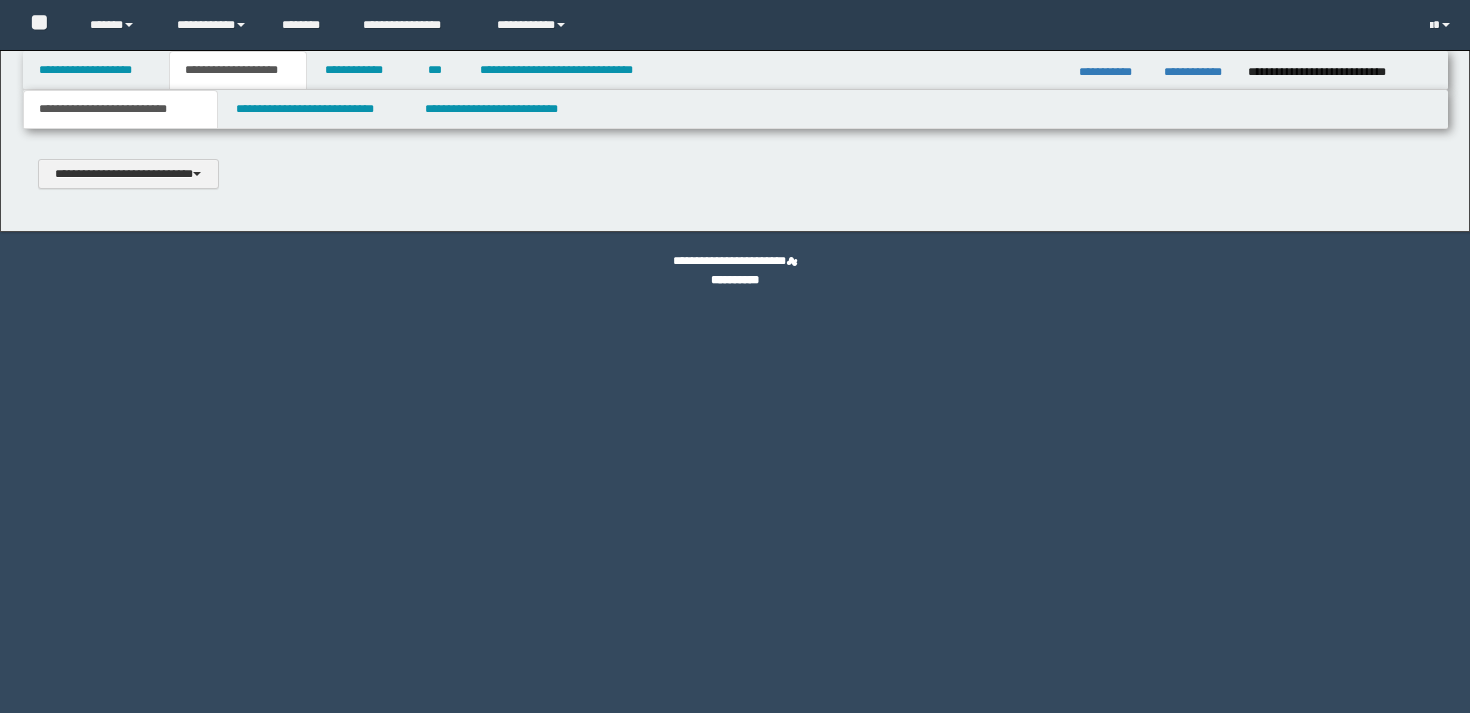 scroll, scrollTop: 0, scrollLeft: 0, axis: both 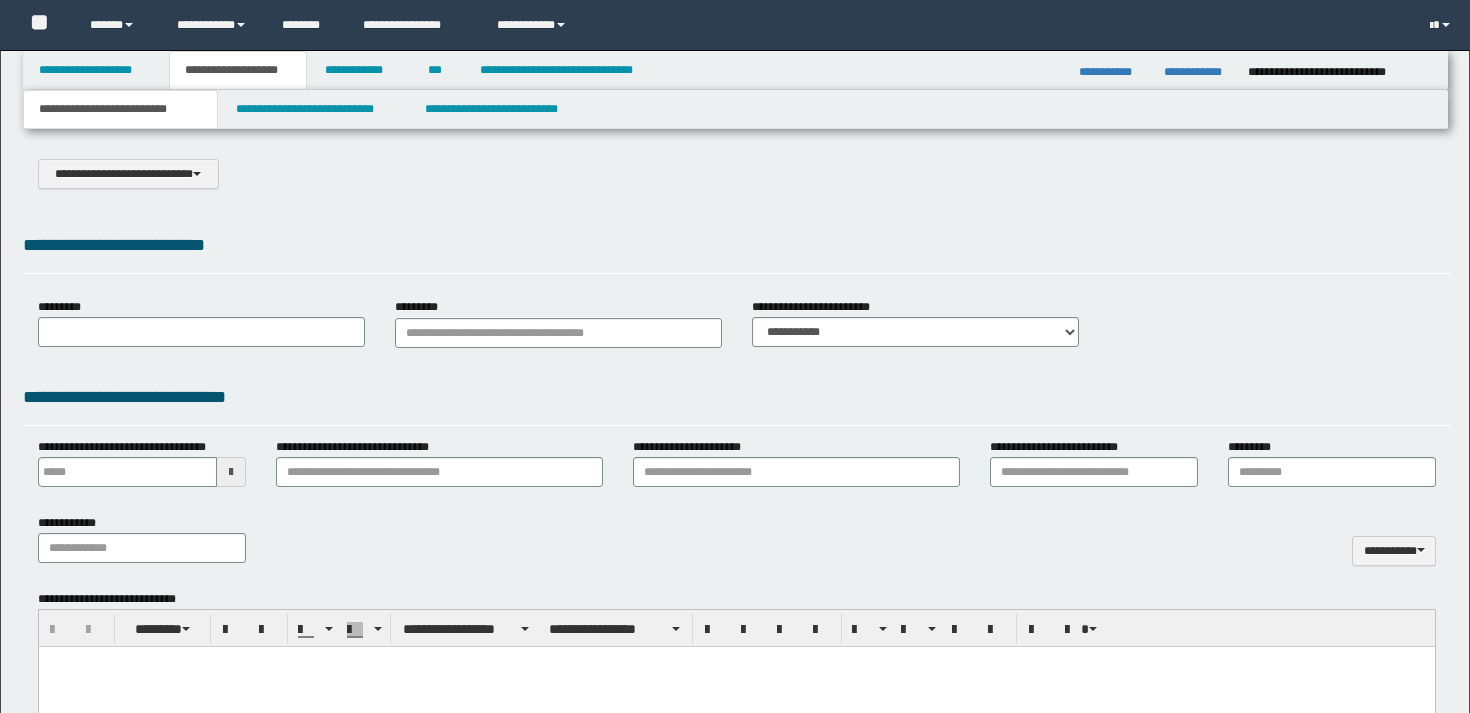 type on "**********" 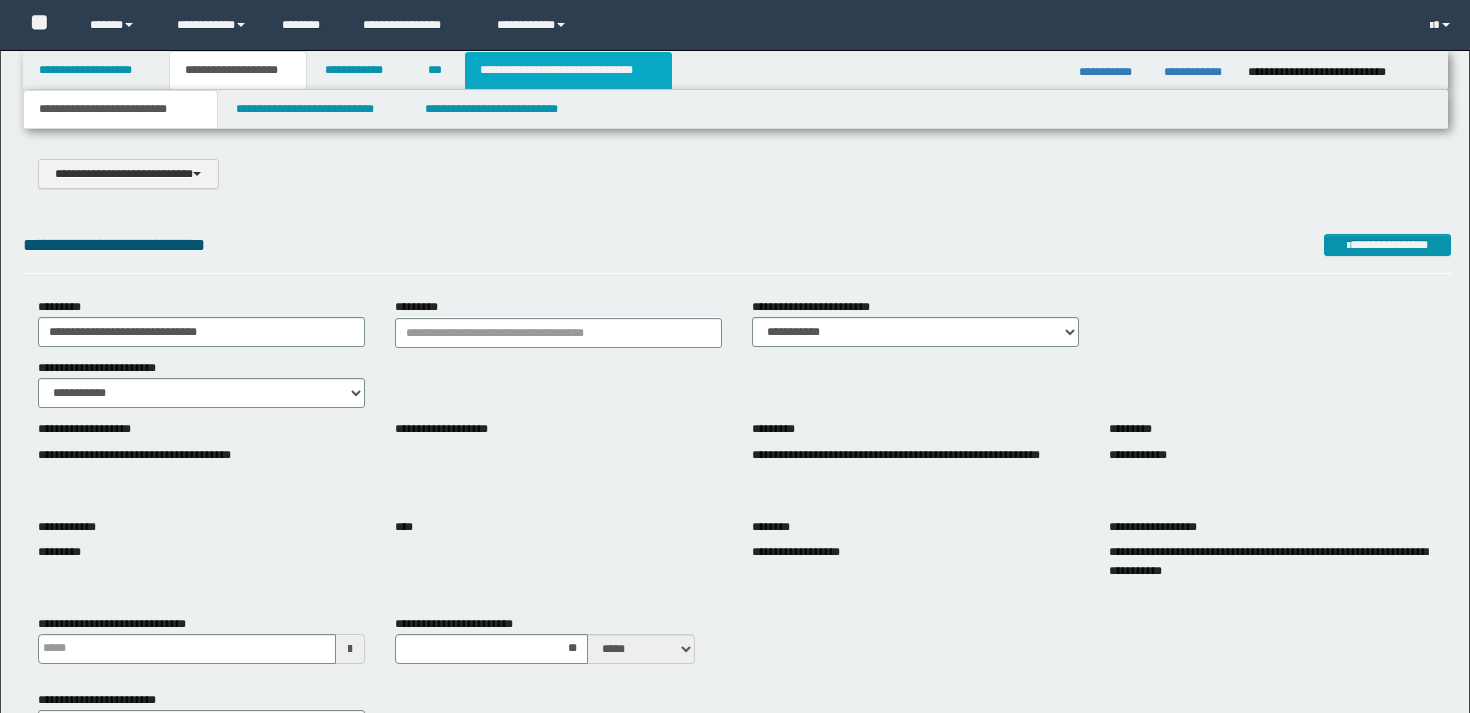click on "**********" at bounding box center [568, 70] 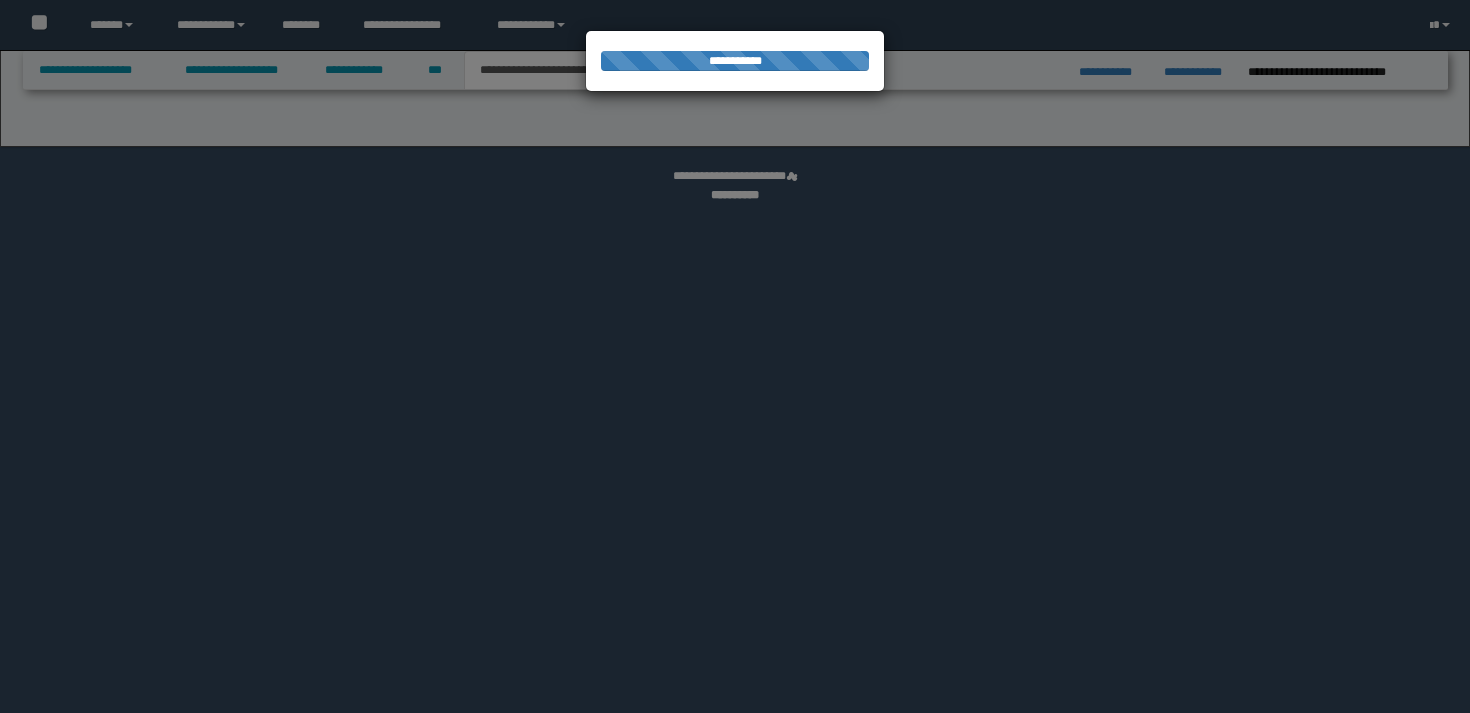 select on "*" 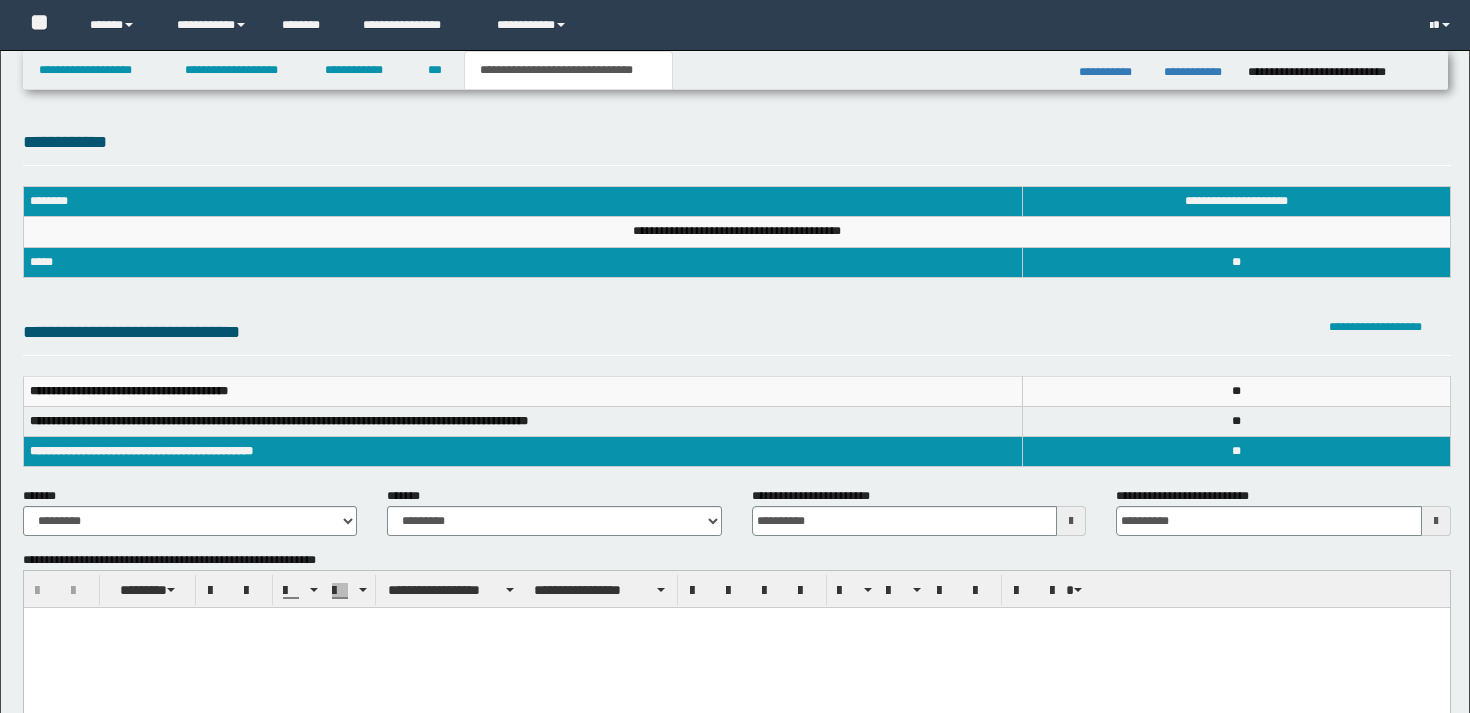 scroll, scrollTop: 0, scrollLeft: 0, axis: both 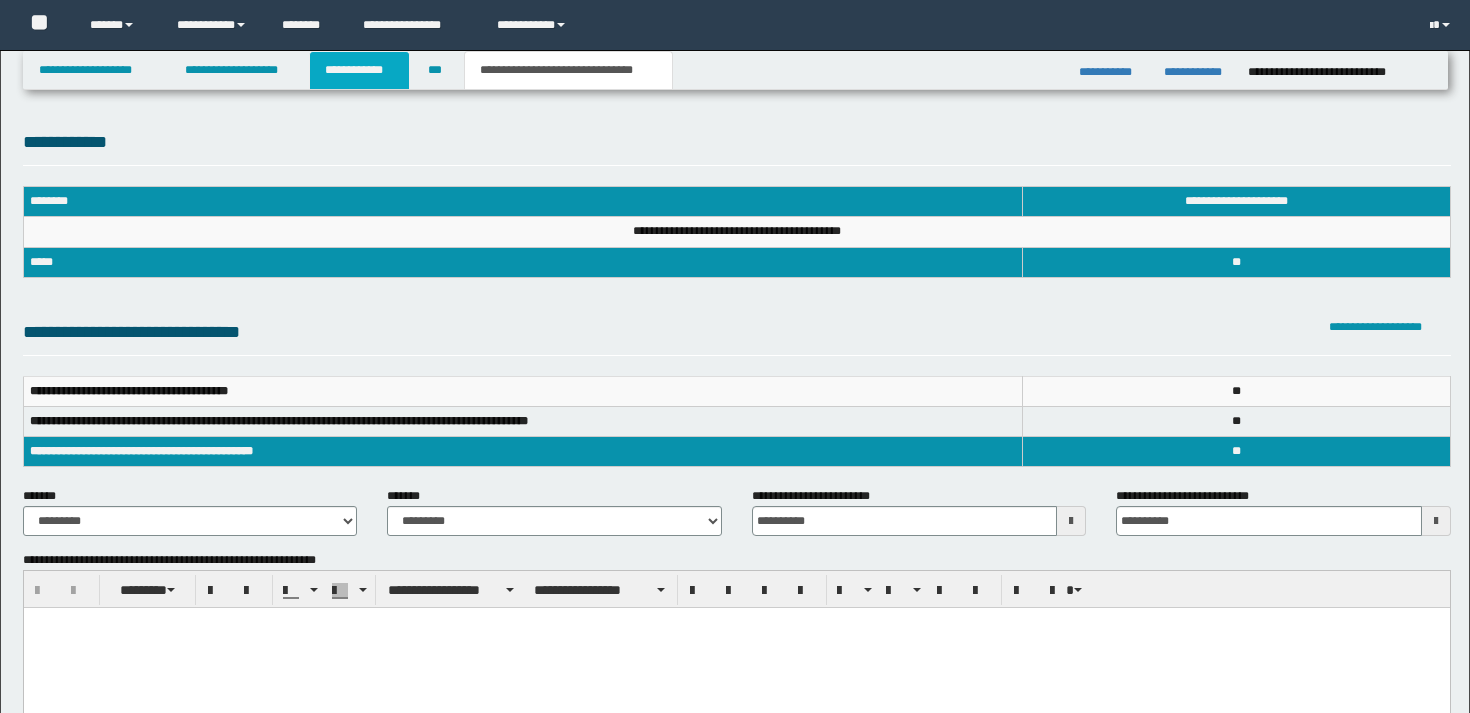click on "**********" at bounding box center (359, 70) 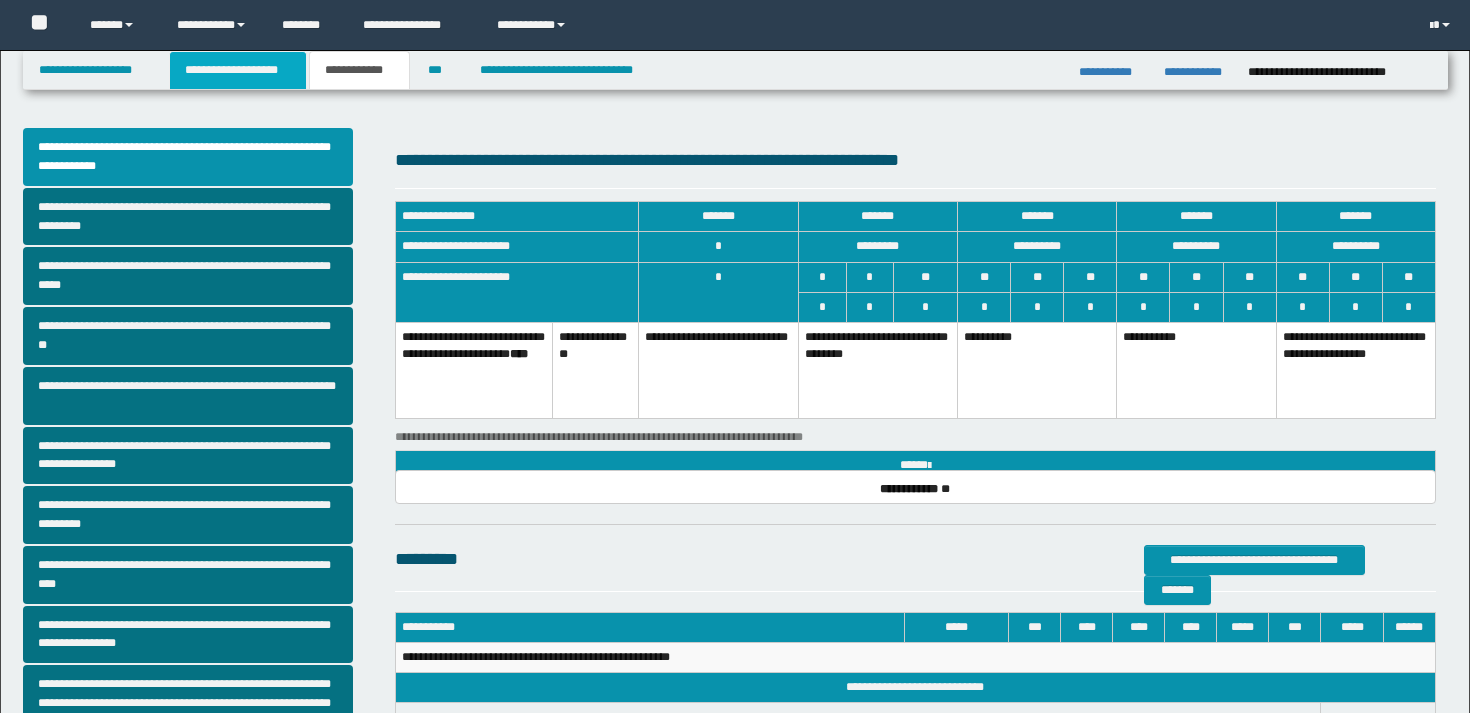 click on "**********" at bounding box center (238, 70) 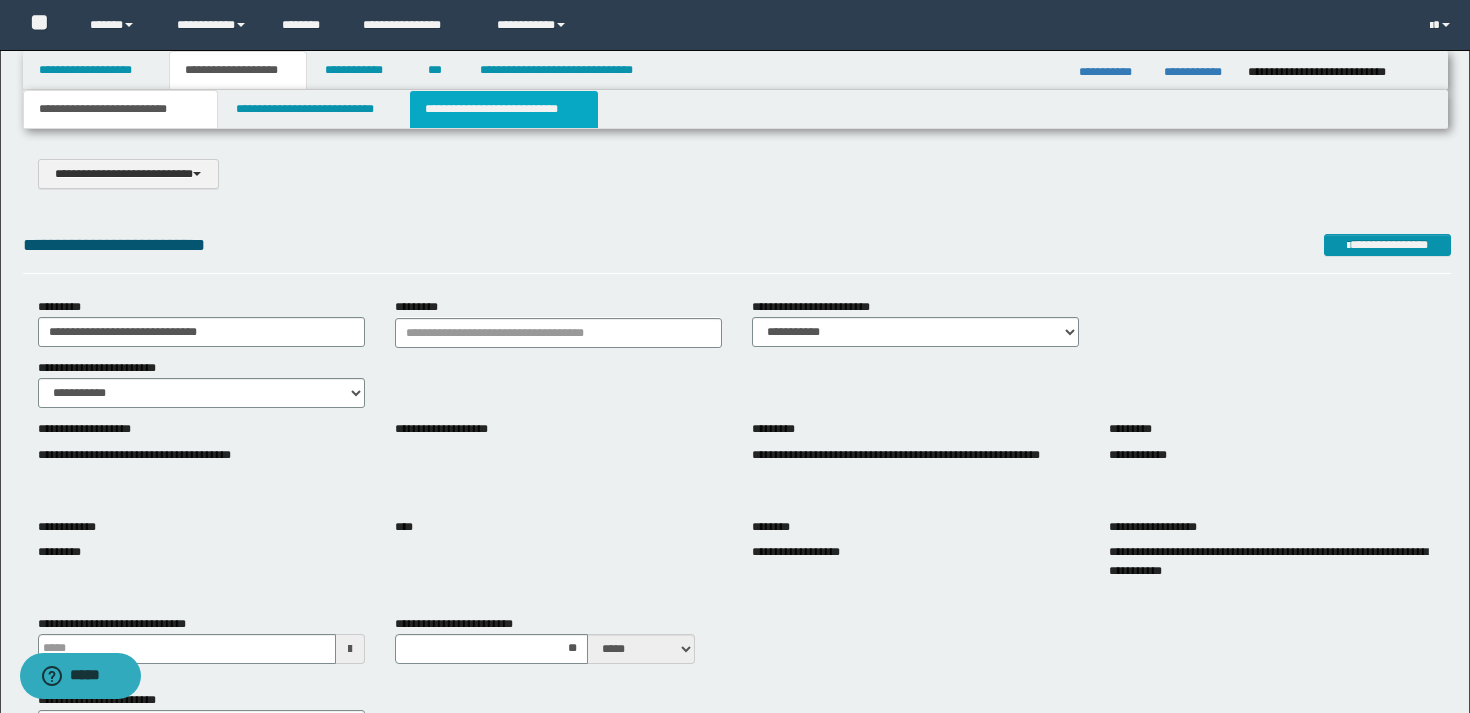 click on "**********" at bounding box center (504, 109) 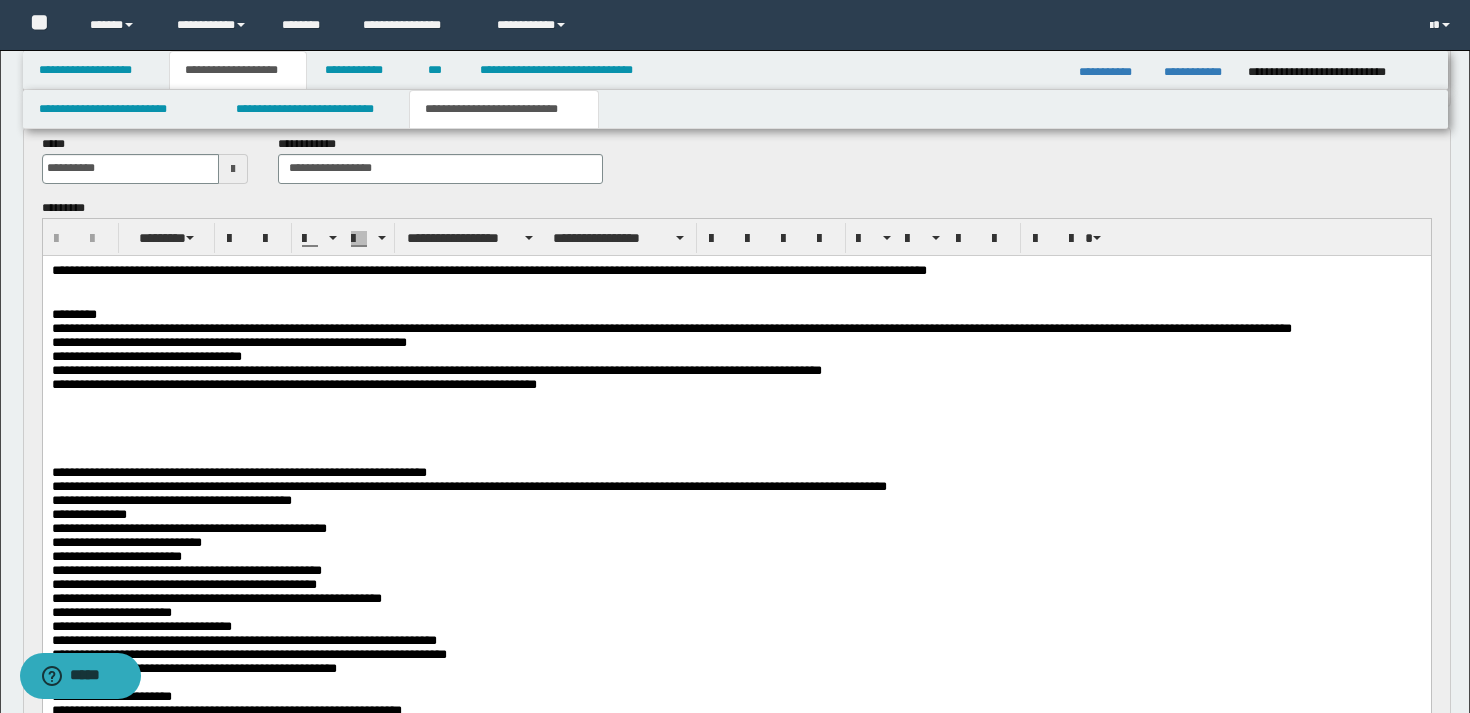 scroll, scrollTop: 838, scrollLeft: 0, axis: vertical 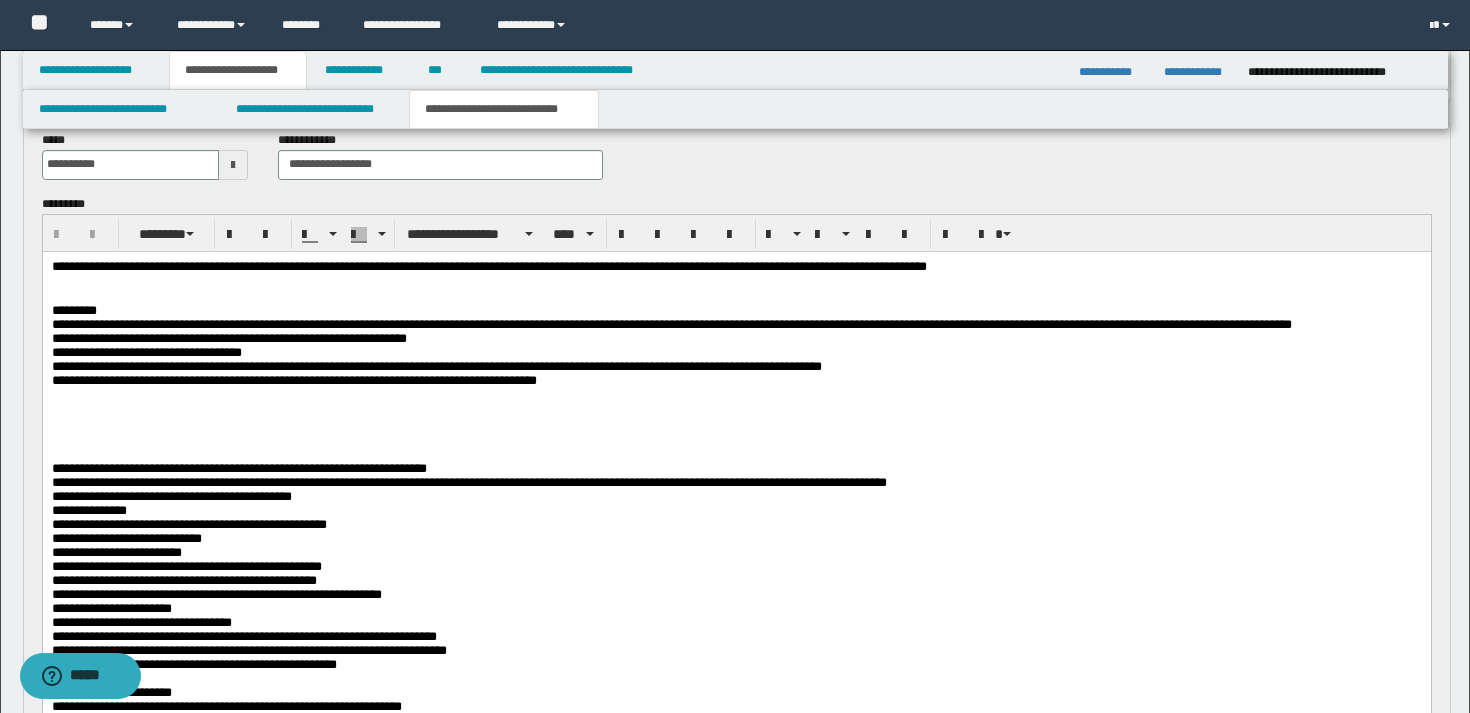 click on "**********" at bounding box center (736, 380) 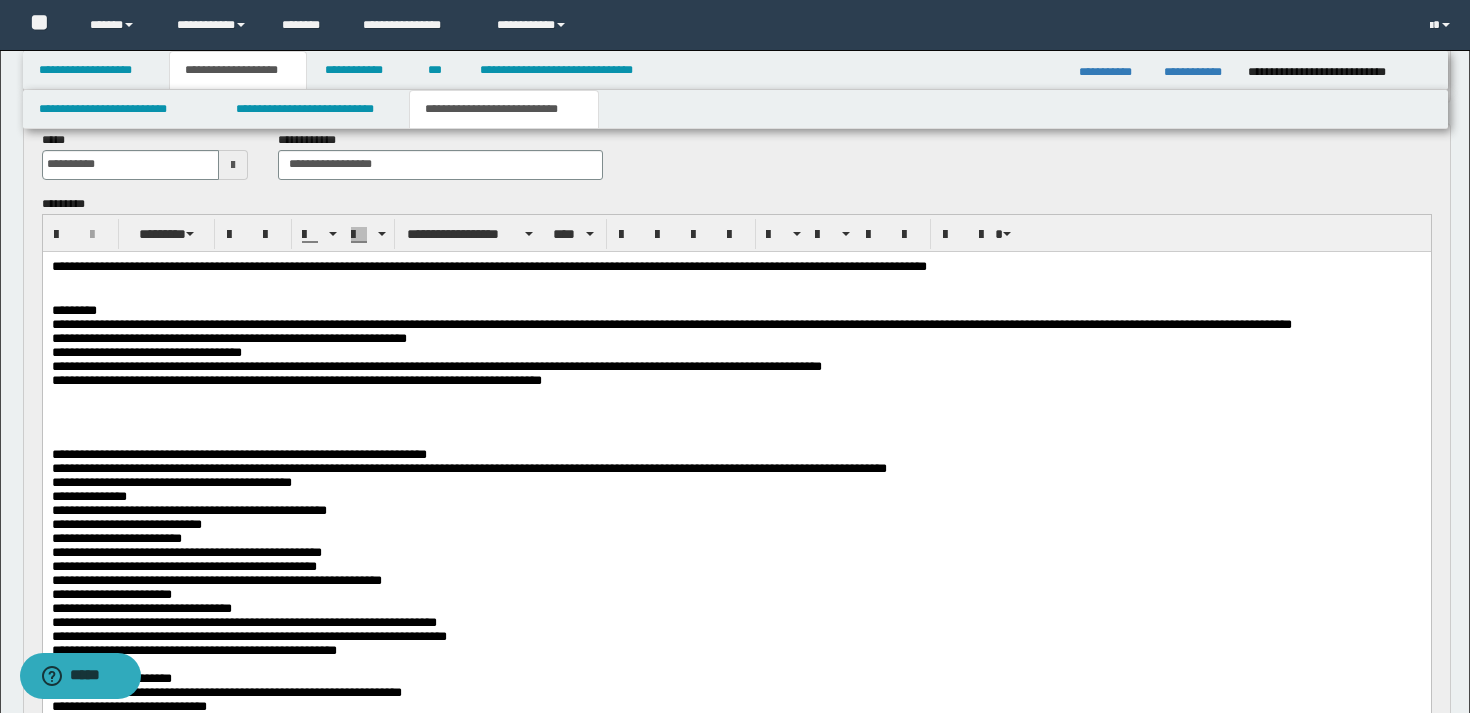 type 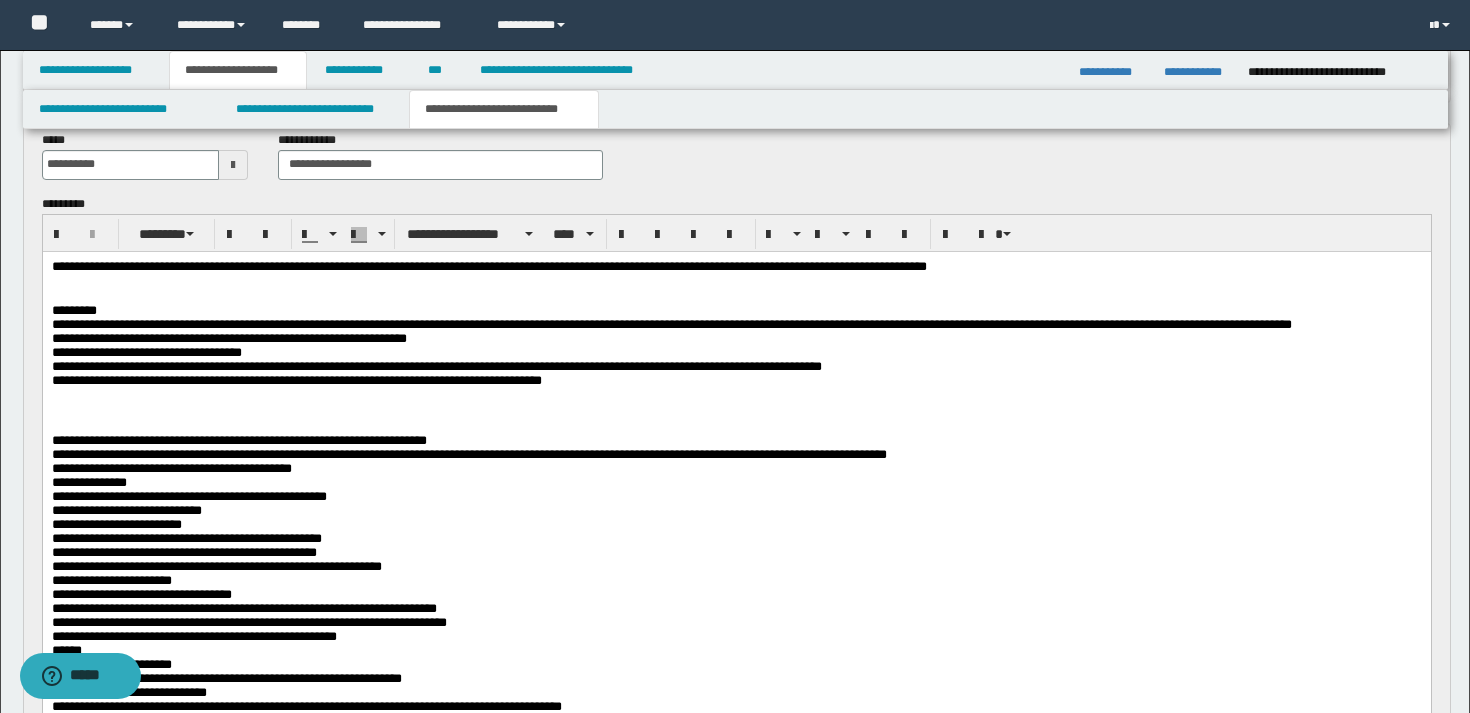 click at bounding box center [736, 396] 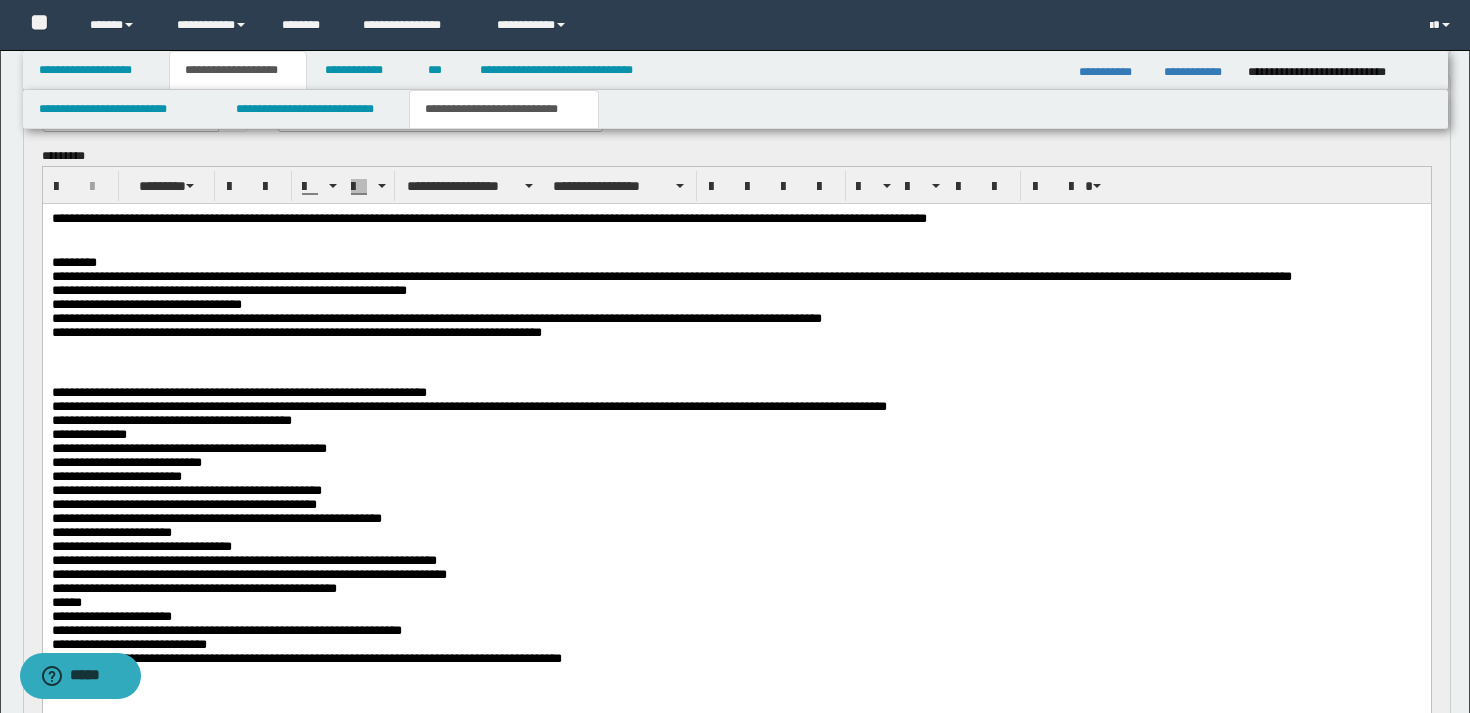 scroll, scrollTop: 905, scrollLeft: 0, axis: vertical 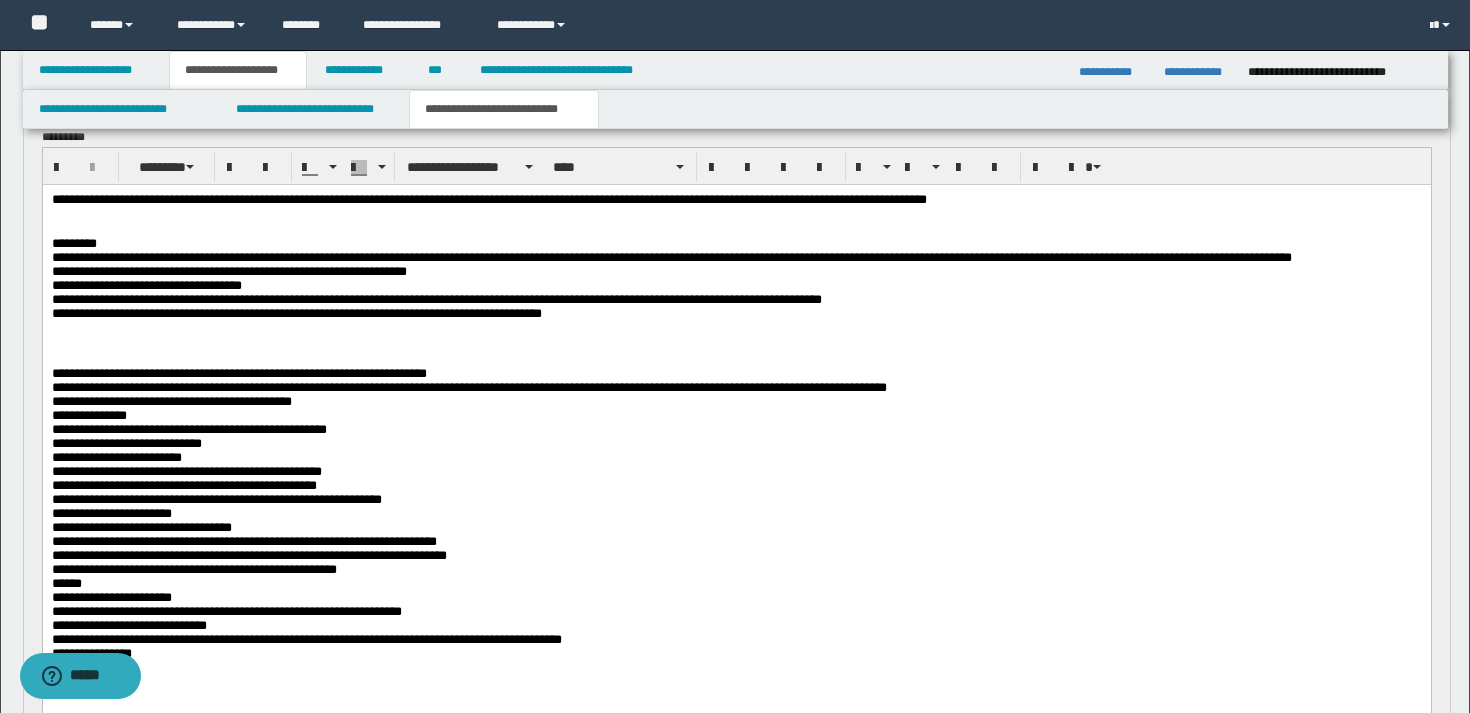 click on "**********" at bounding box center [296, 312] 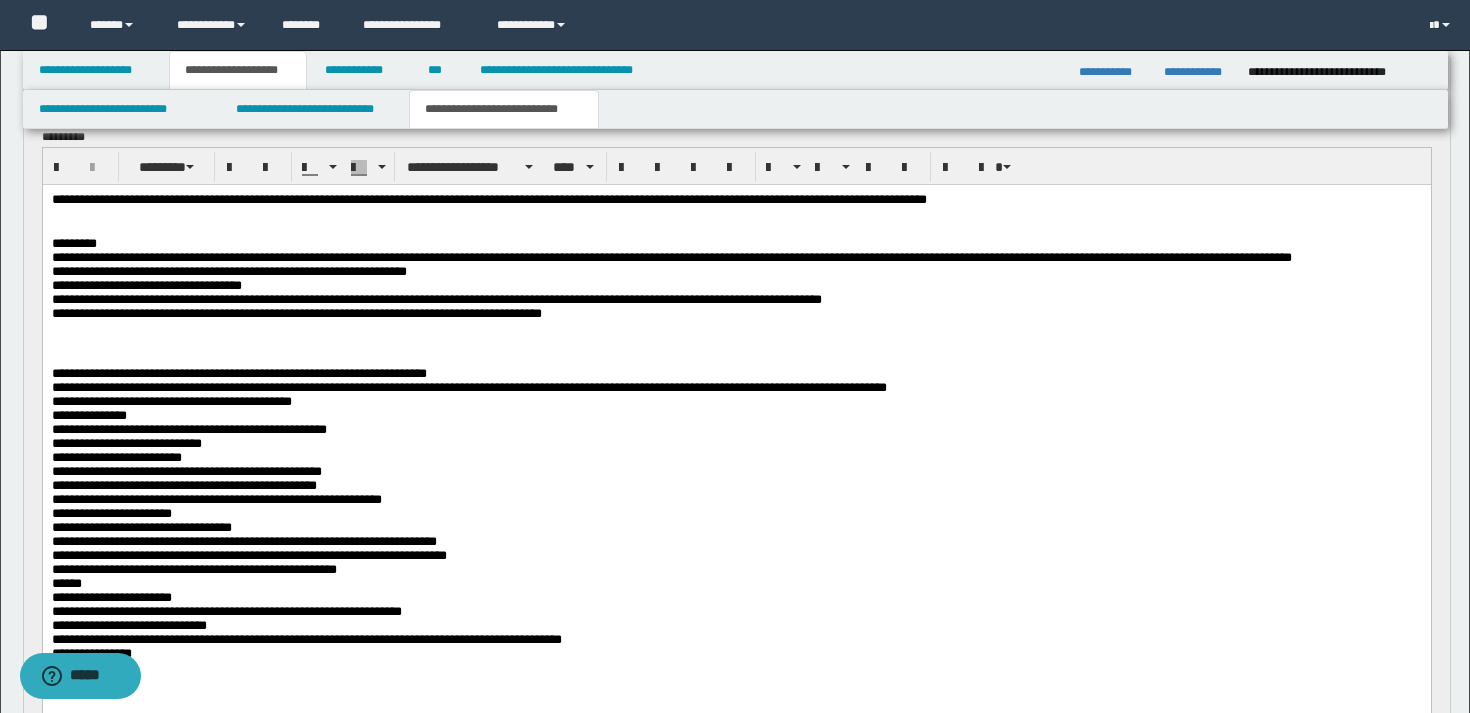 click on "**********" at bounding box center (736, 314) 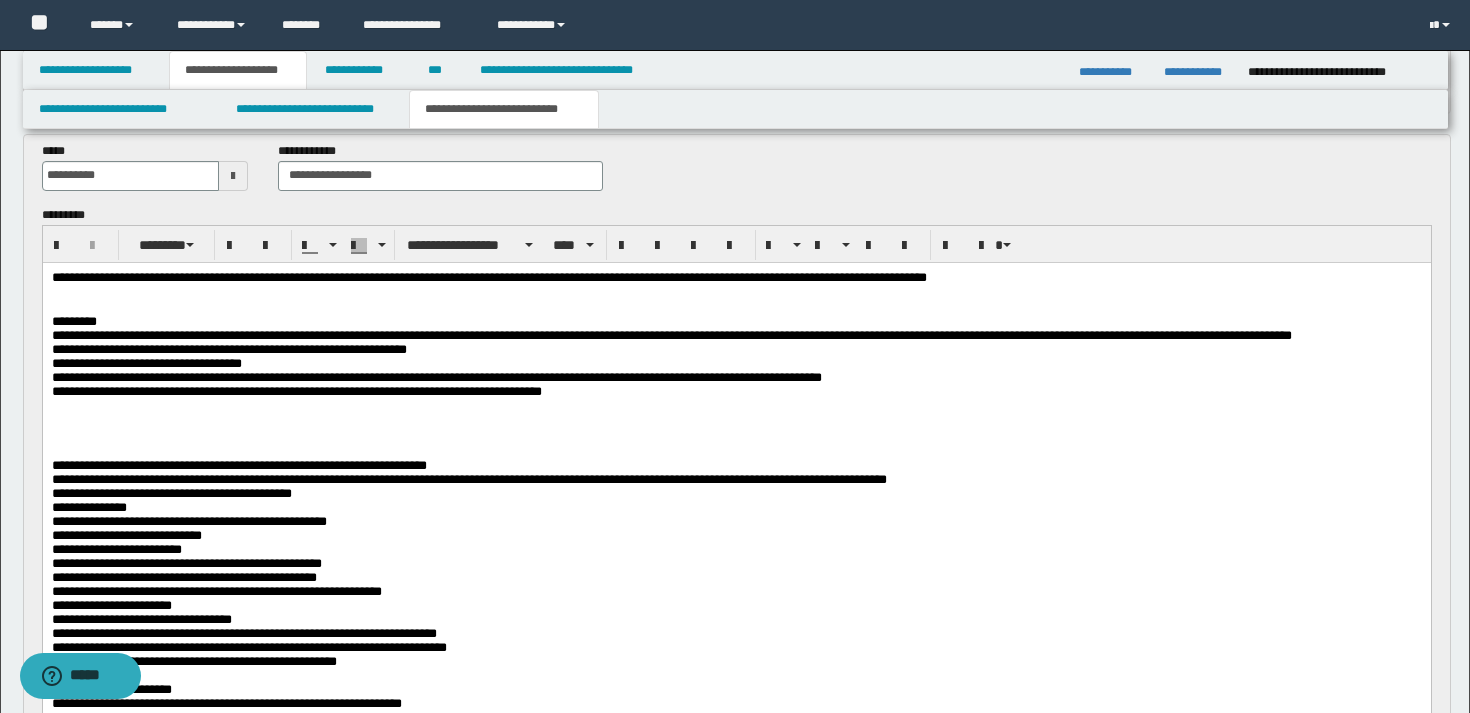 scroll, scrollTop: 821, scrollLeft: 0, axis: vertical 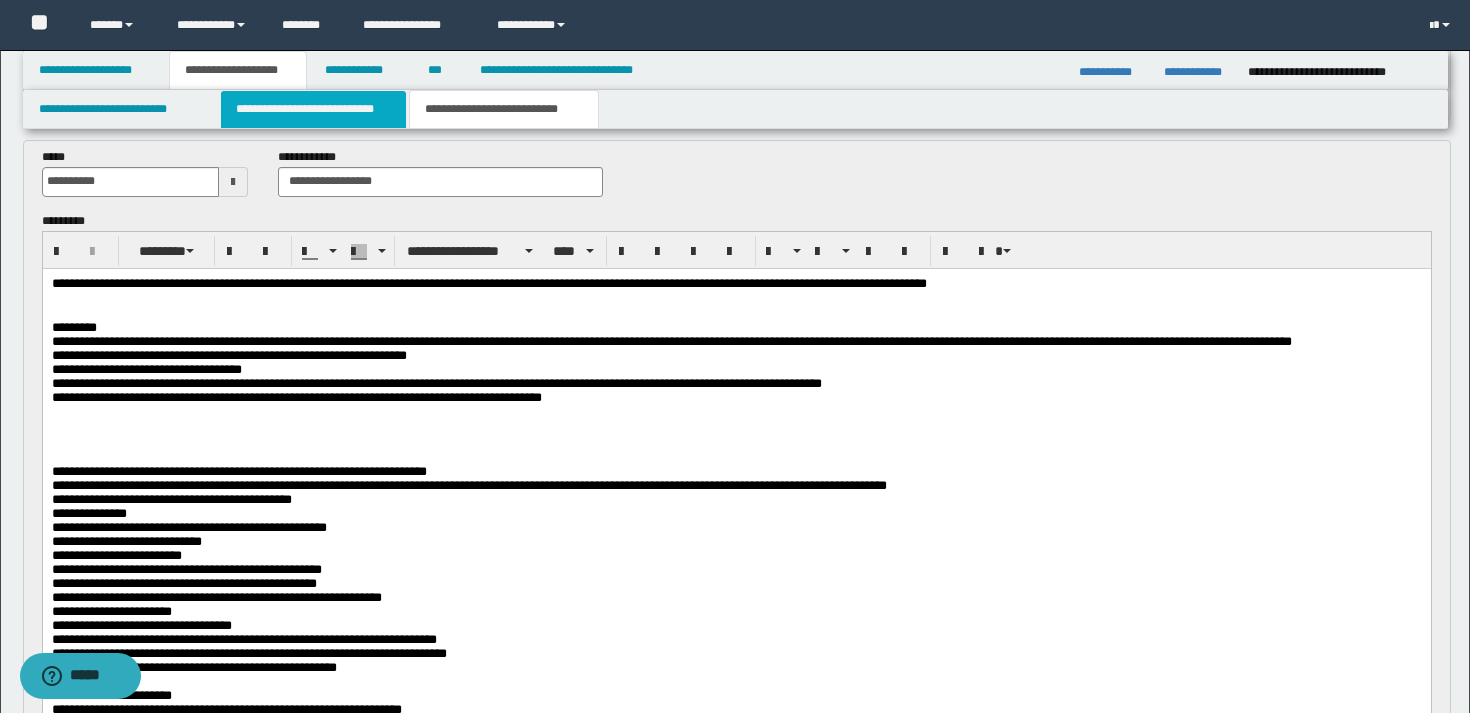 click on "**********" at bounding box center (314, 109) 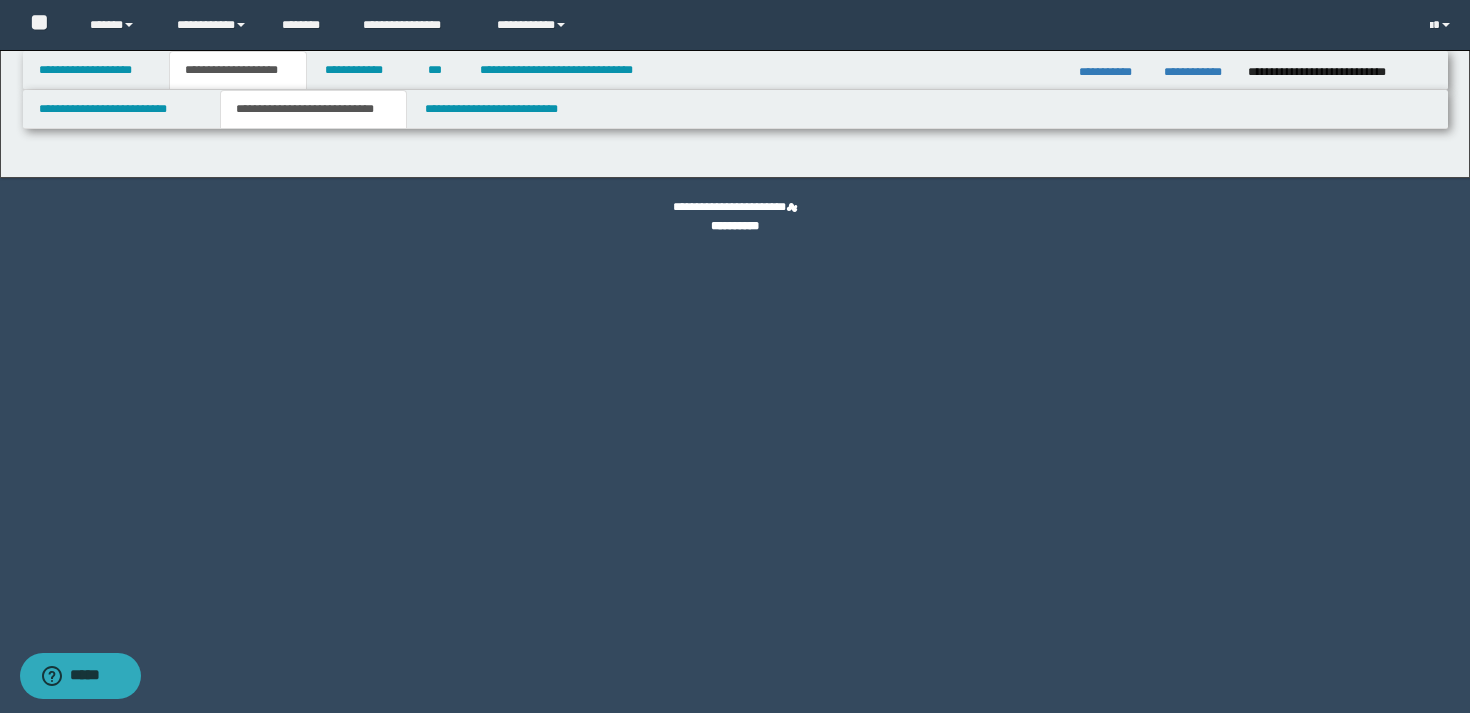select on "*" 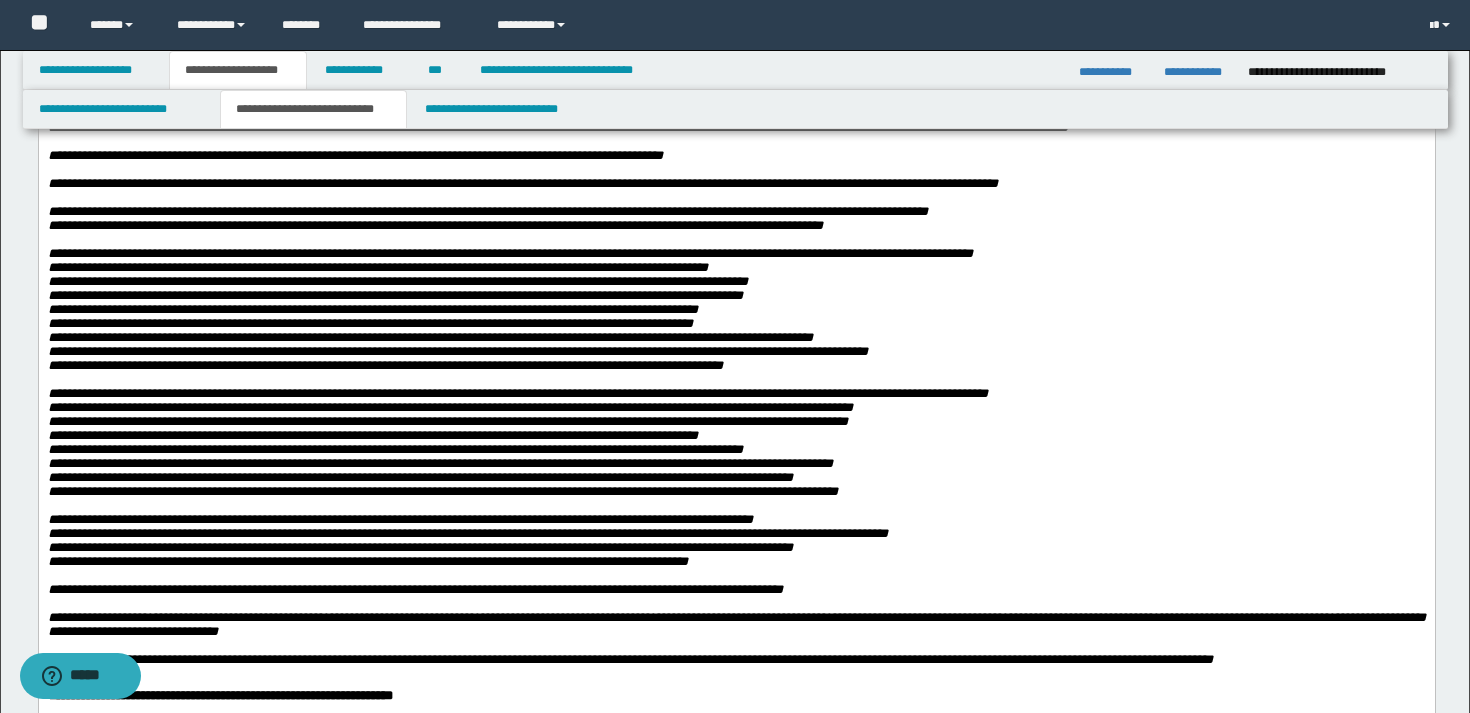 scroll, scrollTop: 607, scrollLeft: 0, axis: vertical 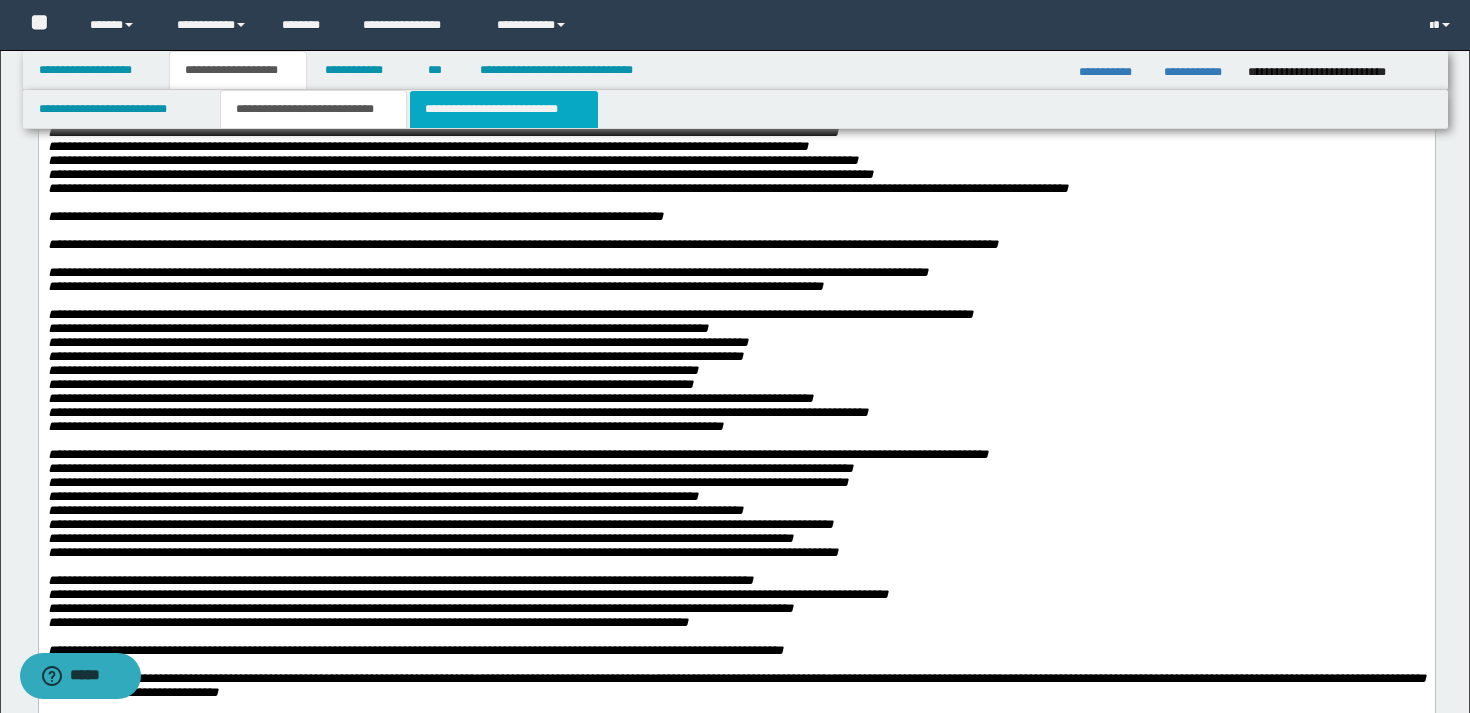 click on "**********" at bounding box center (504, 109) 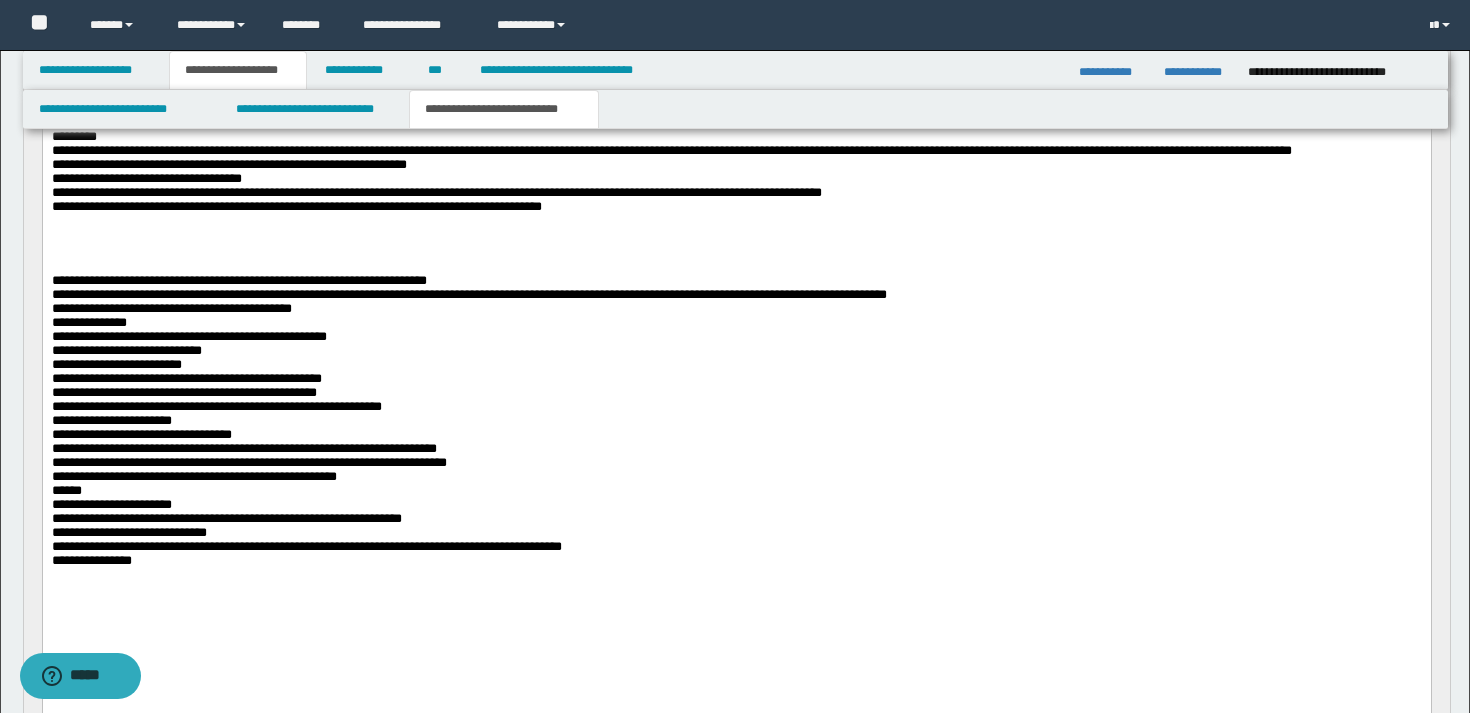 scroll, scrollTop: 1016, scrollLeft: 0, axis: vertical 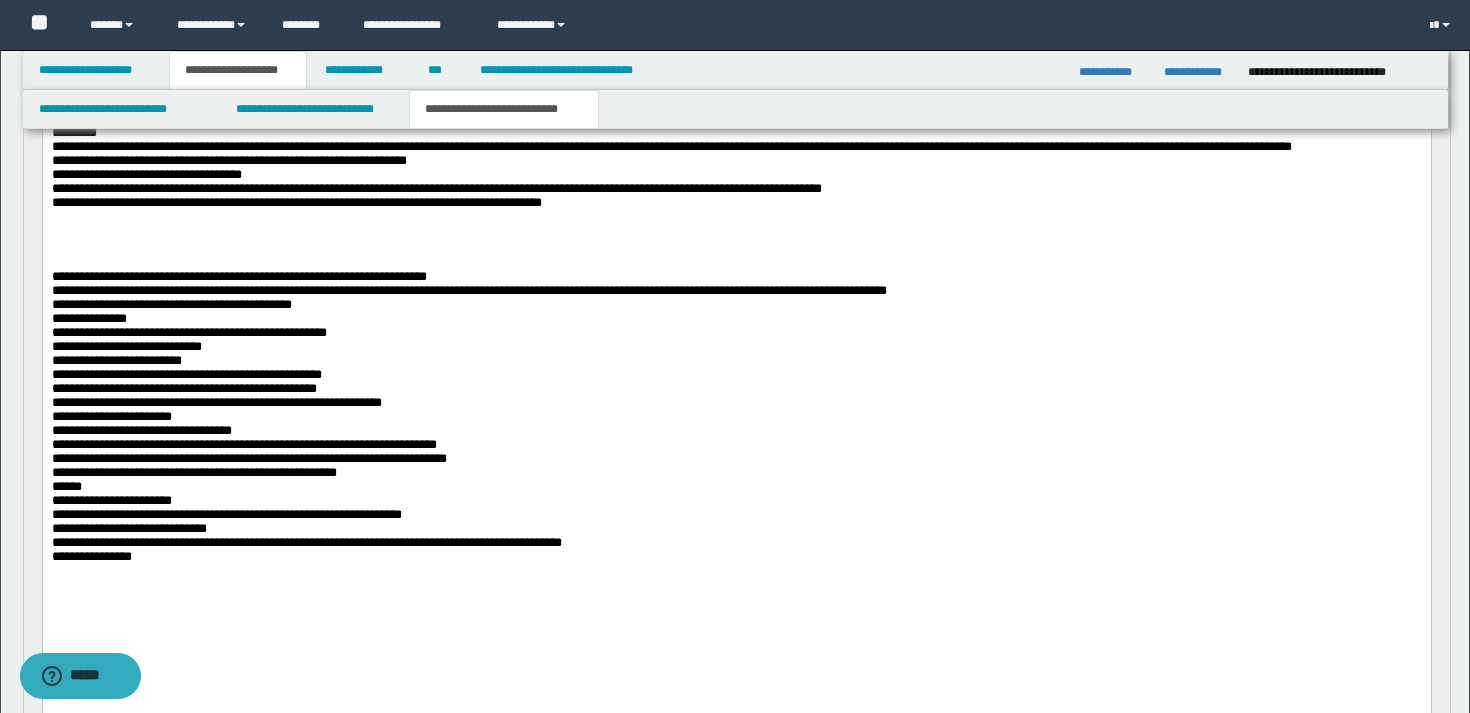 click at bounding box center [736, 217] 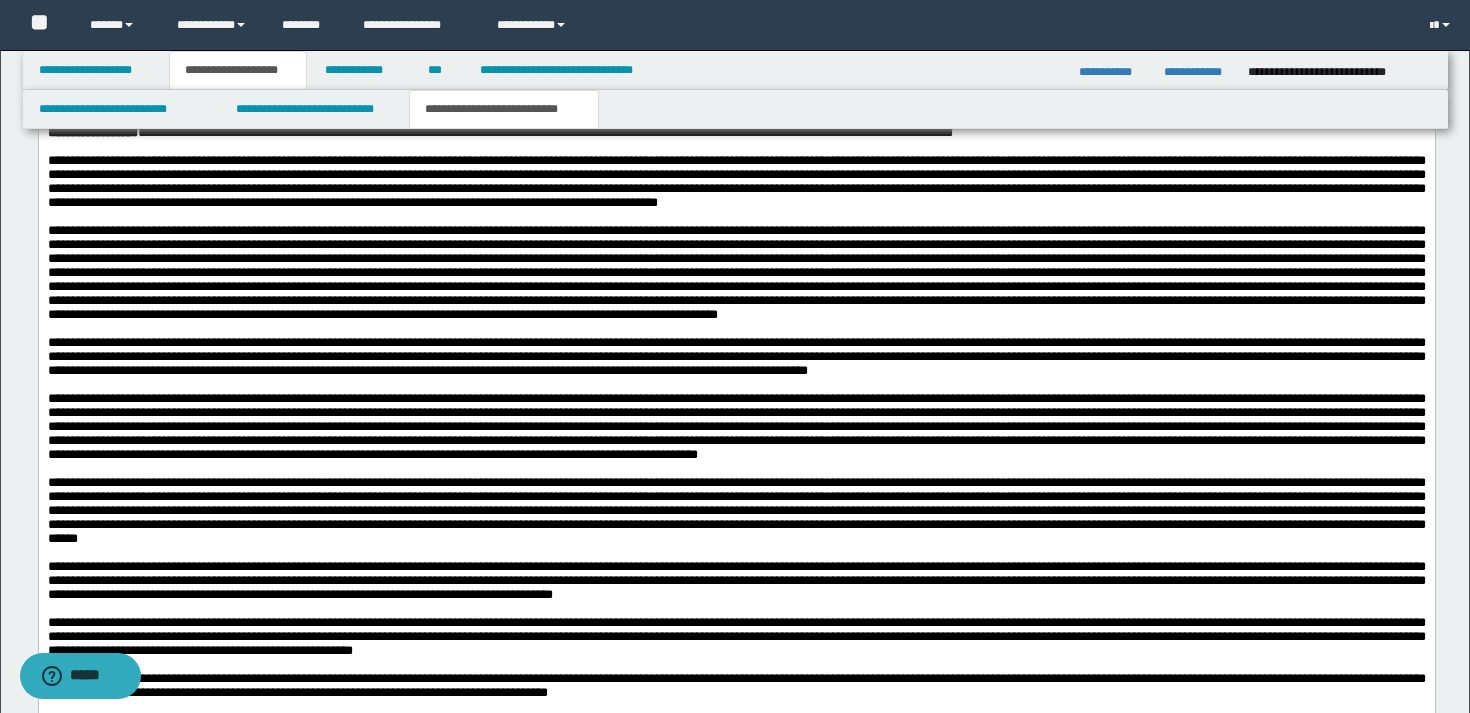 scroll, scrollTop: 2008, scrollLeft: 0, axis: vertical 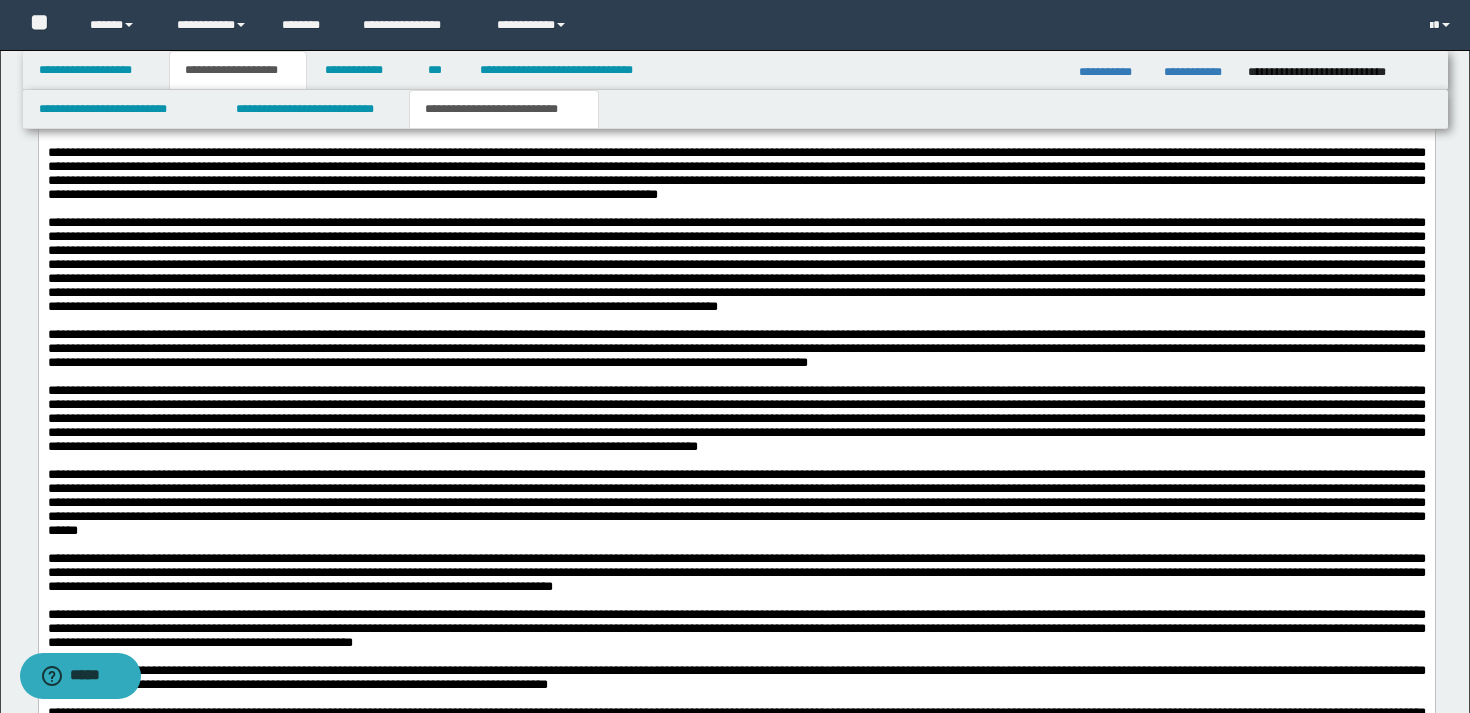 click on "**********" at bounding box center [736, 347] 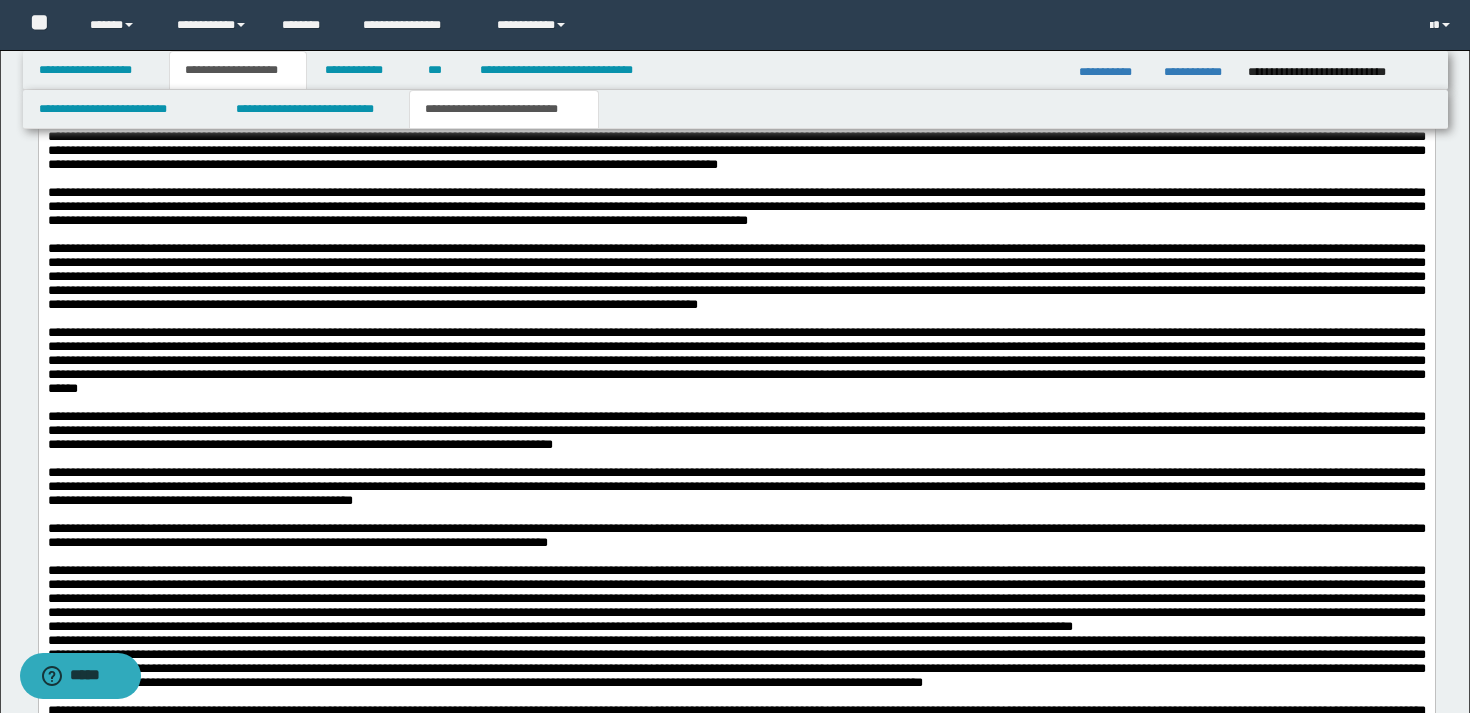 scroll, scrollTop: 2168, scrollLeft: 0, axis: vertical 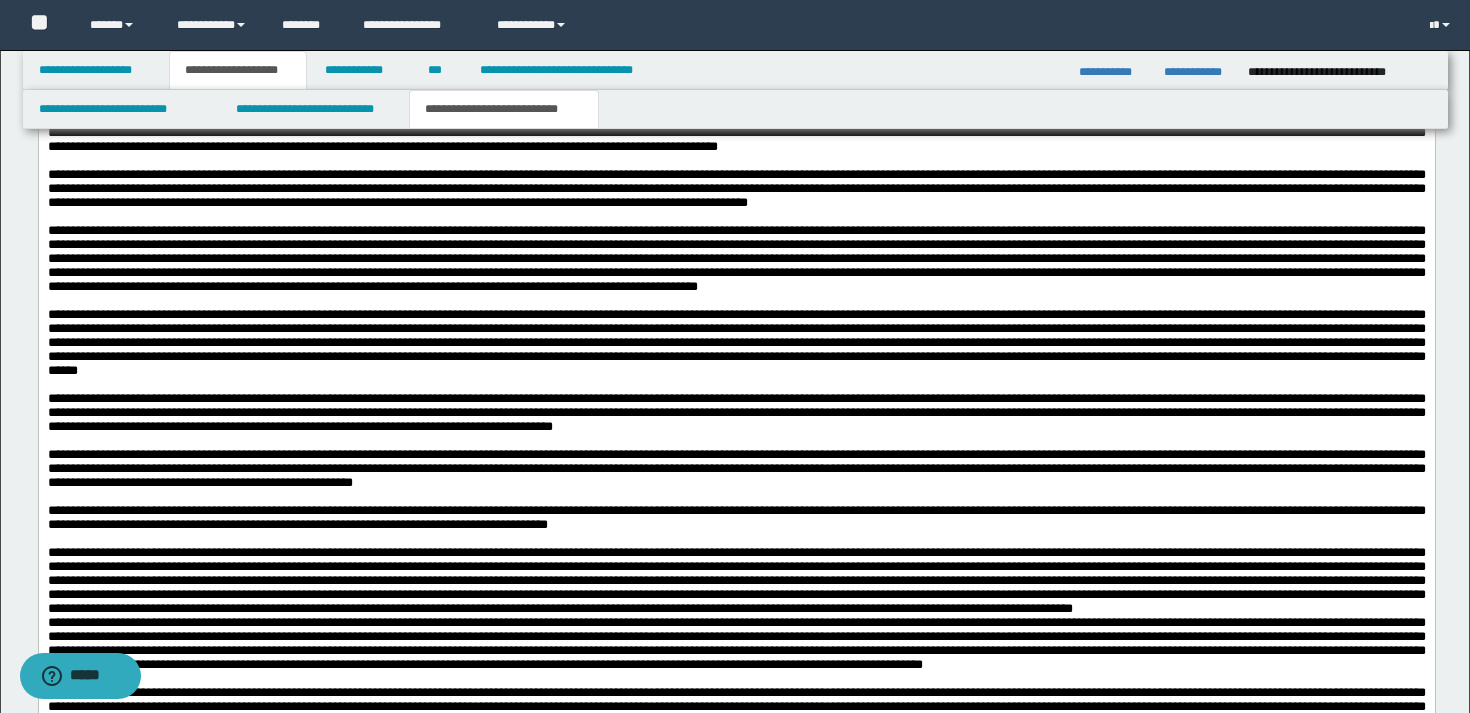 click at bounding box center [736, 258] 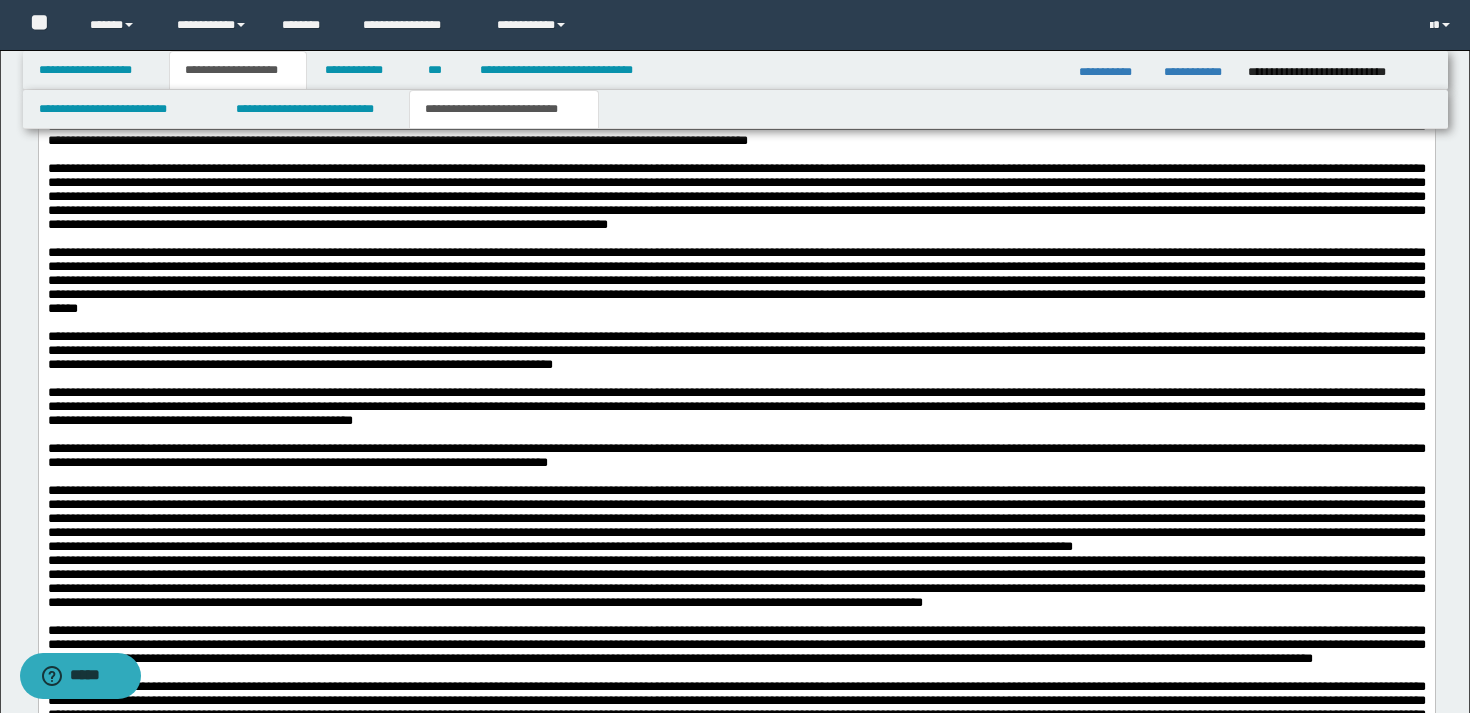 scroll, scrollTop: 2242, scrollLeft: 0, axis: vertical 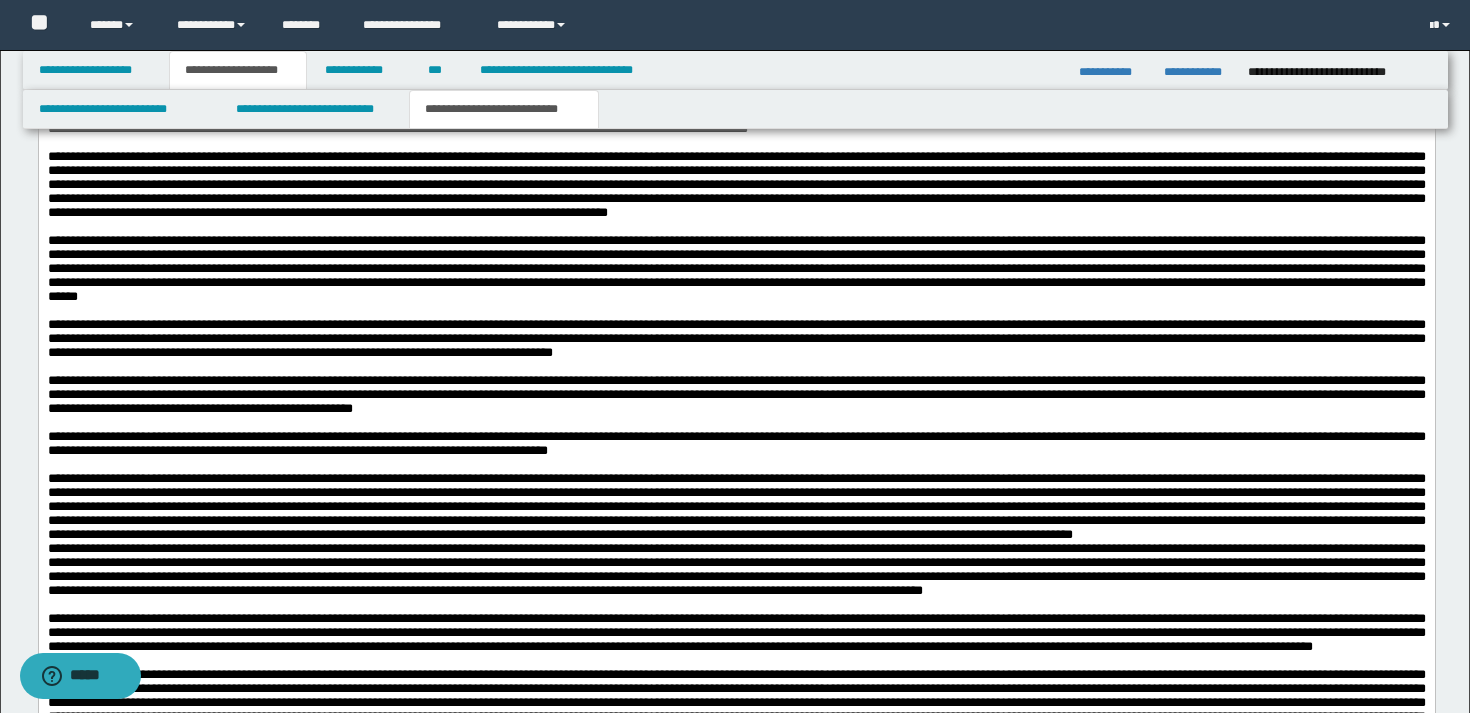 click on "**********" at bounding box center [736, 338] 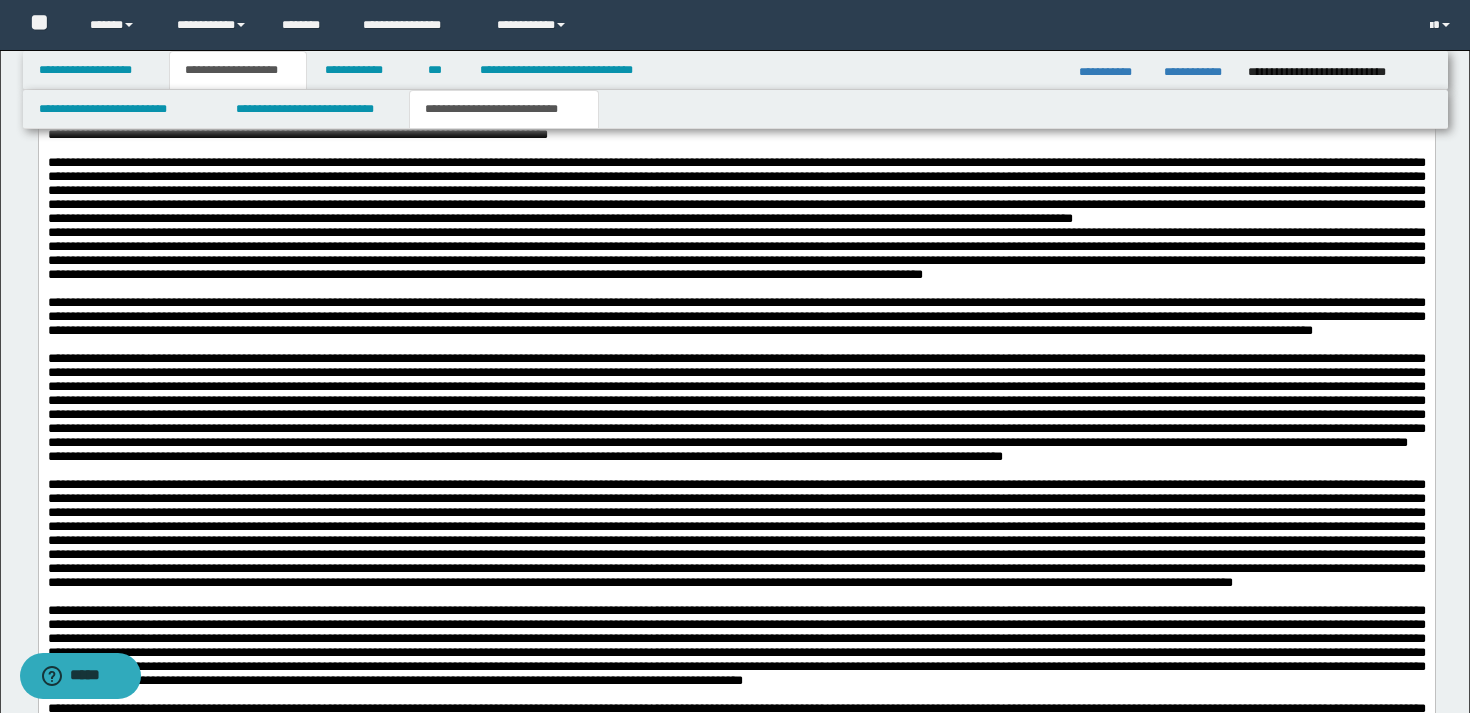 scroll, scrollTop: 2566, scrollLeft: 0, axis: vertical 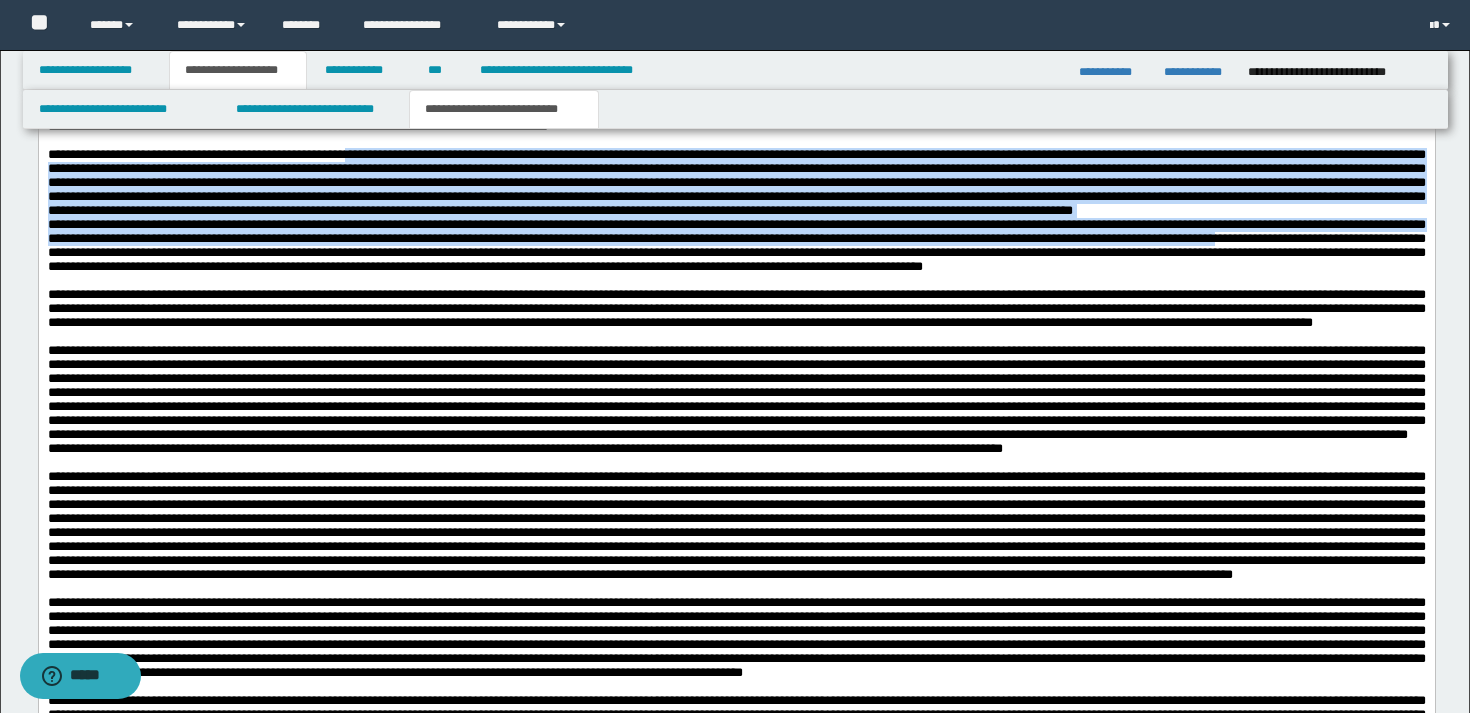 drag, startPoint x: 1421, startPoint y: 349, endPoint x: 379, endPoint y: 239, distance: 1047.79 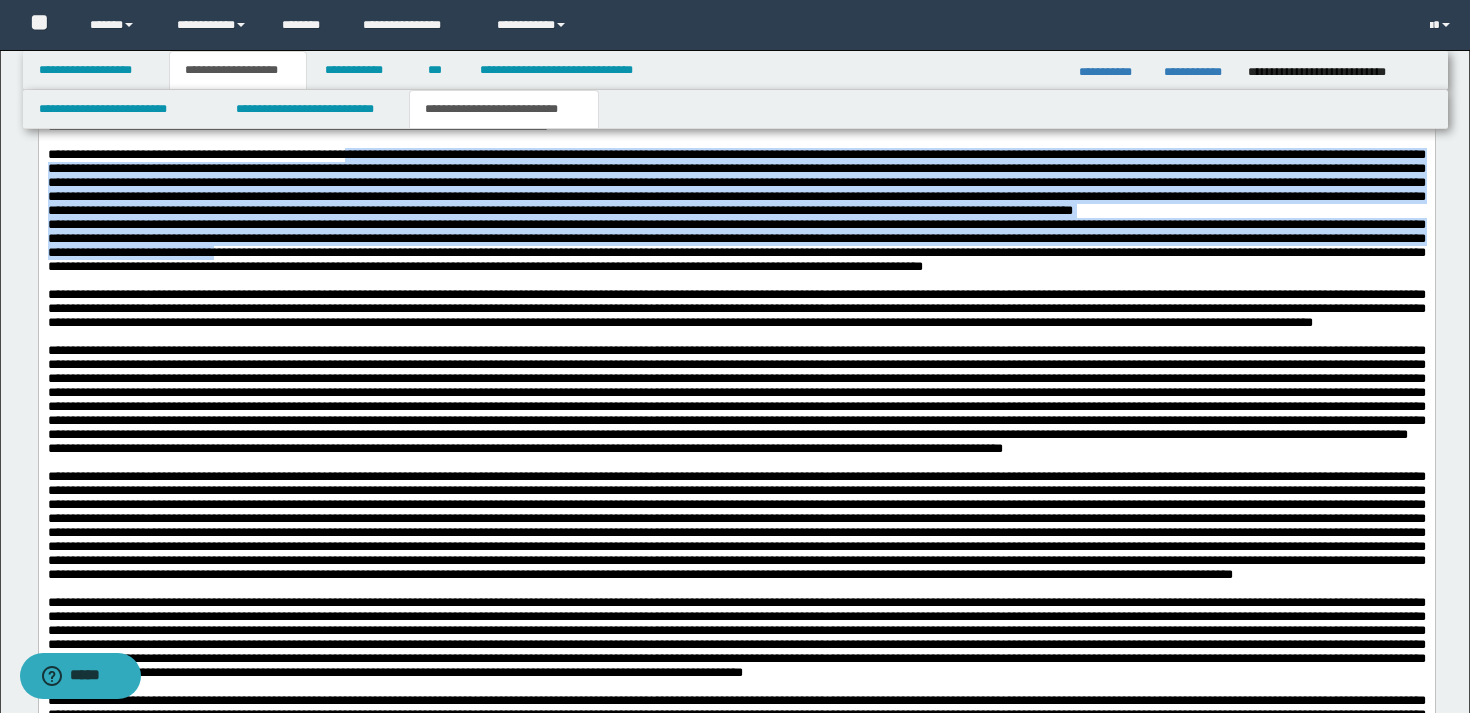 drag, startPoint x: 379, startPoint y: 240, endPoint x: 465, endPoint y: 361, distance: 148.44864 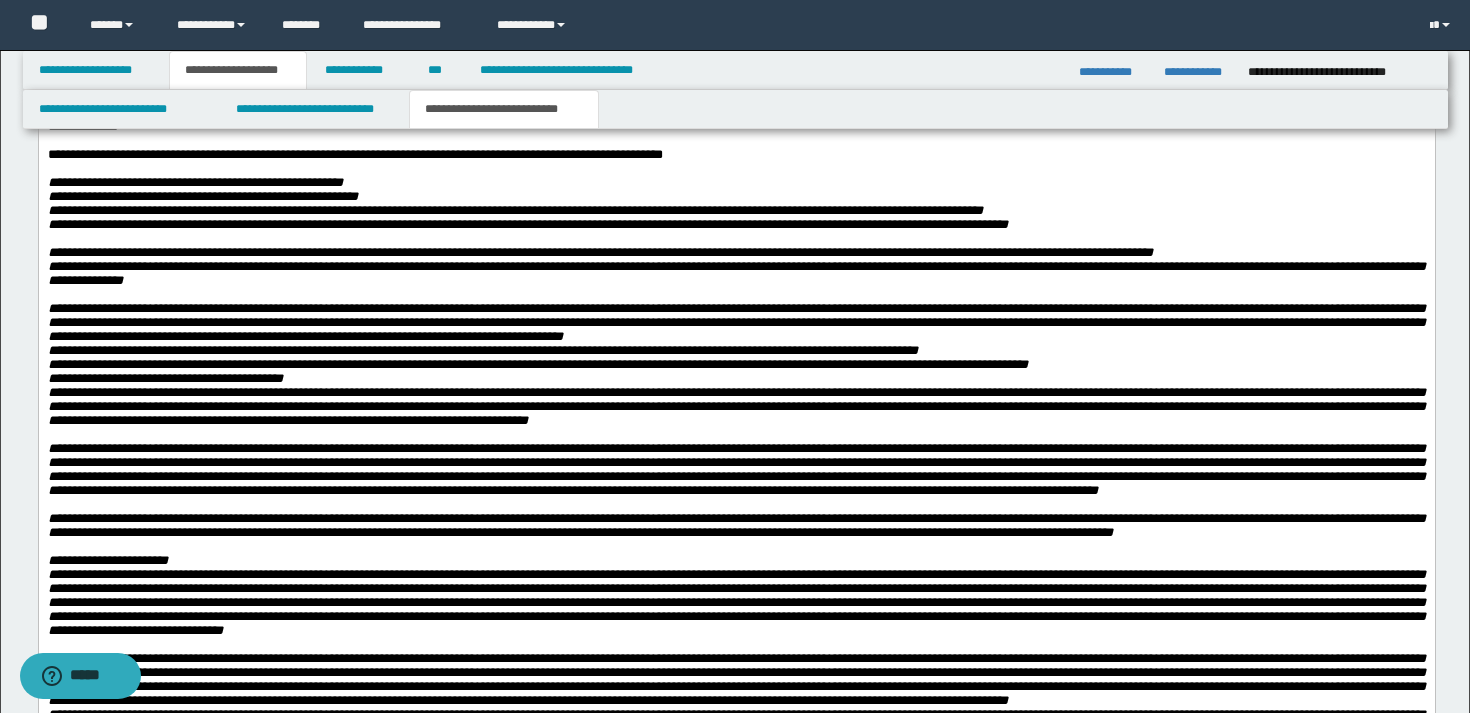 scroll, scrollTop: 3830, scrollLeft: 0, axis: vertical 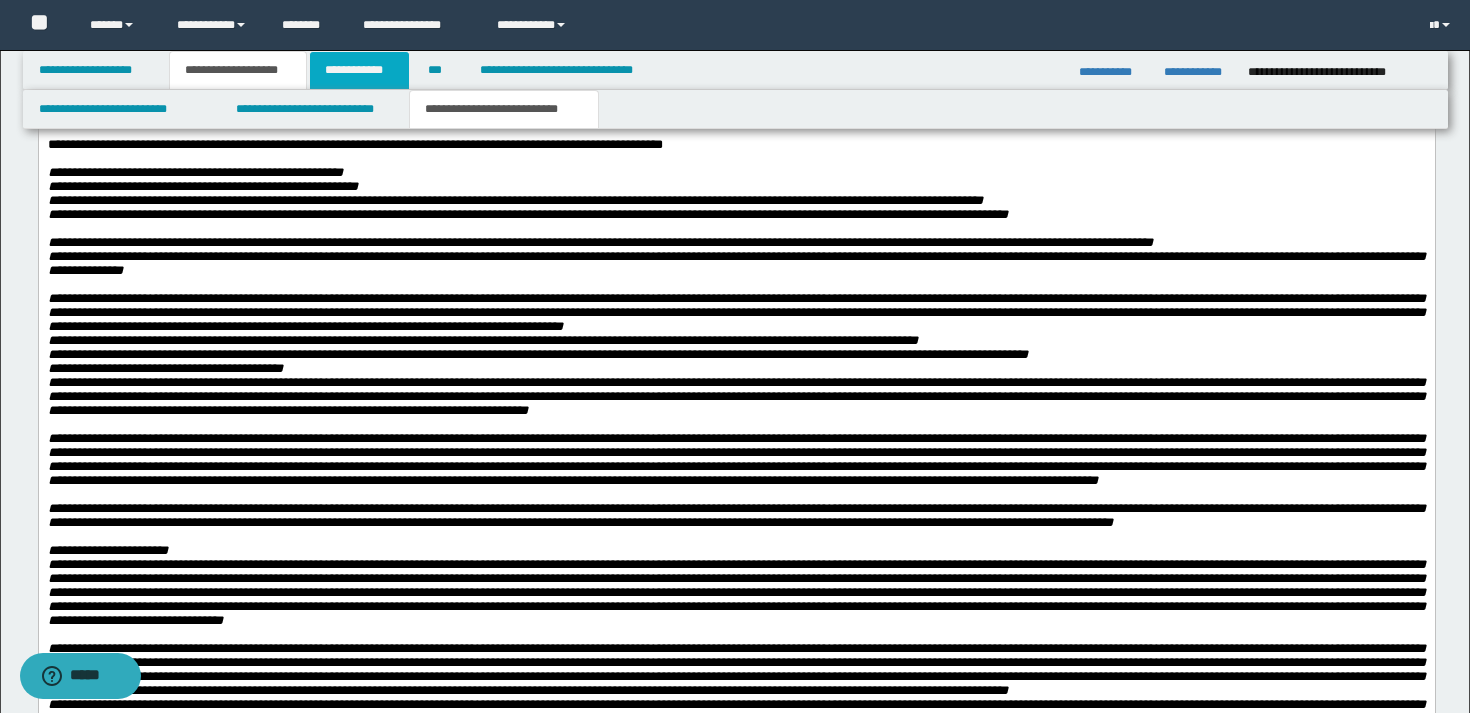 click on "**********" at bounding box center (359, 70) 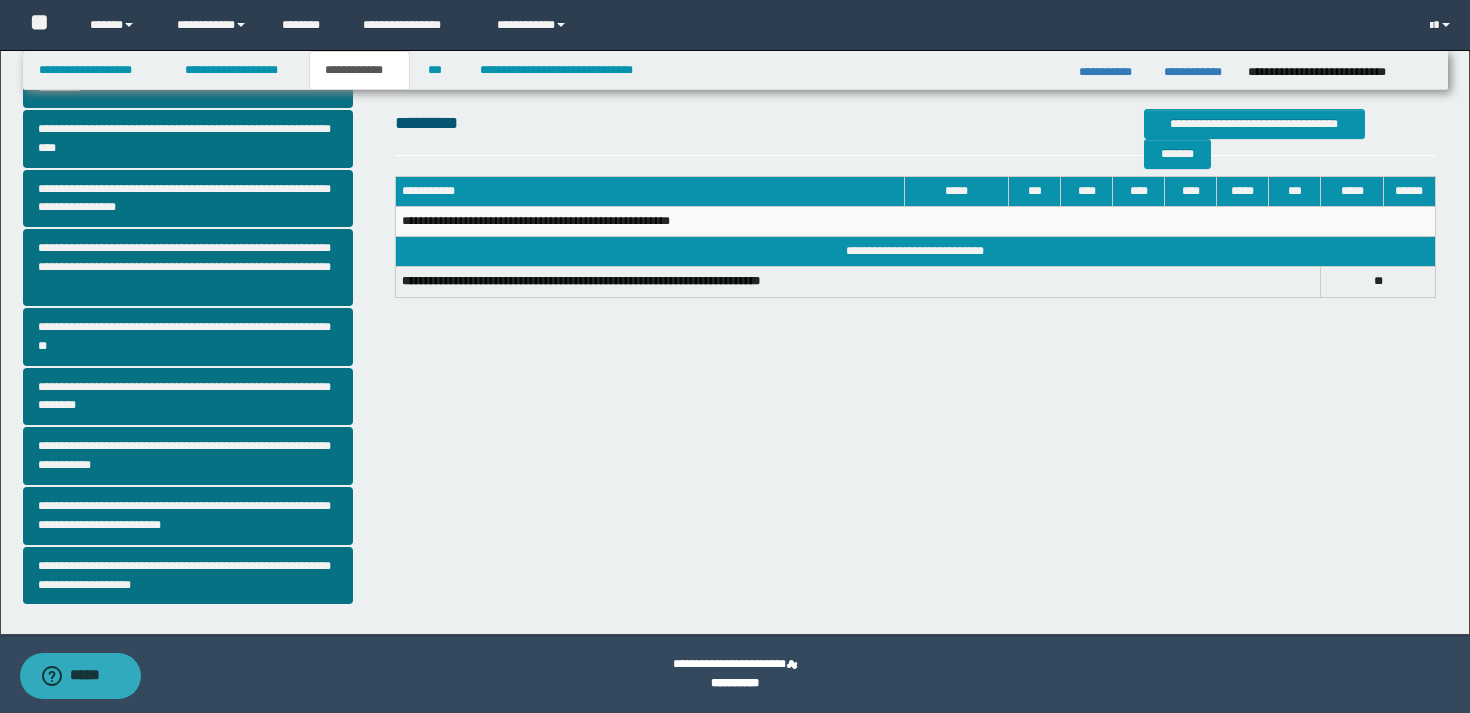 scroll, scrollTop: 436, scrollLeft: 0, axis: vertical 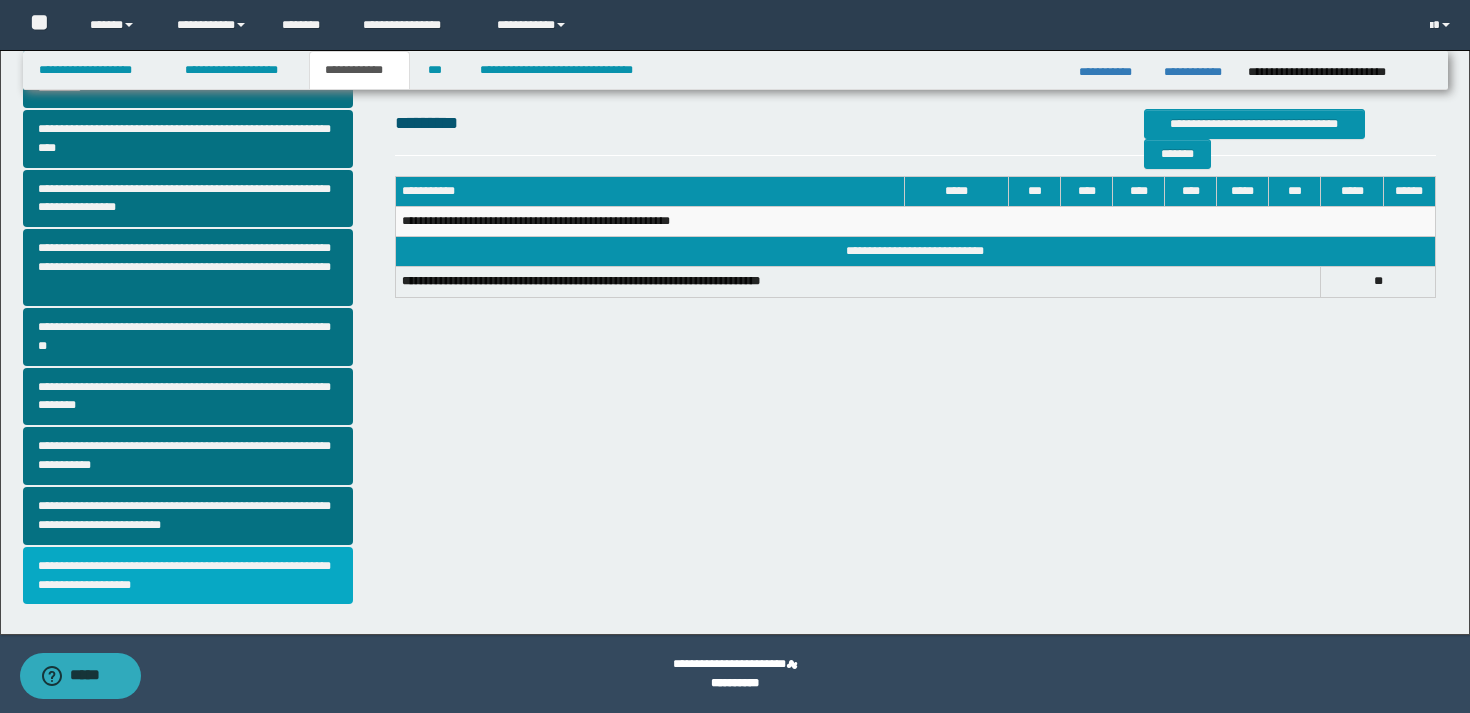 click on "**********" at bounding box center [188, 576] 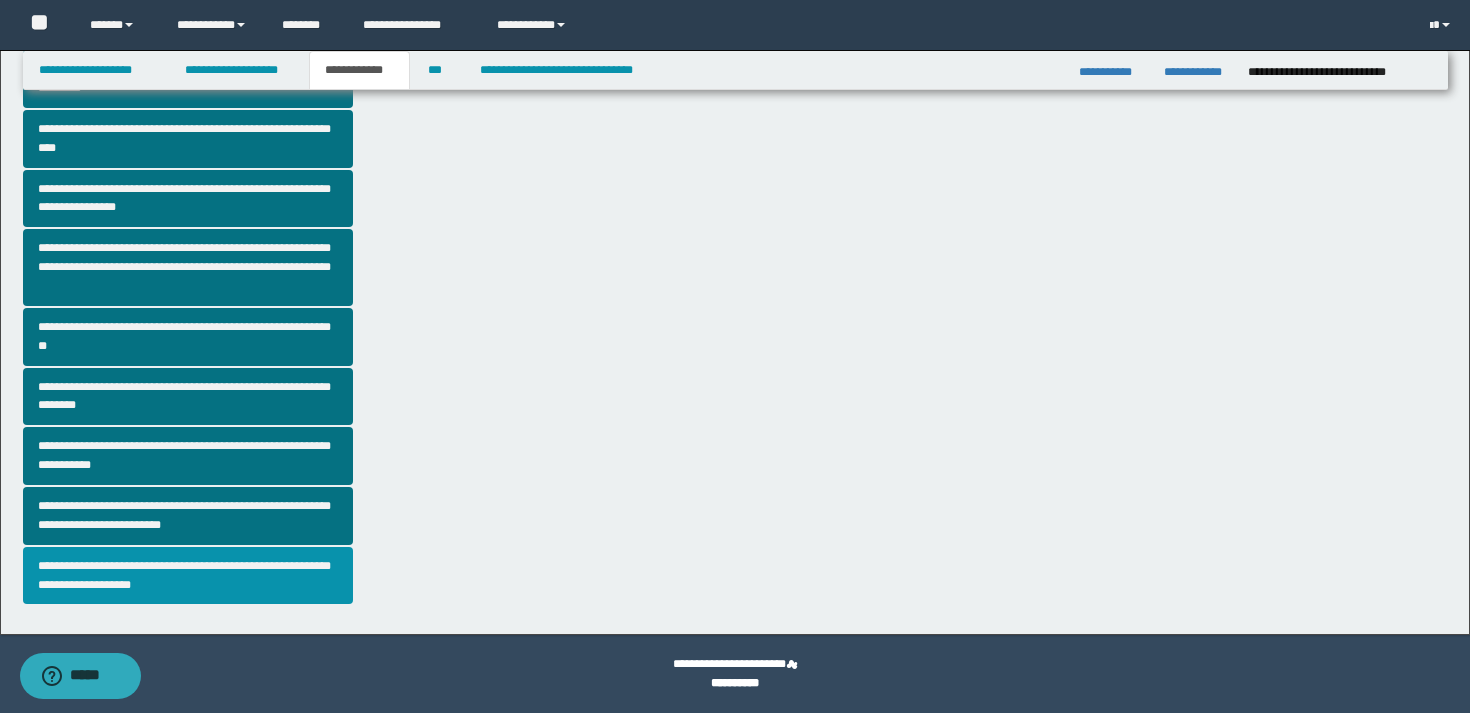 scroll, scrollTop: 0, scrollLeft: 0, axis: both 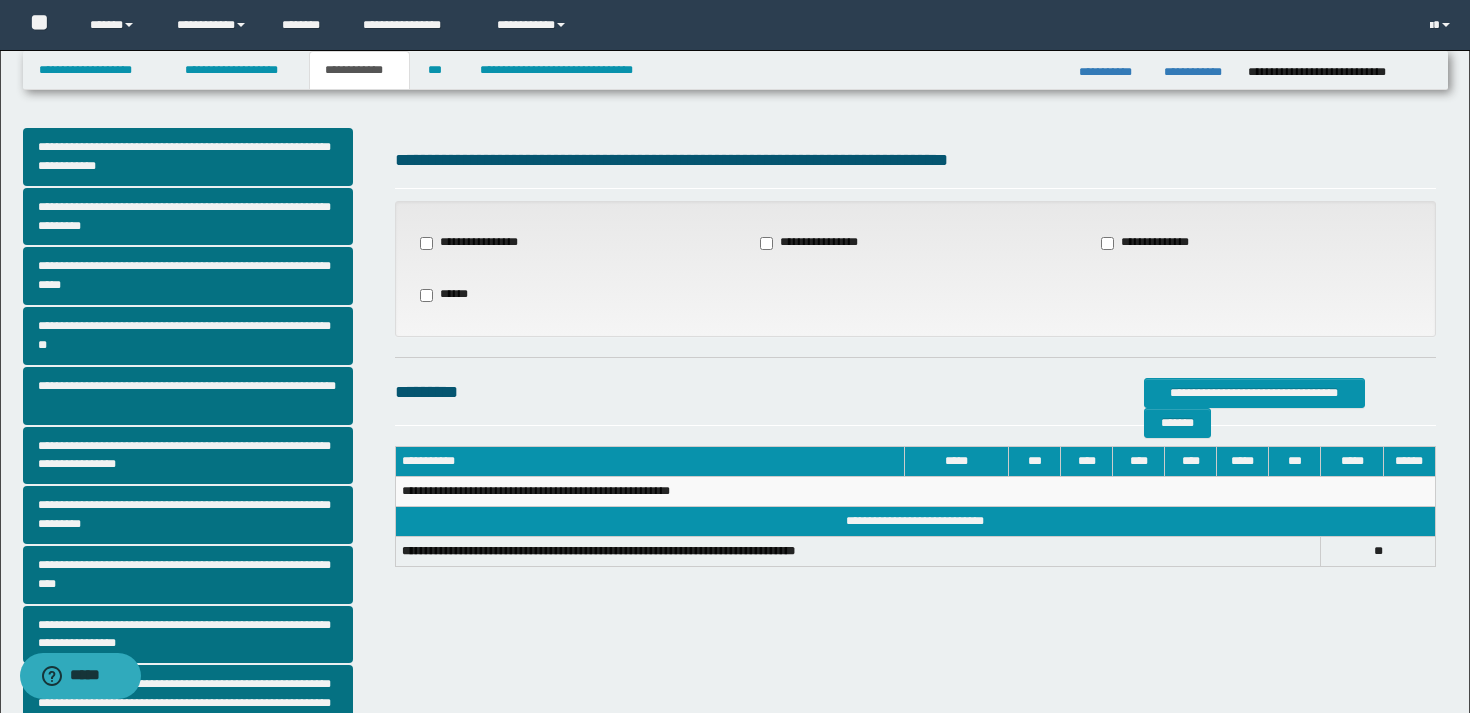 click on "**********" at bounding box center (1157, 243) 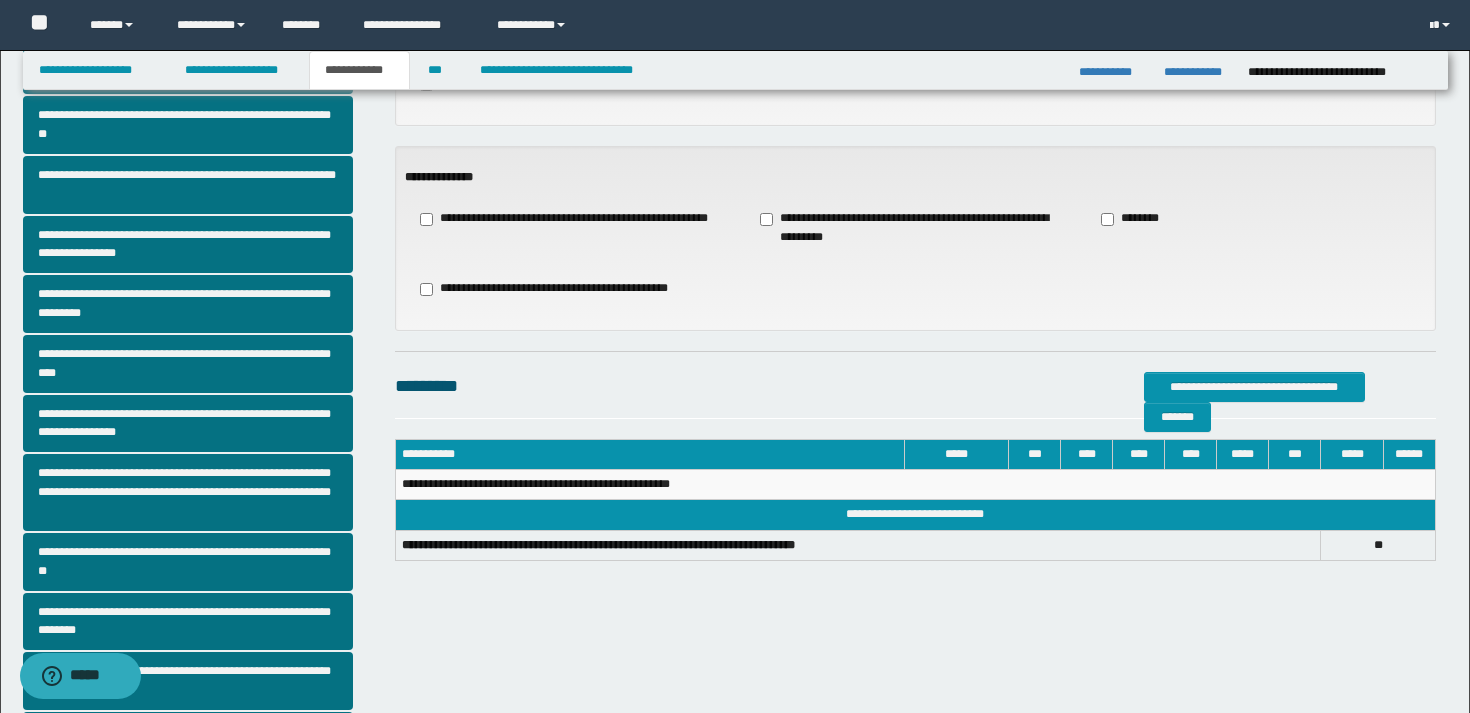scroll, scrollTop: 237, scrollLeft: 0, axis: vertical 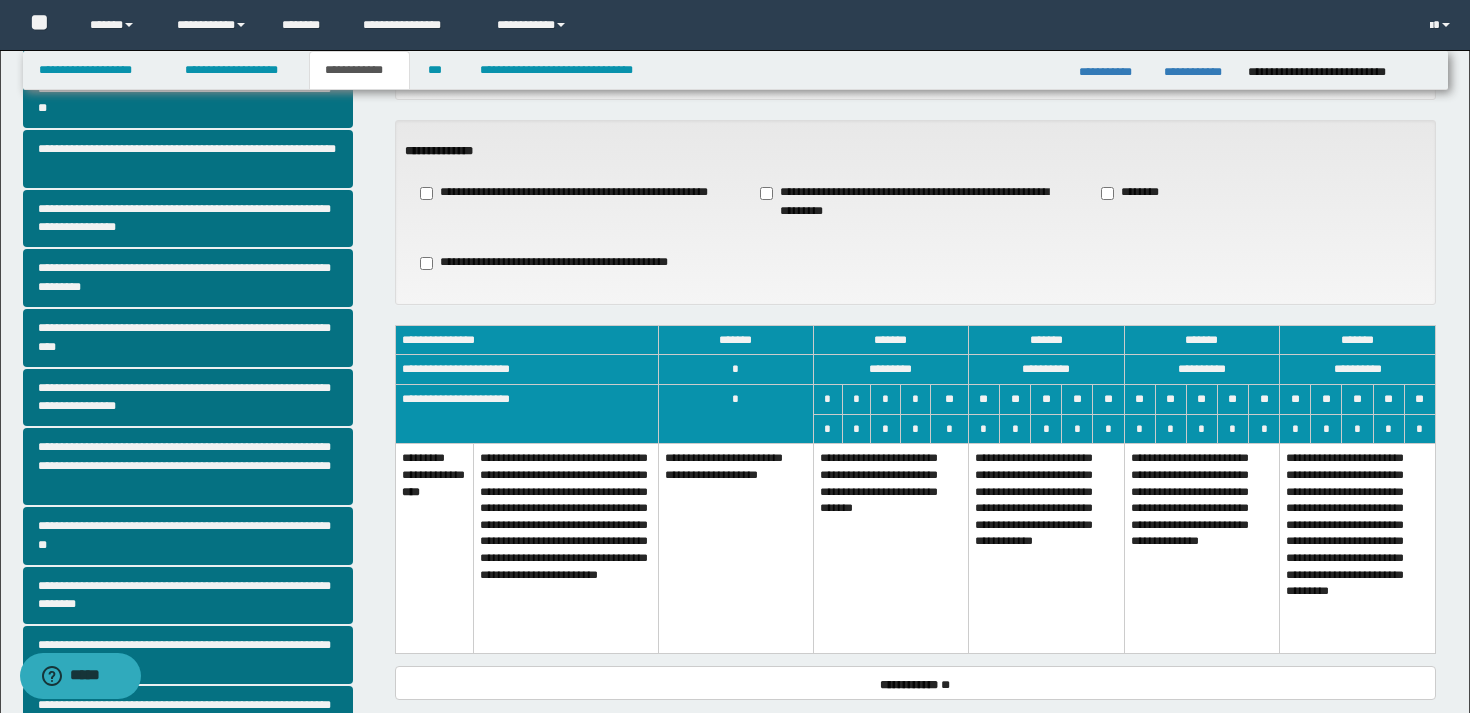 click on "**********" at bounding box center (1046, 549) 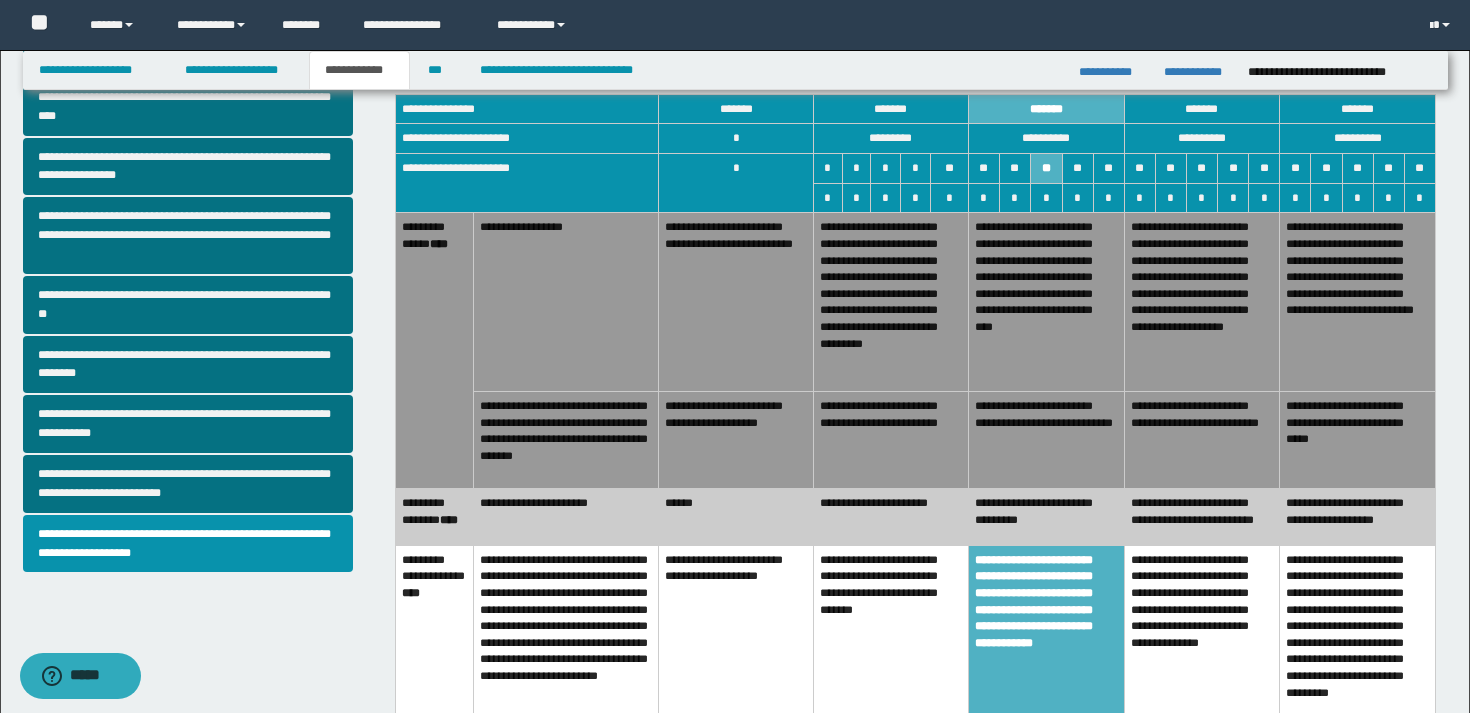 scroll, scrollTop: 465, scrollLeft: 0, axis: vertical 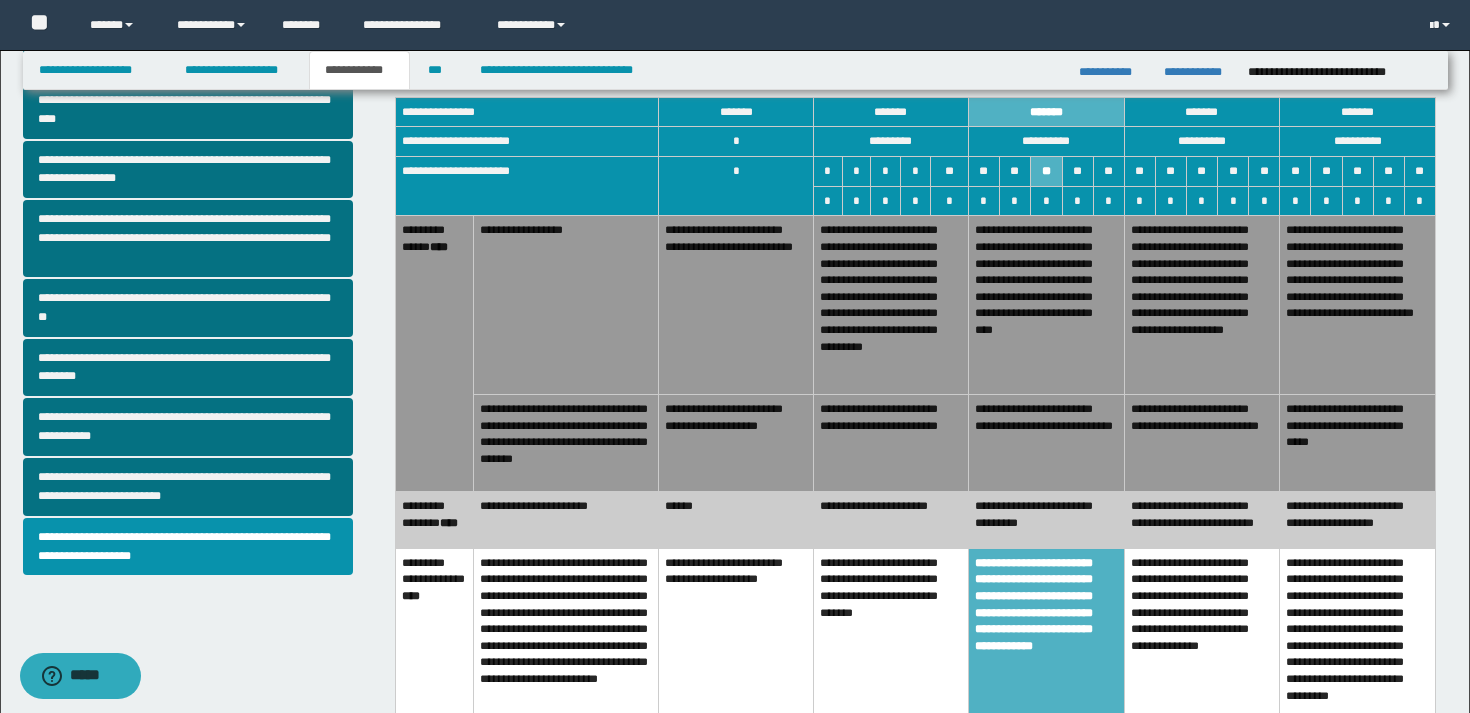click on "**********" at bounding box center (1046, 520) 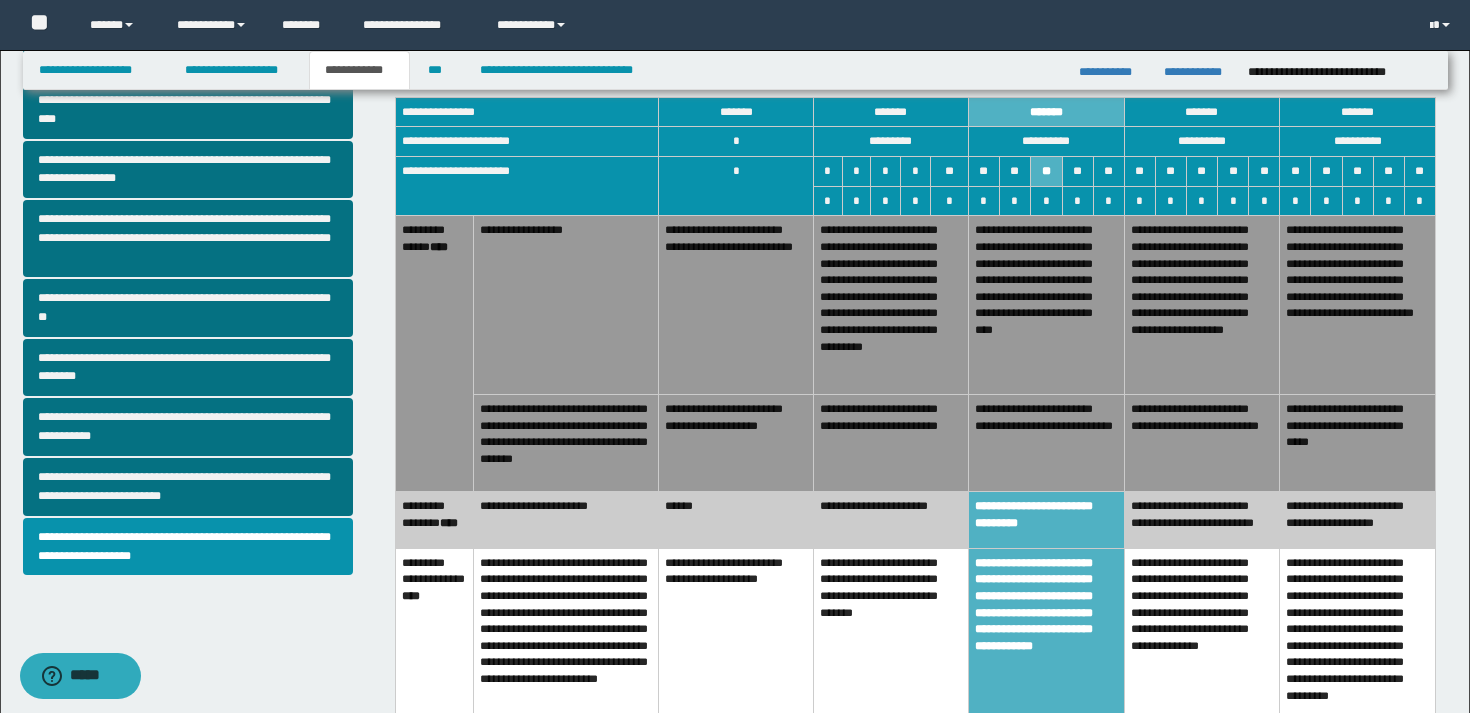 click on "**********" at bounding box center [1202, 442] 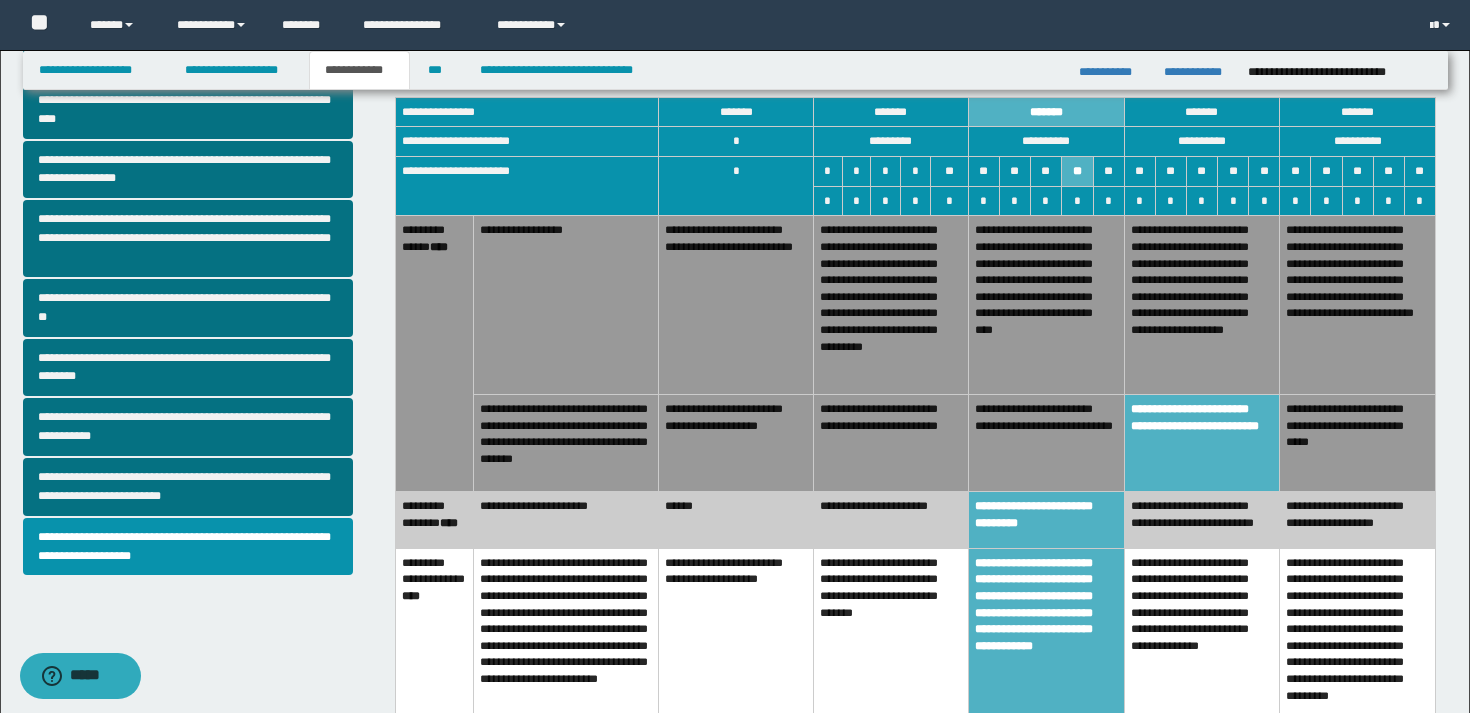 click on "**********" at bounding box center [1046, 520] 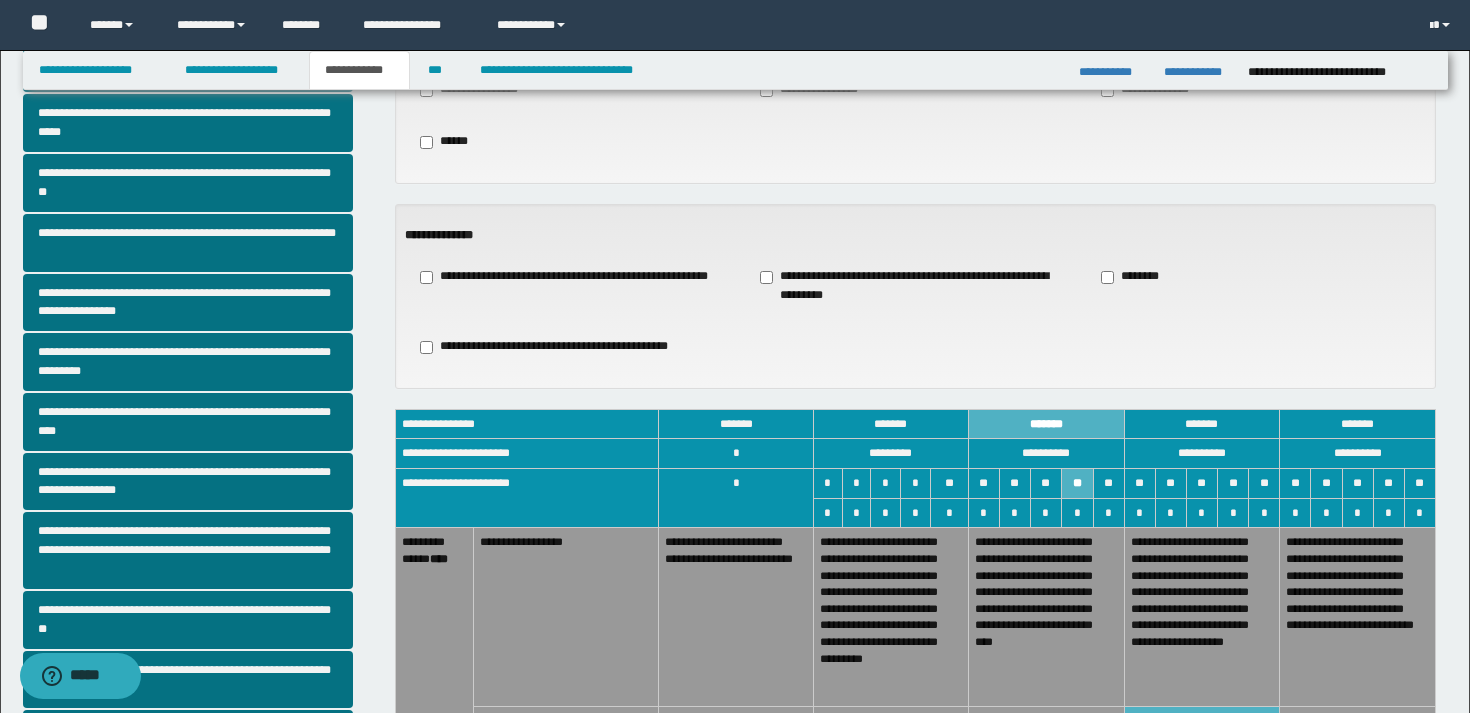 scroll, scrollTop: 0, scrollLeft: 0, axis: both 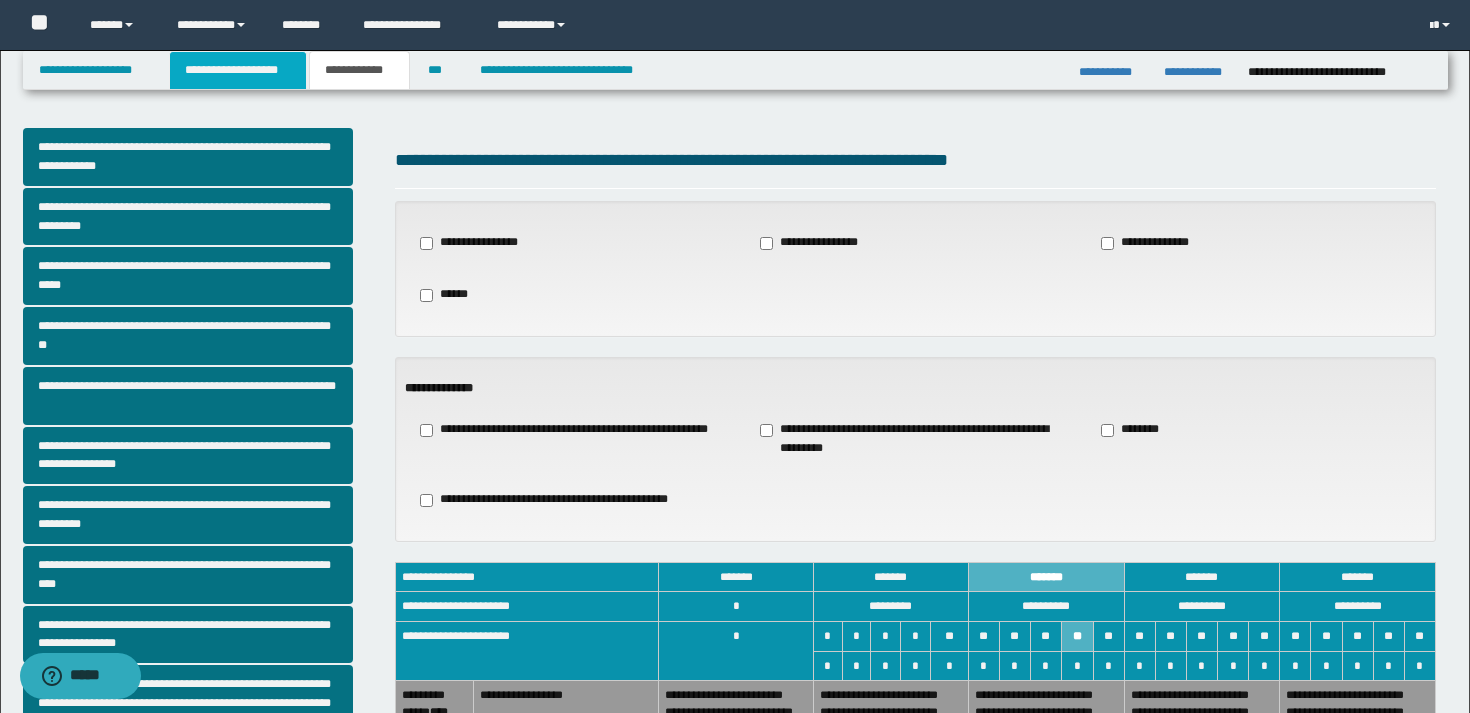 click on "**********" at bounding box center (238, 70) 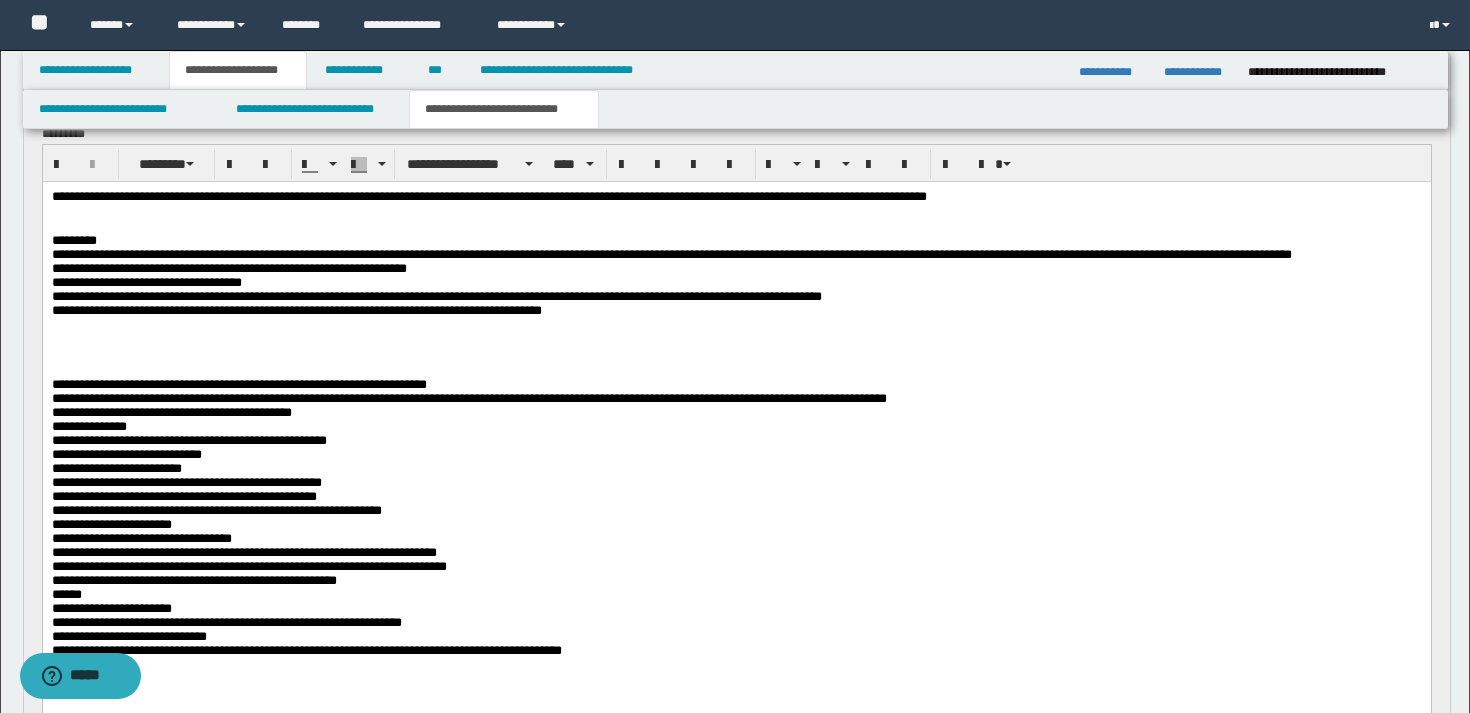 scroll, scrollTop: 910, scrollLeft: 0, axis: vertical 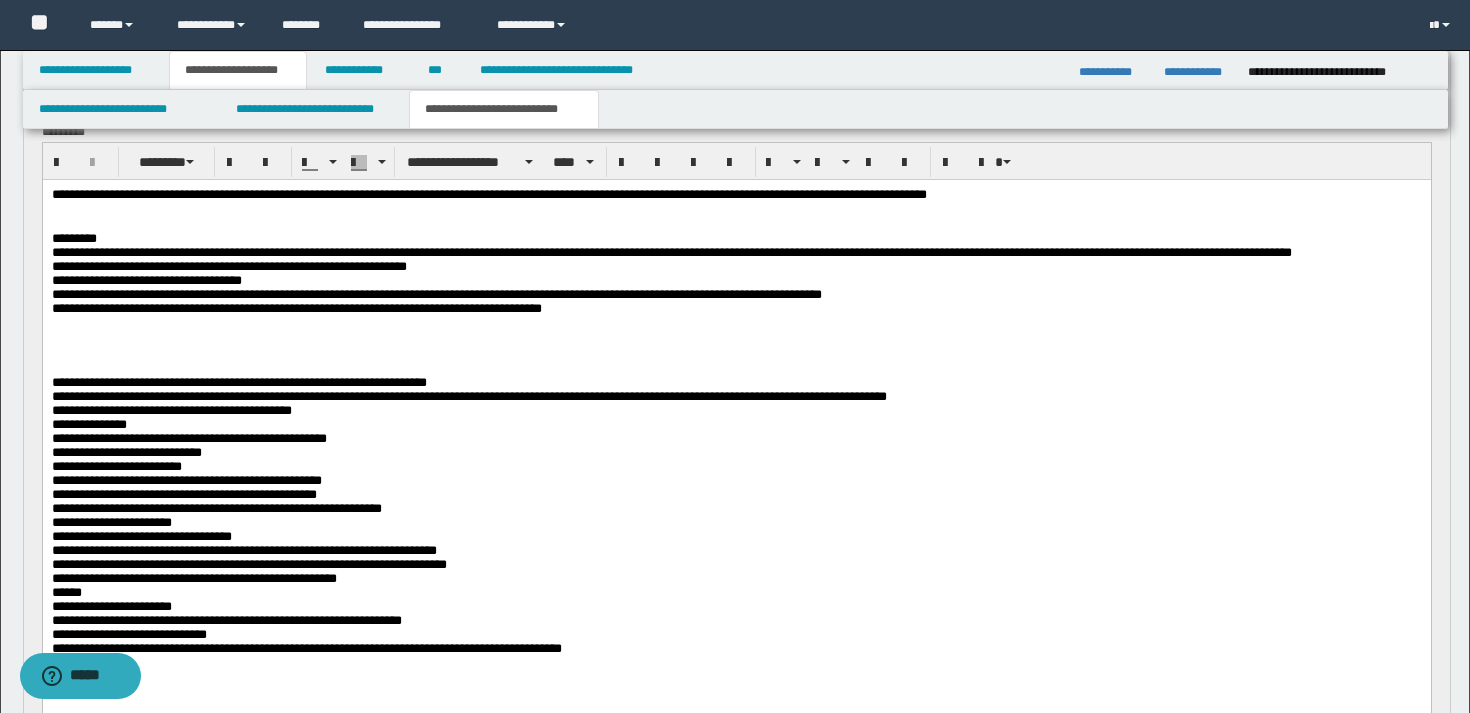 click at bounding box center (736, 368) 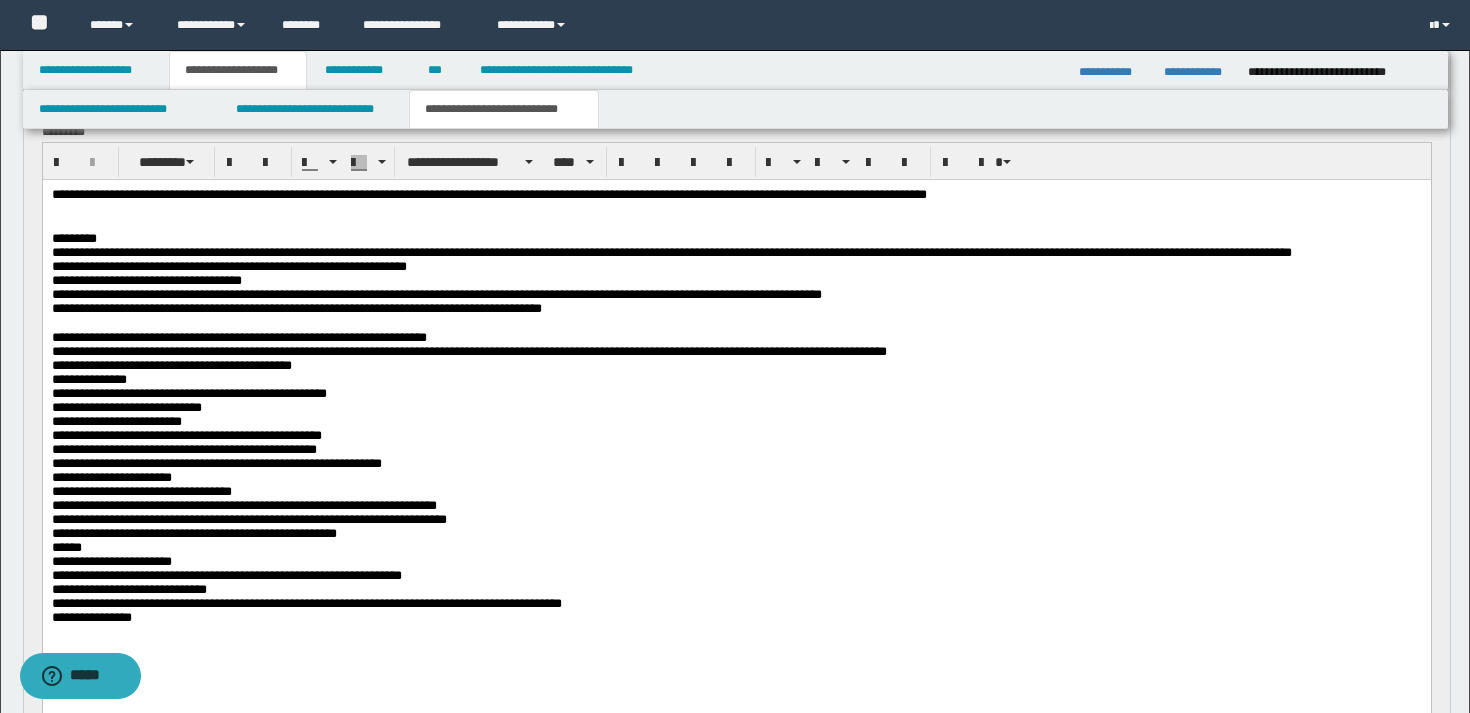 click on "**********" at bounding box center [468, 350] 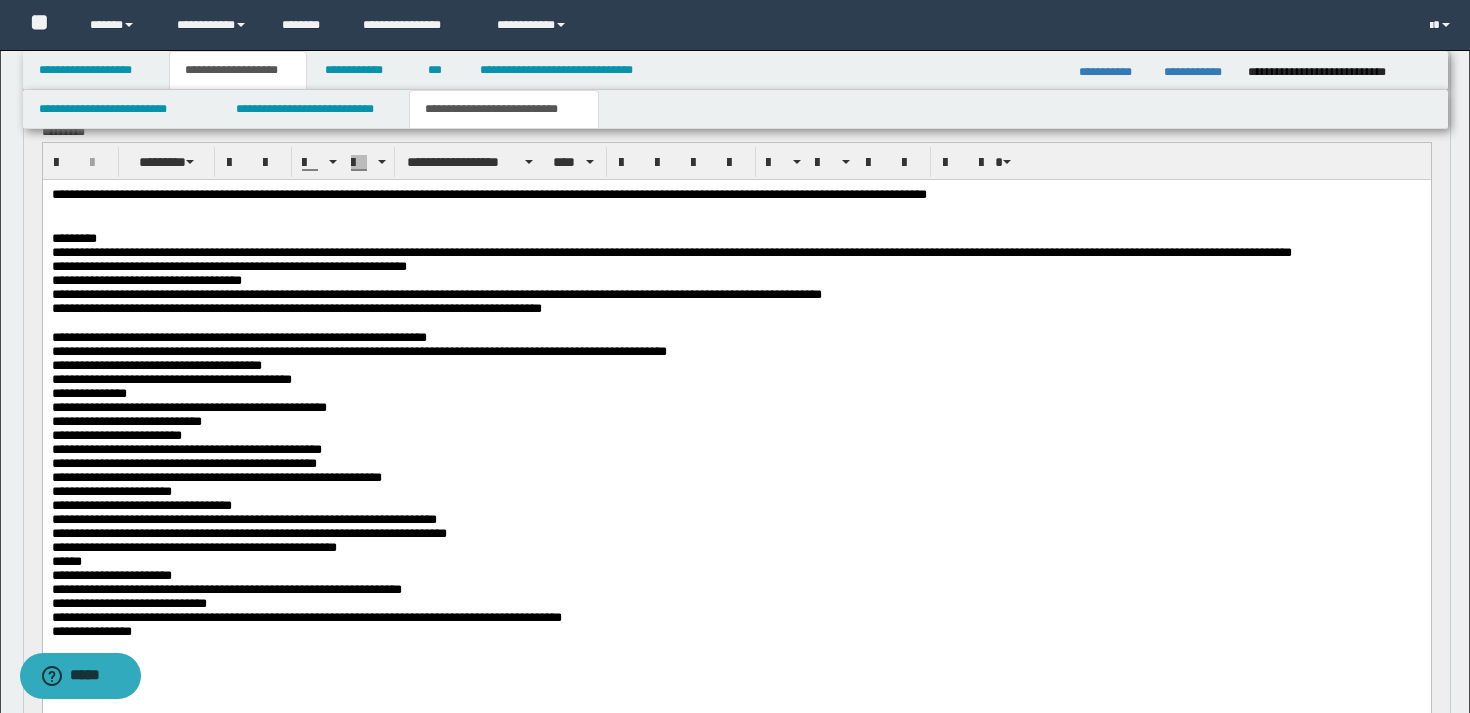 click on "**********" at bounding box center (736, 337) 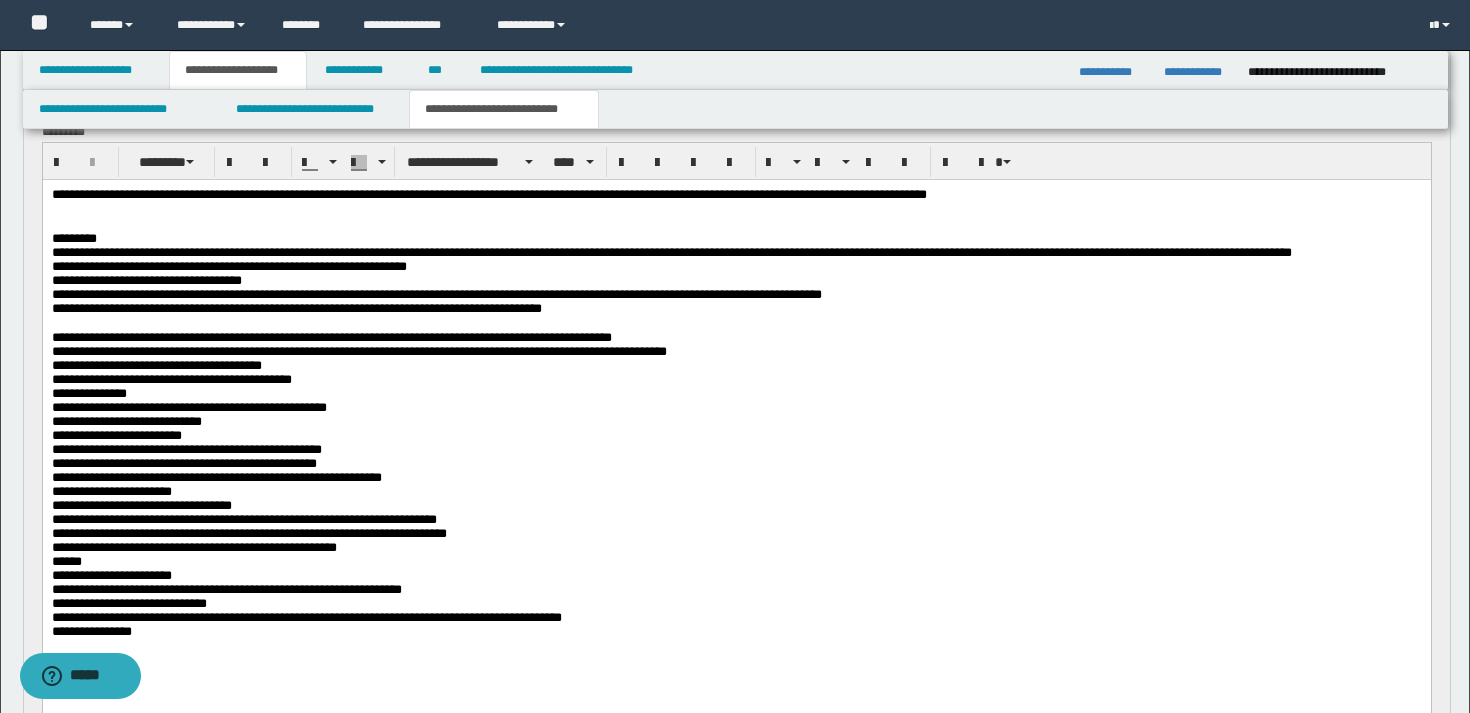 click on "**********" at bounding box center [736, 351] 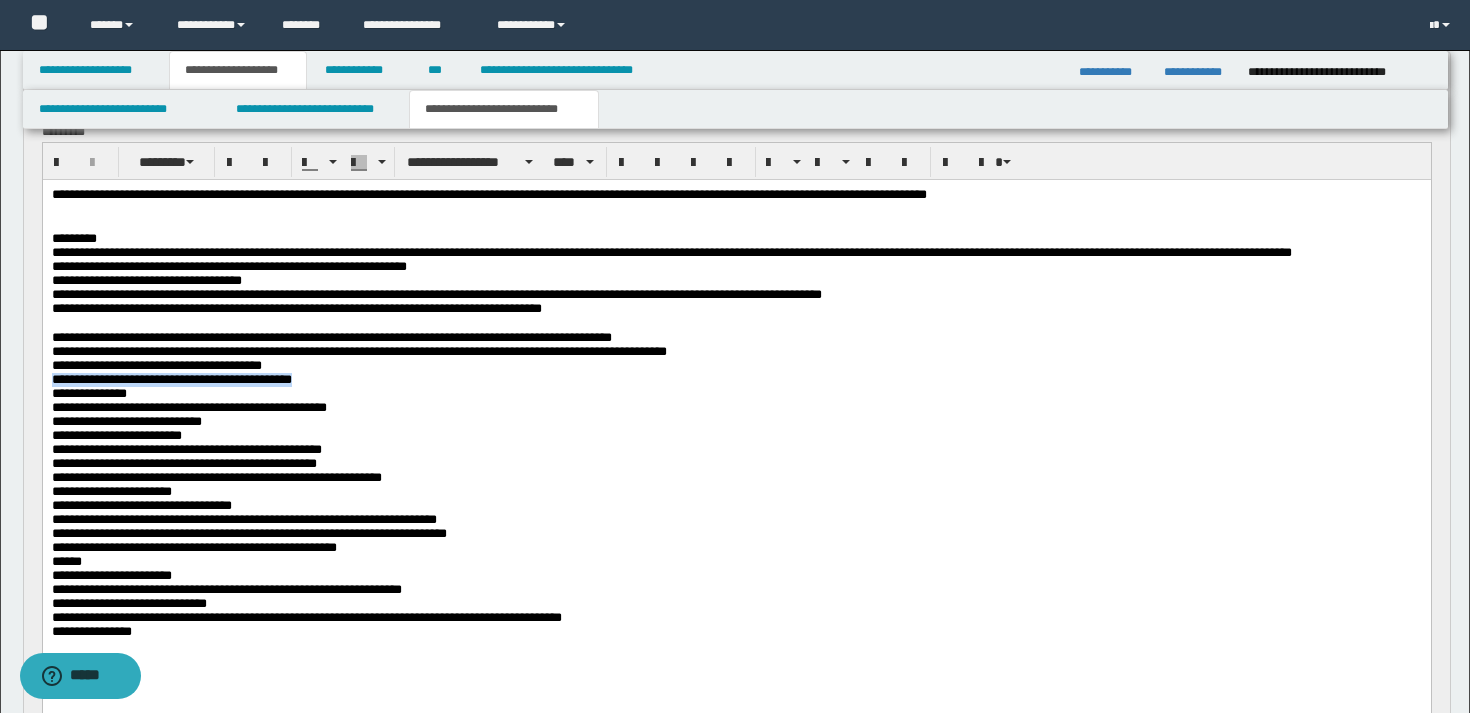 drag, startPoint x: 310, startPoint y: 392, endPoint x: 42, endPoint y: 399, distance: 268.0914 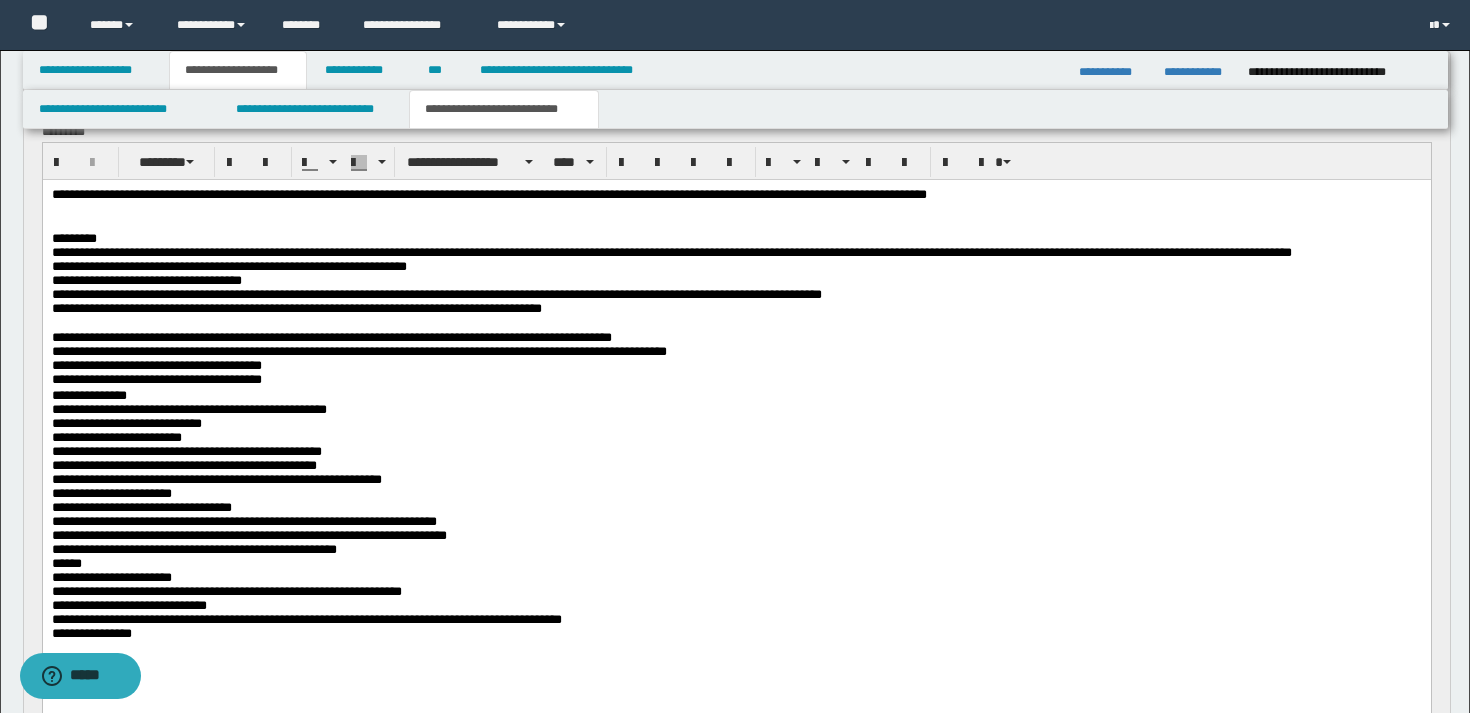 click on "**********" at bounding box center [736, 309] 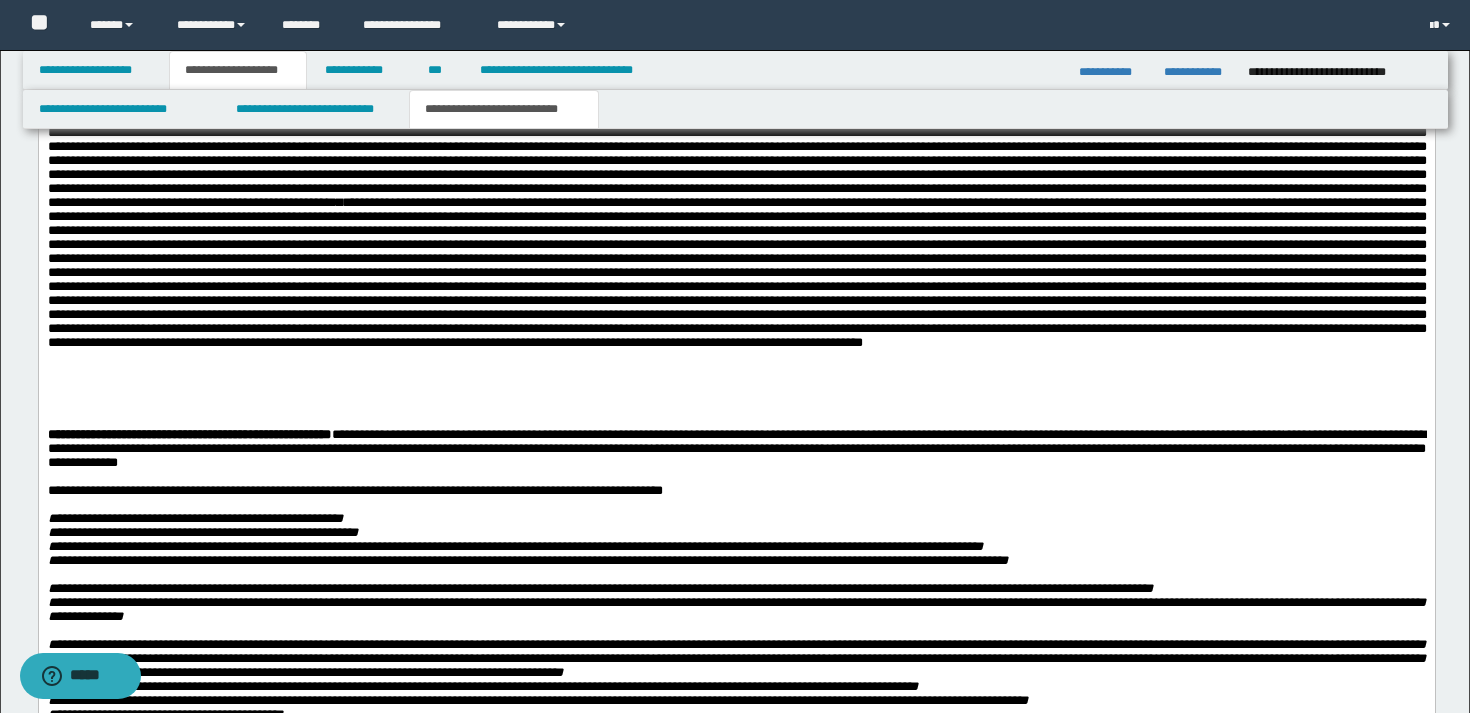 scroll, scrollTop: 3468, scrollLeft: 0, axis: vertical 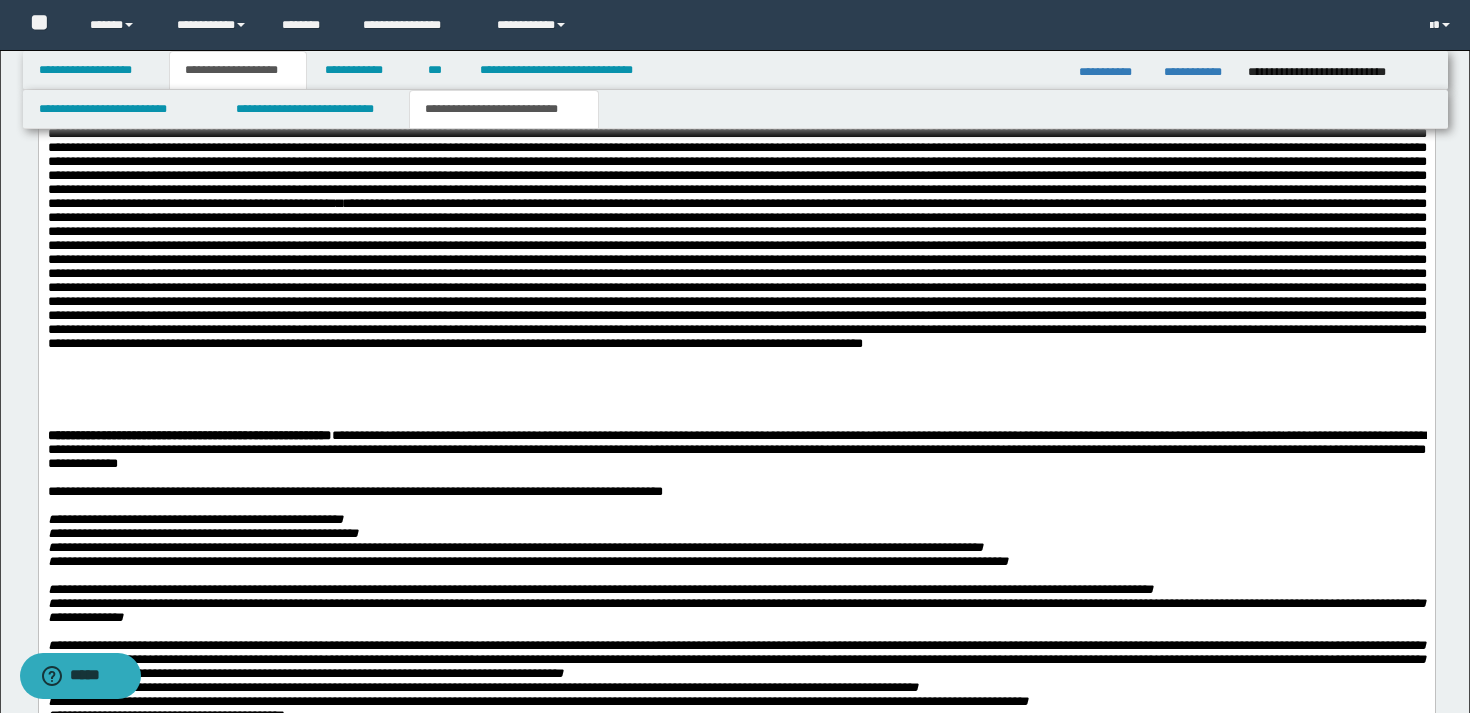 click on "**********" at bounding box center [736, 85] 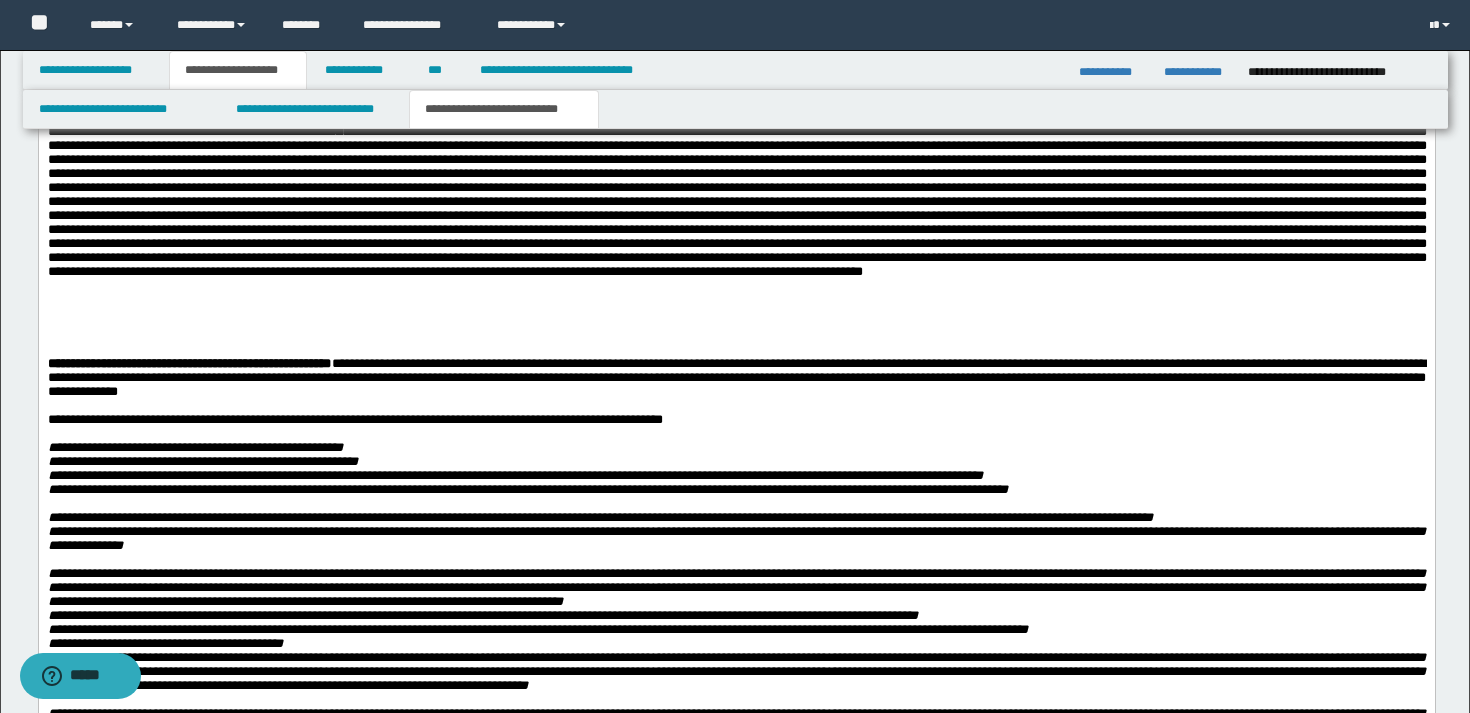 scroll, scrollTop: 3560, scrollLeft: 0, axis: vertical 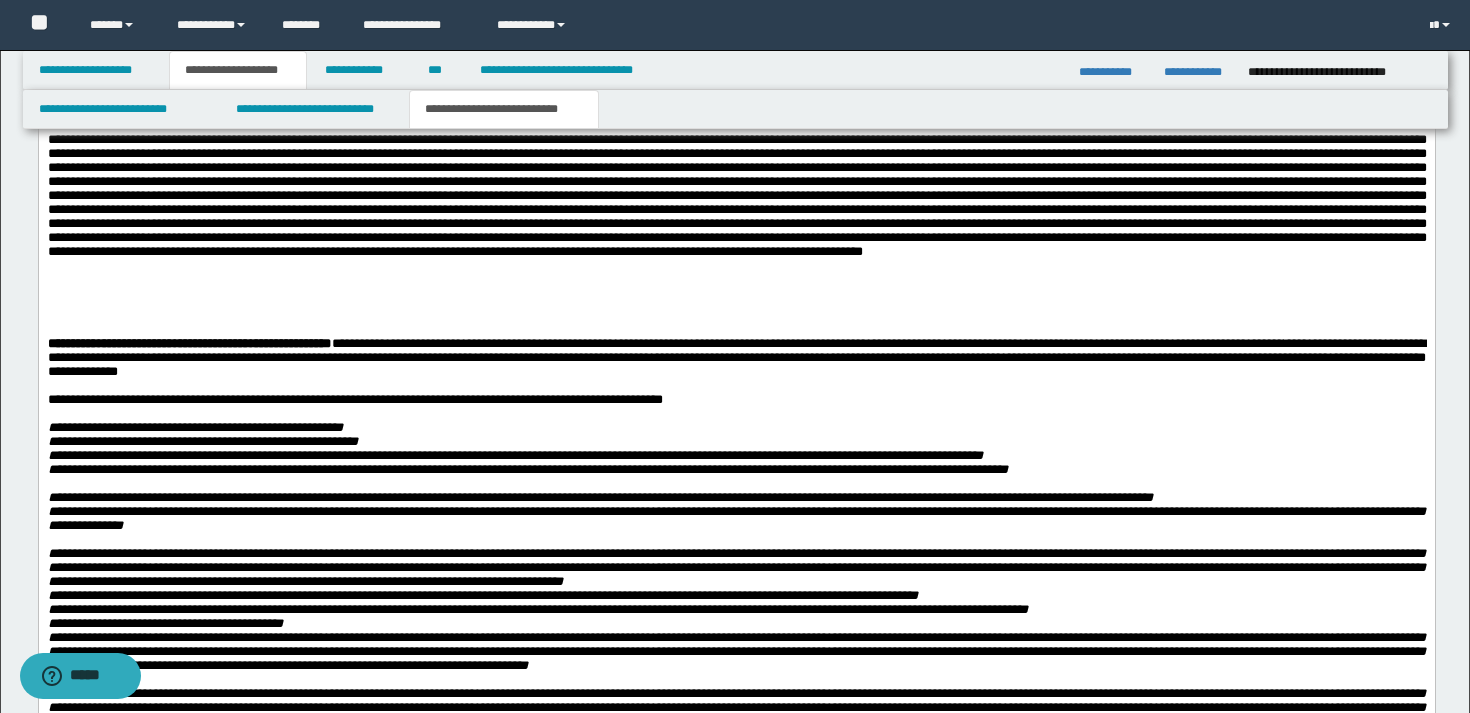 click on "**********" at bounding box center (736, -8) 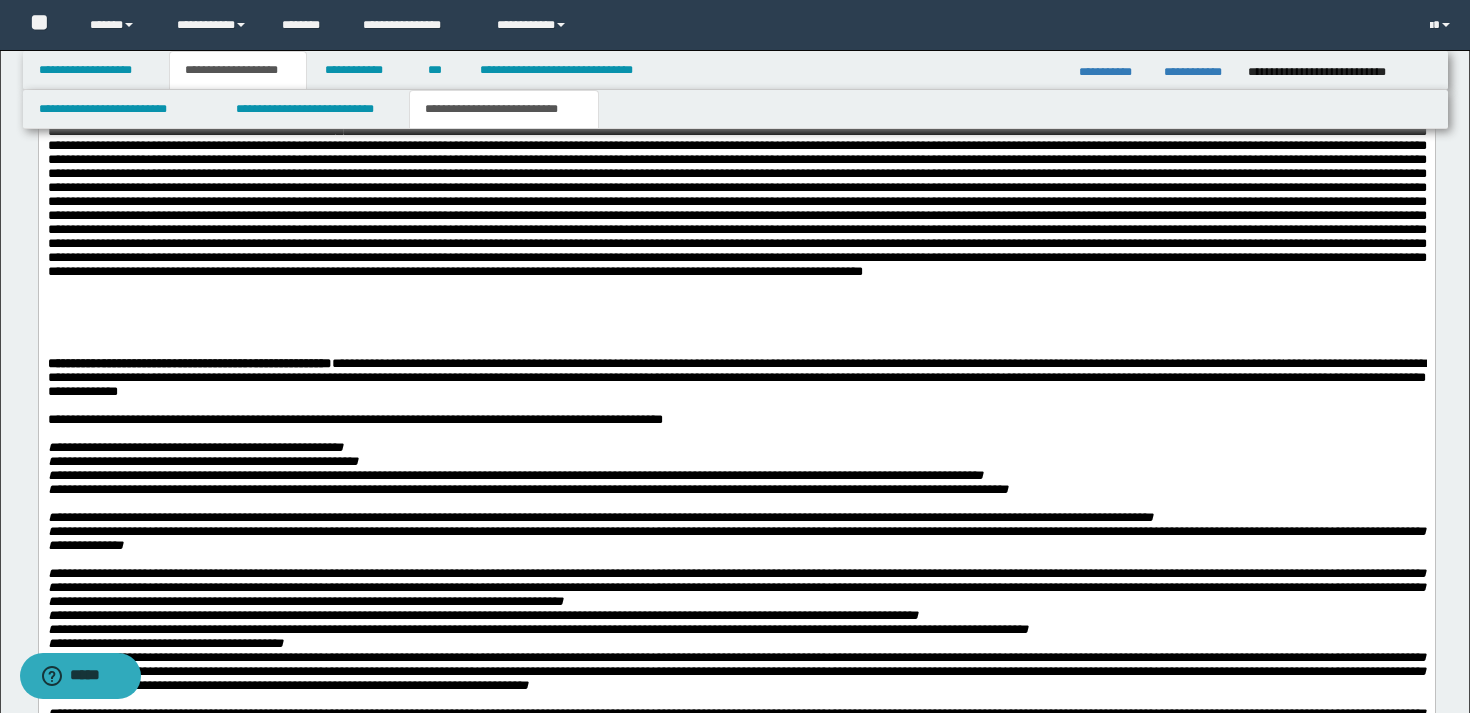 scroll, scrollTop: 3546, scrollLeft: 0, axis: vertical 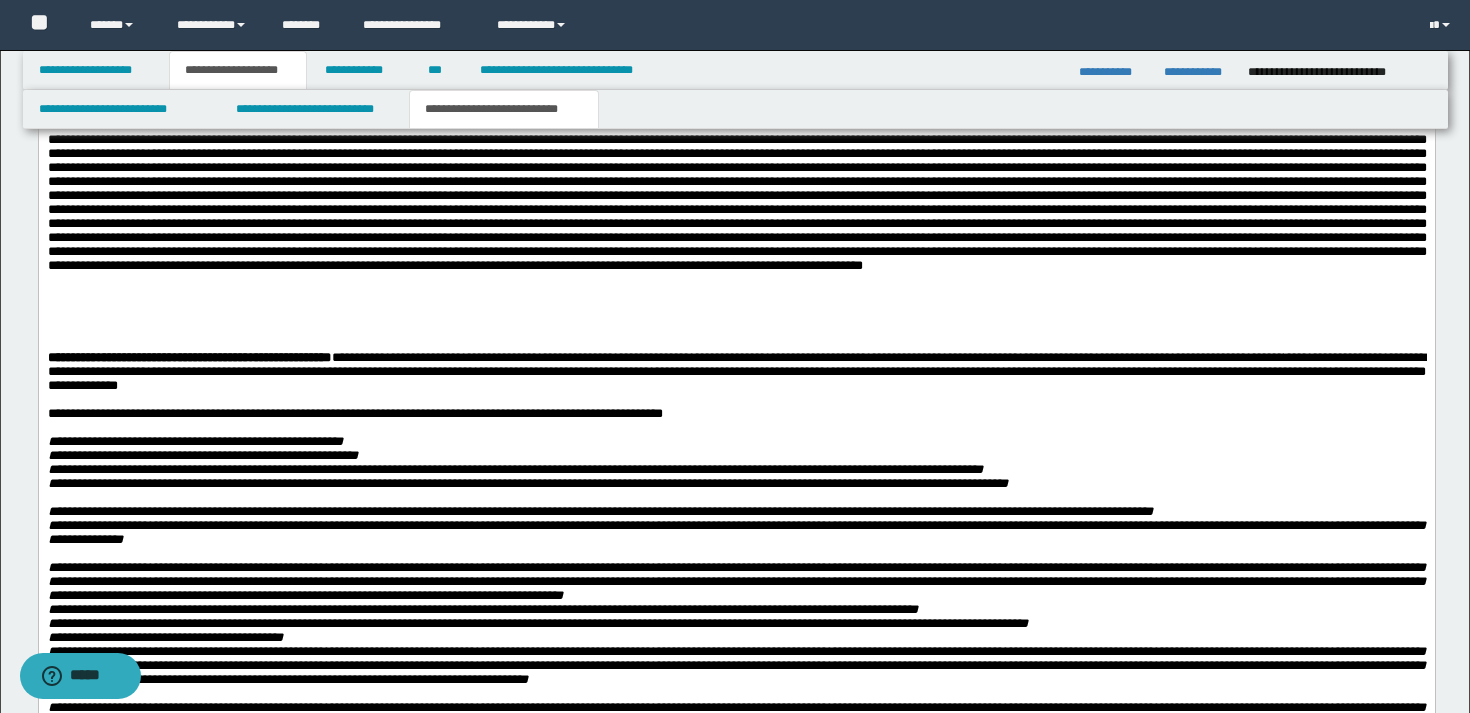 click on "**********" at bounding box center [736, 6] 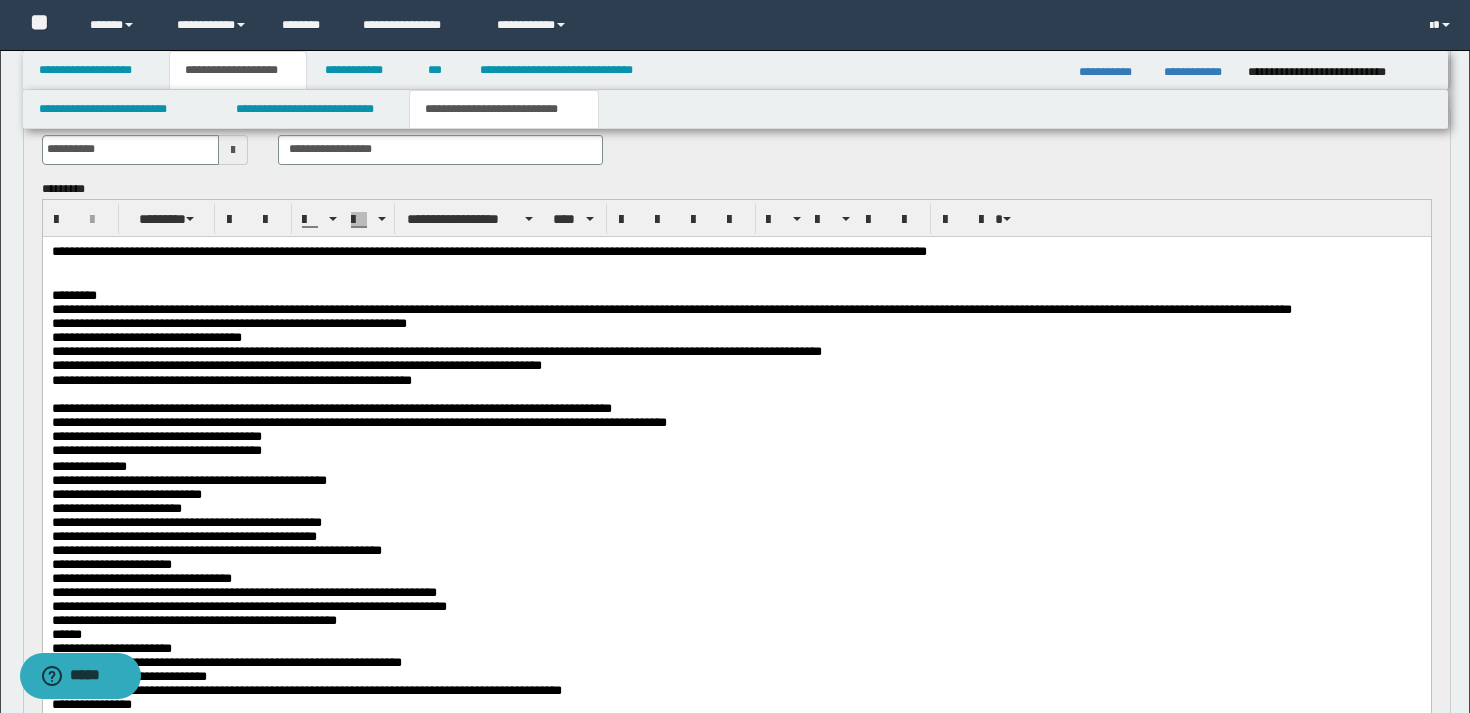 scroll, scrollTop: 856, scrollLeft: 0, axis: vertical 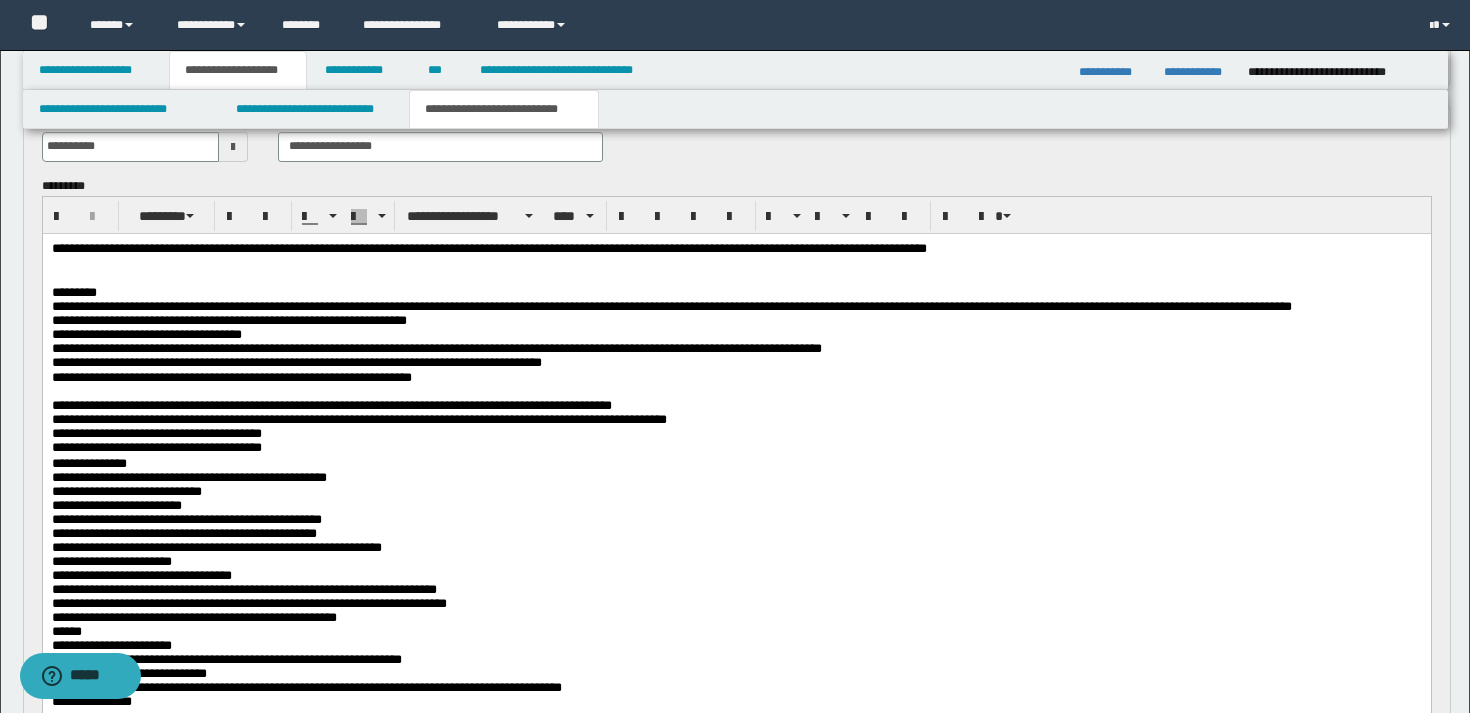 click on "**********" at bounding box center (231, 376) 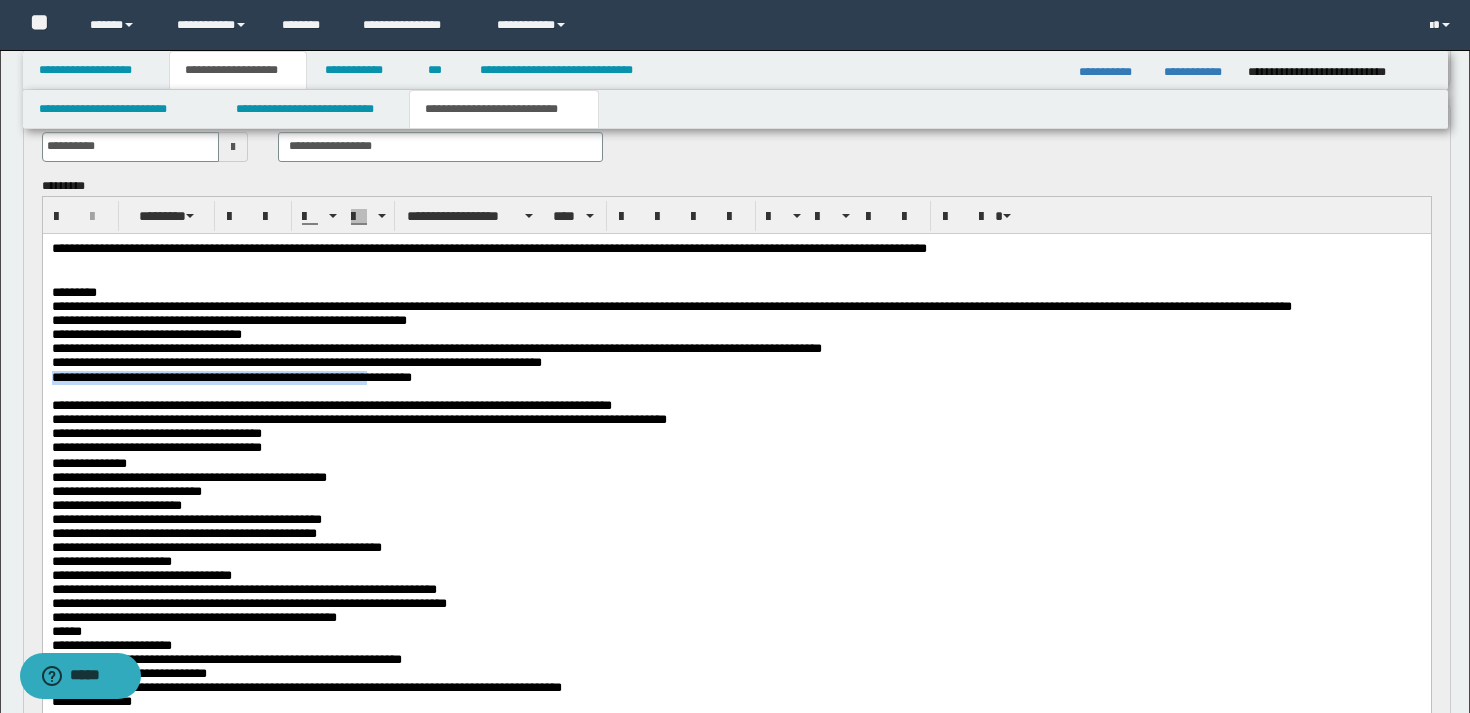 drag, startPoint x: 535, startPoint y: 390, endPoint x: 46, endPoint y: 393, distance: 489.00922 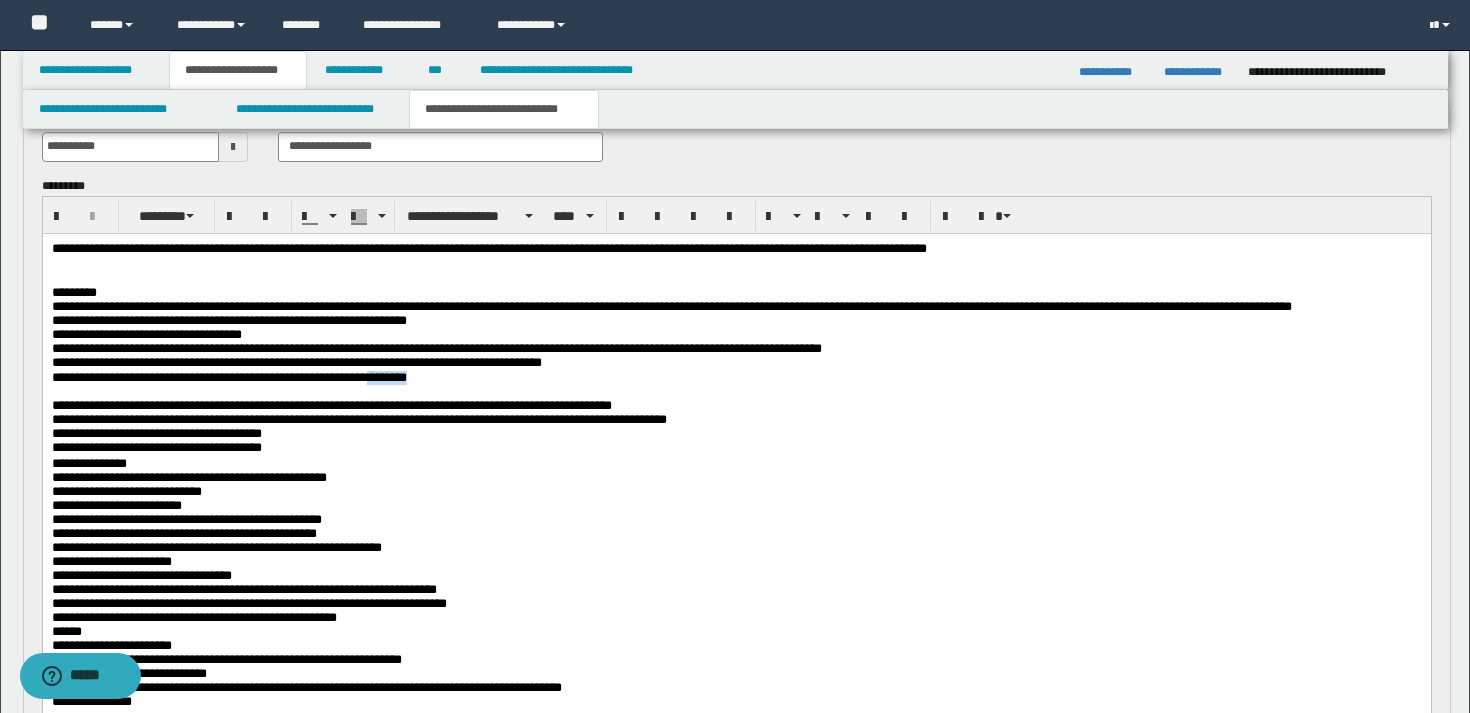 drag, startPoint x: 446, startPoint y: 391, endPoint x: 390, endPoint y: 389, distance: 56.0357 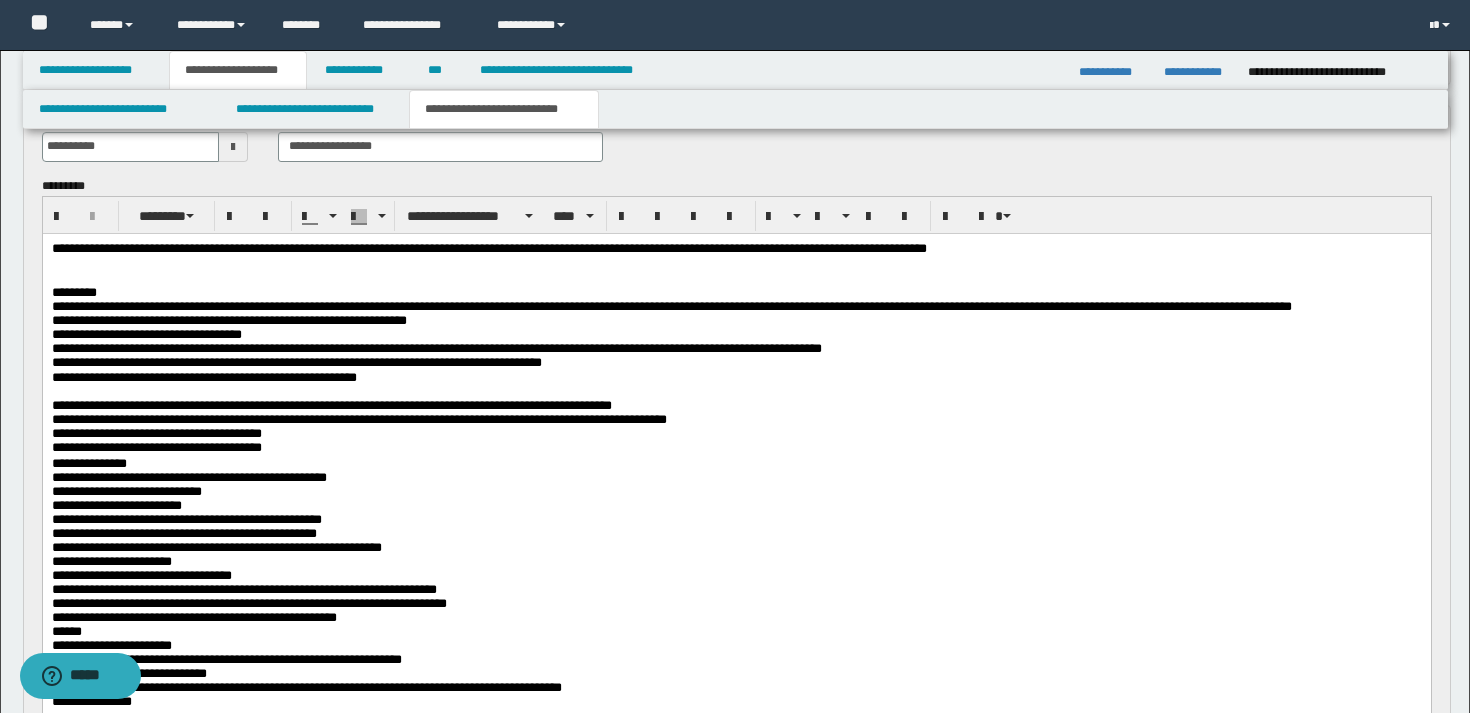 click on "**********" at bounding box center [331, 404] 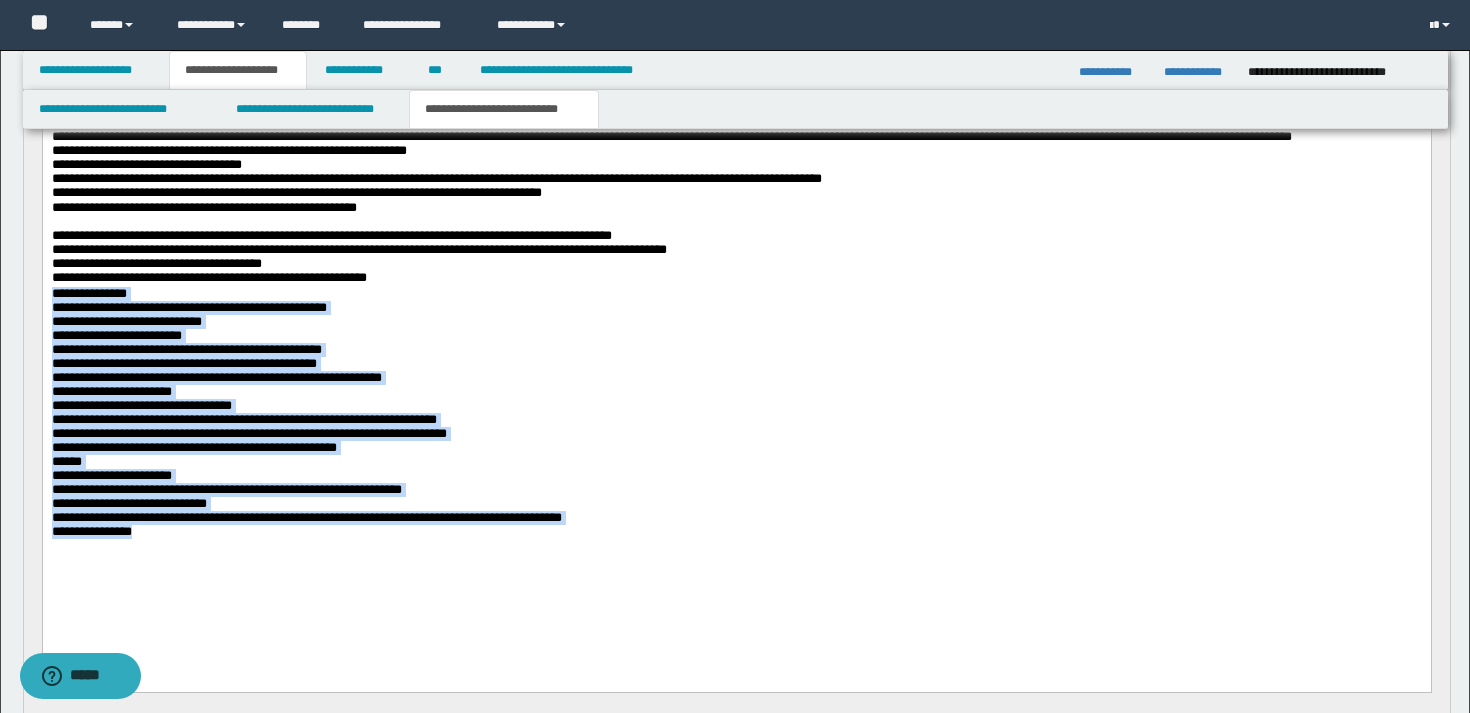 scroll, scrollTop: 1042, scrollLeft: 0, axis: vertical 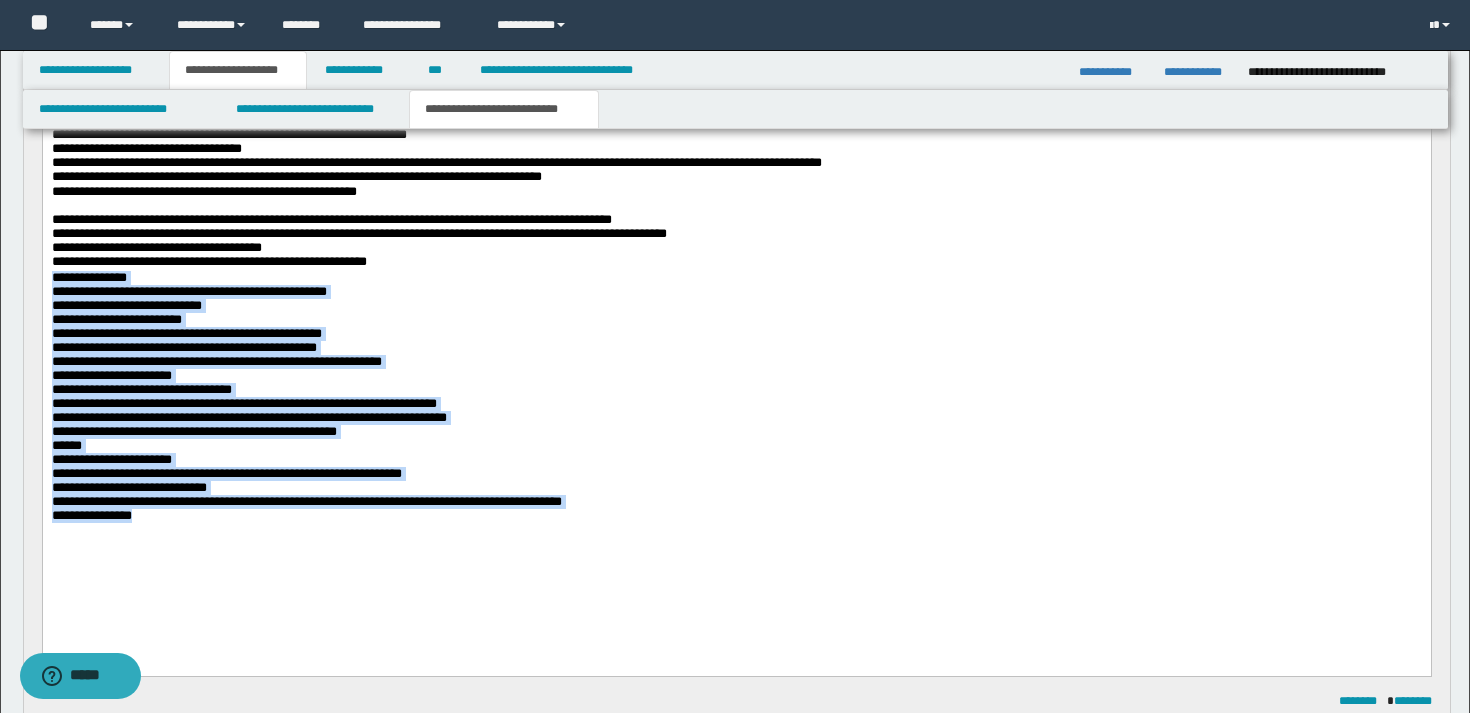 drag, startPoint x: 51, startPoint y: 301, endPoint x: 181, endPoint y: 628, distance: 351.89346 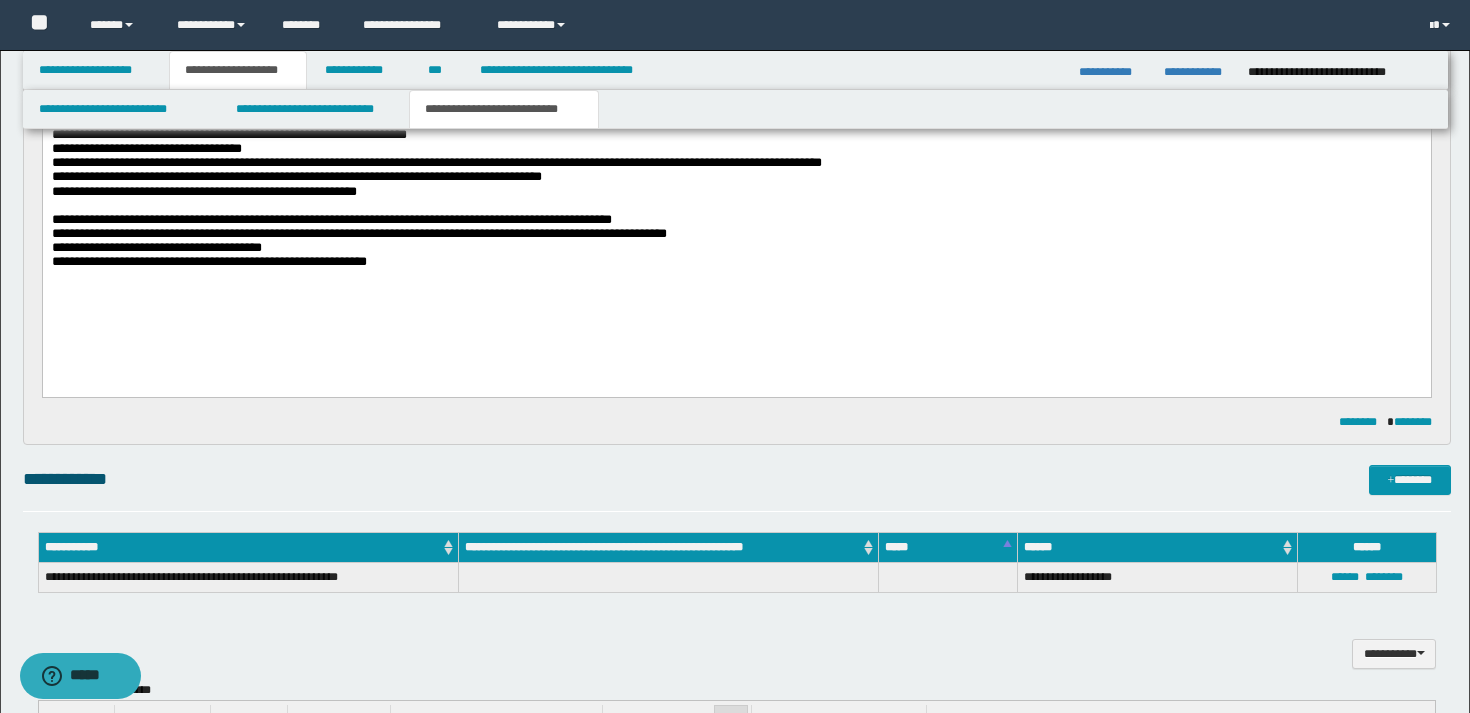 click on "**********" at bounding box center (736, 187) 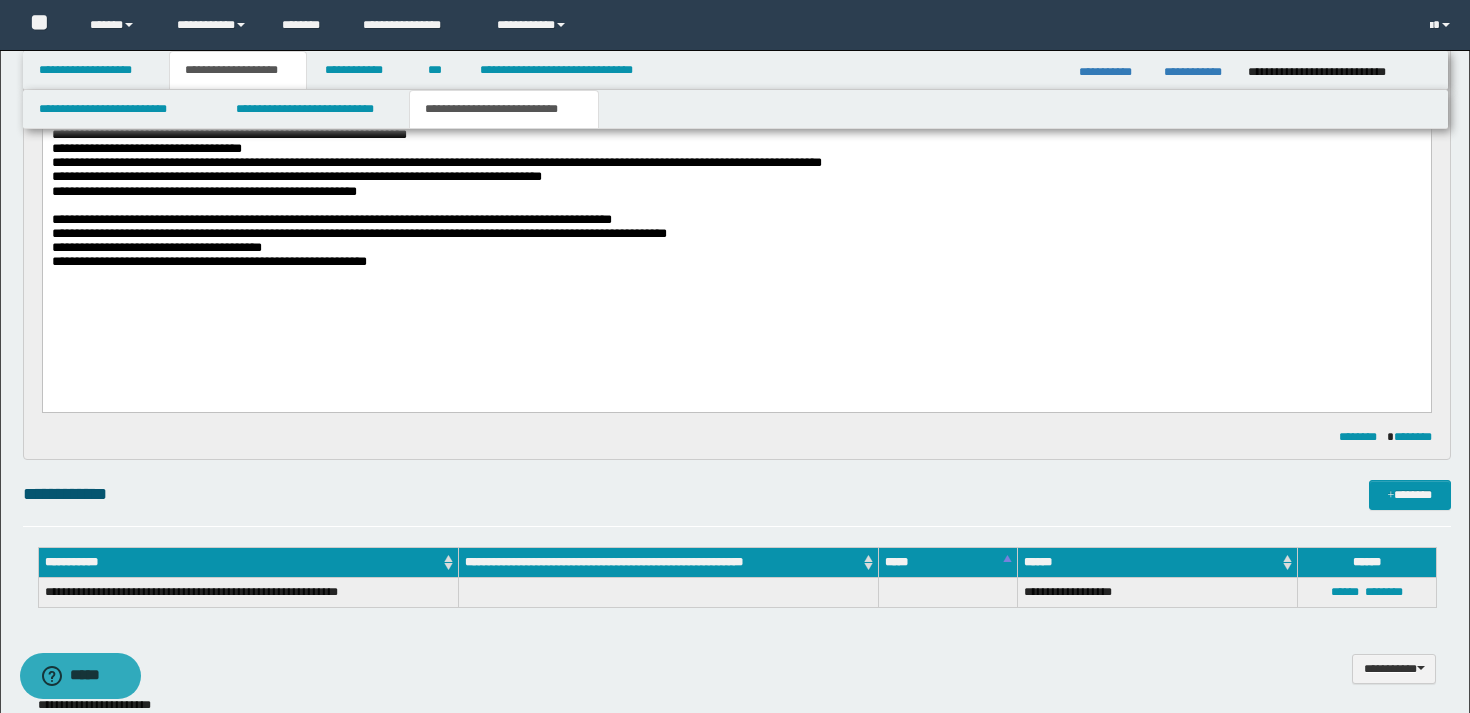click on "**********" at bounding box center (228, 133) 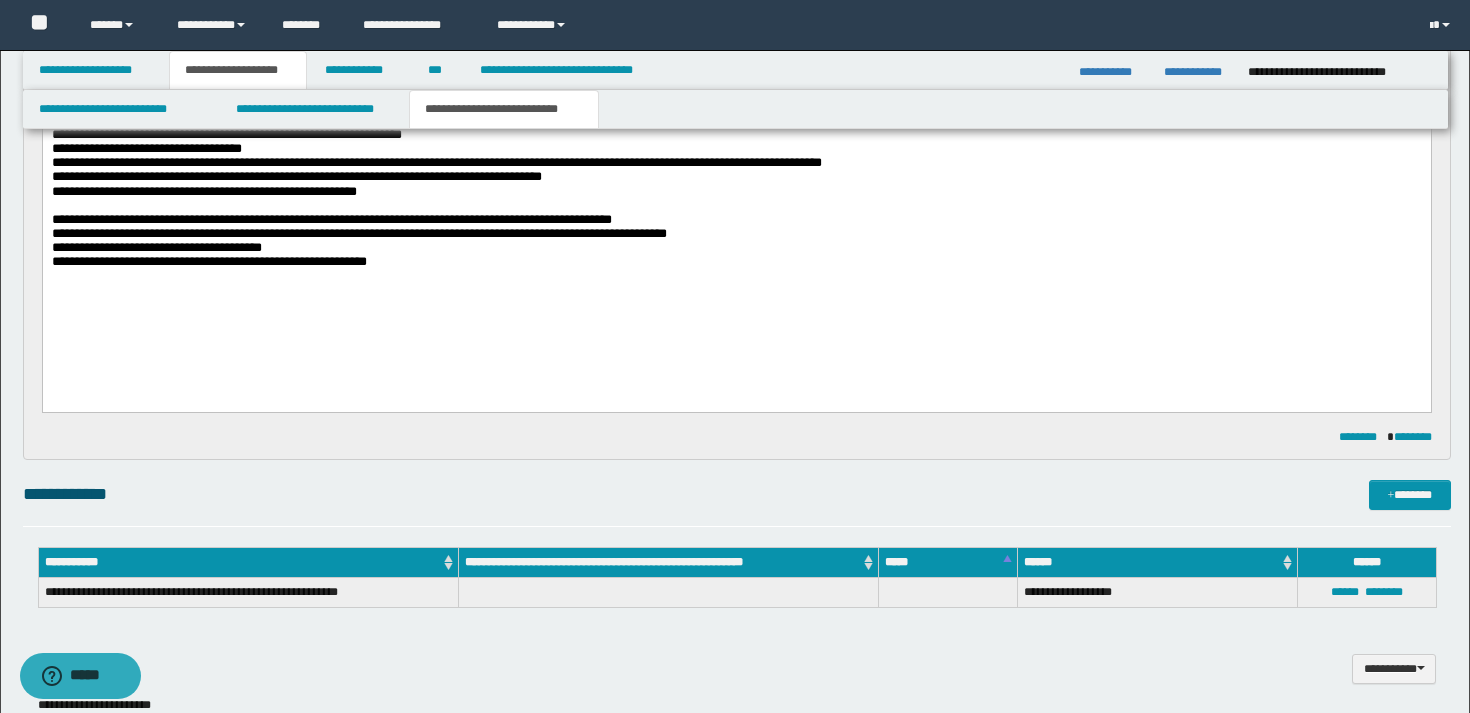 click on "**********" at bounding box center [226, 133] 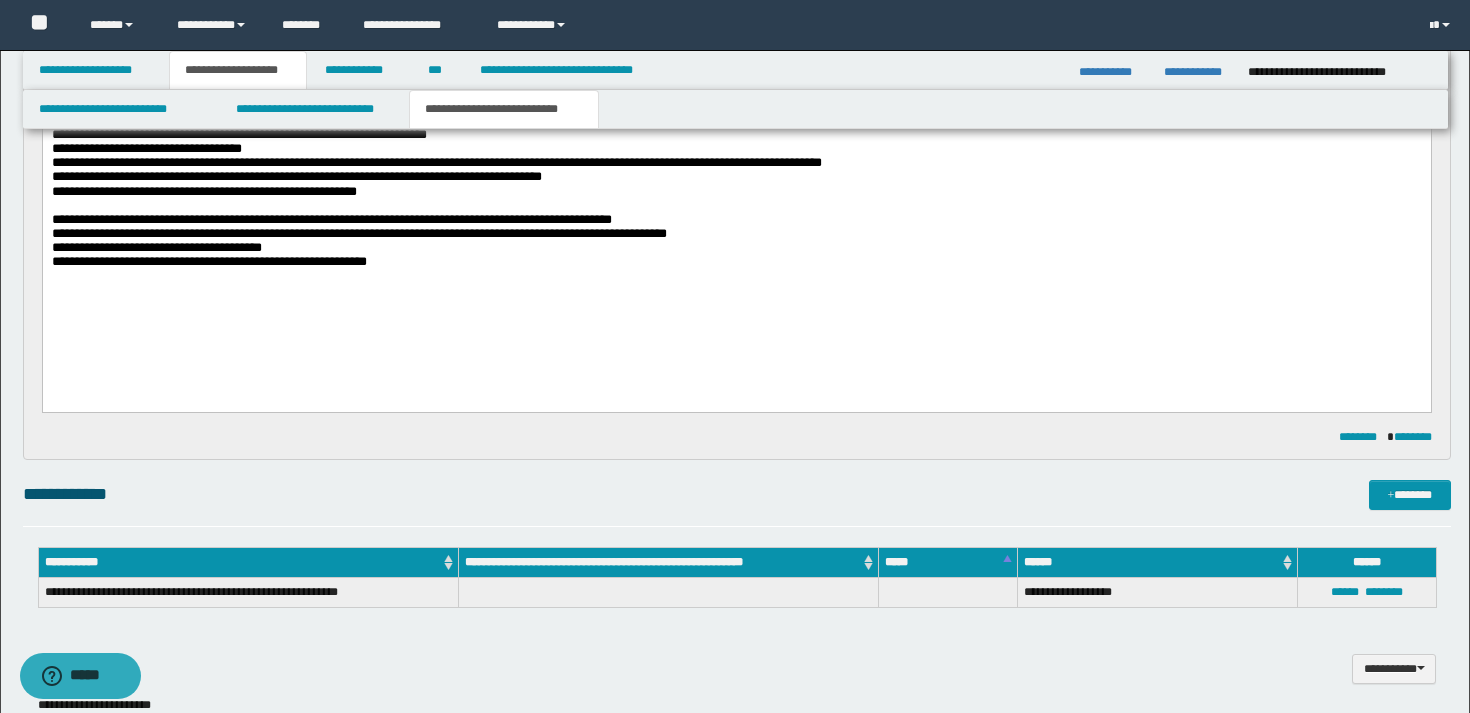click on "**********" at bounding box center (238, 133) 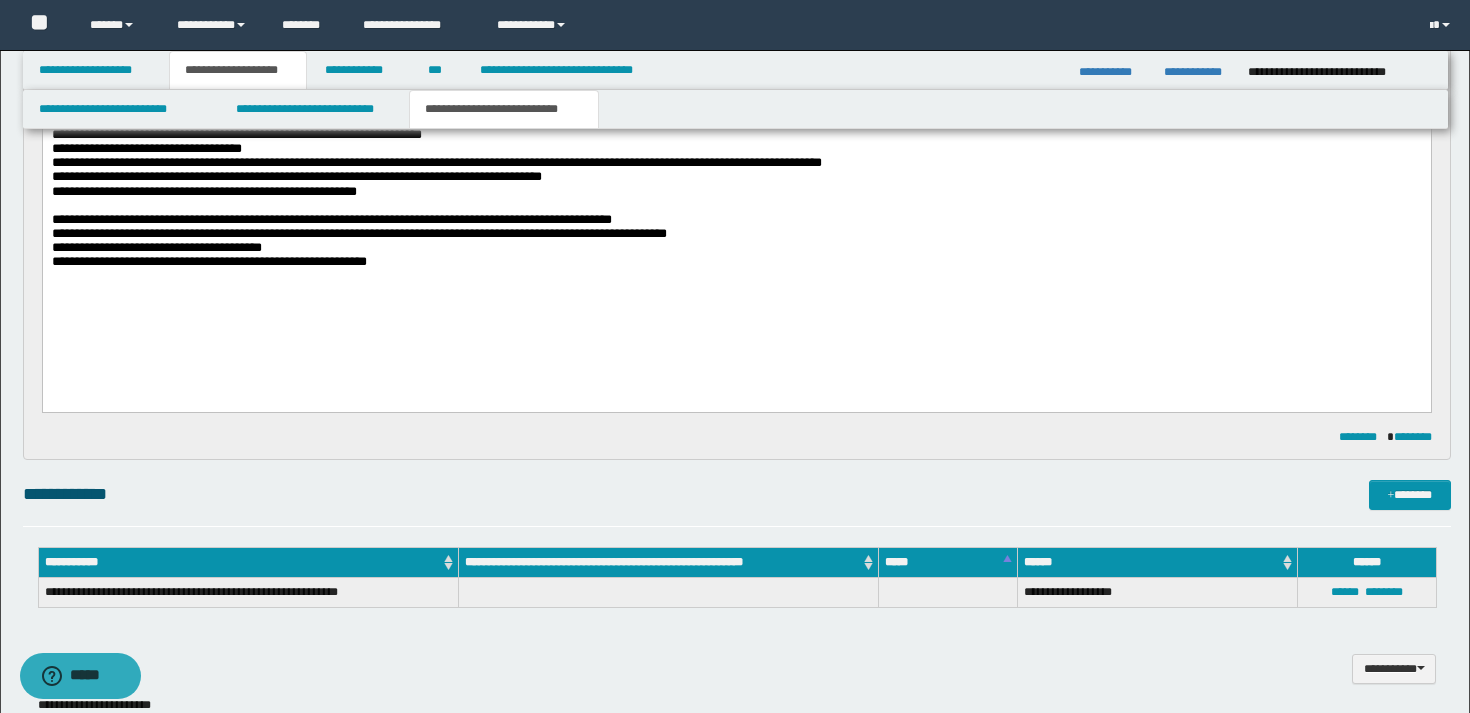 click on "**********" at bounding box center (736, 262) 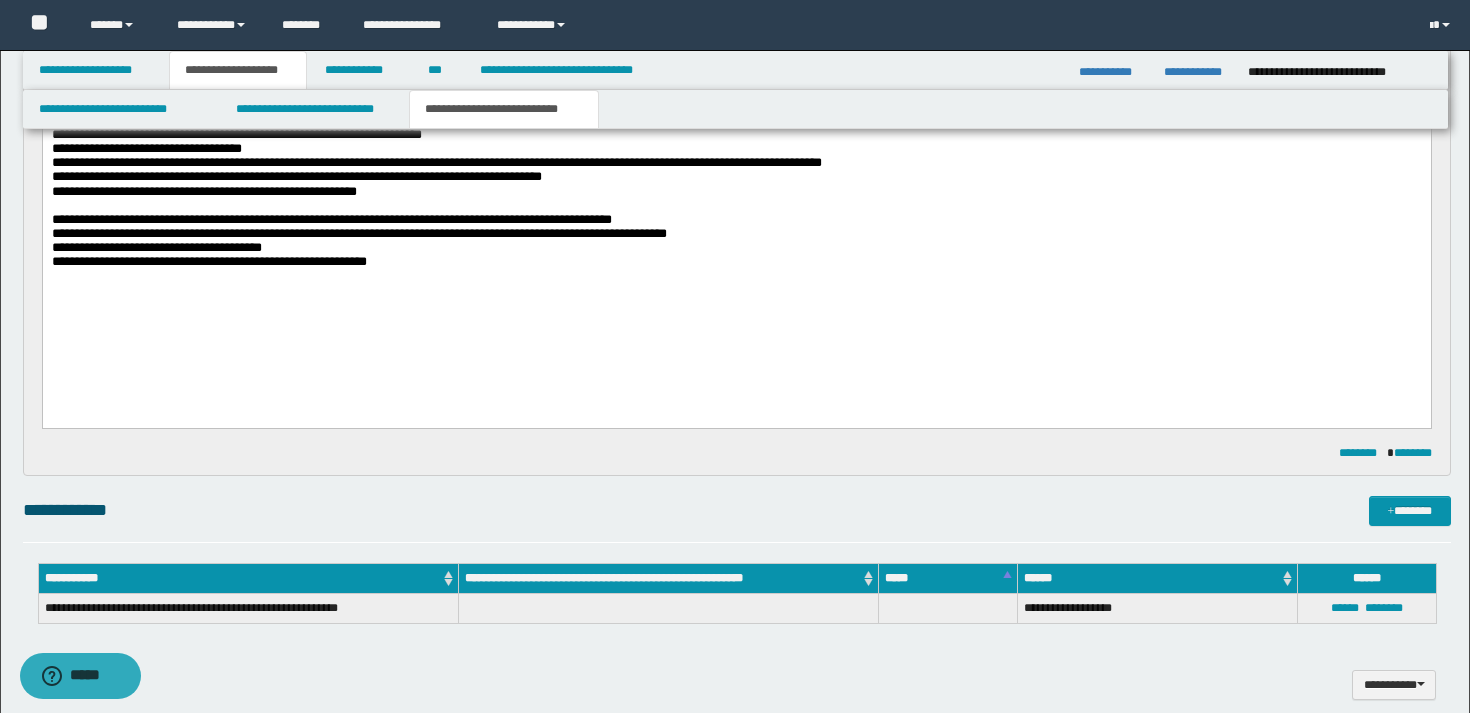 click on "**********" at bounding box center (736, 262) 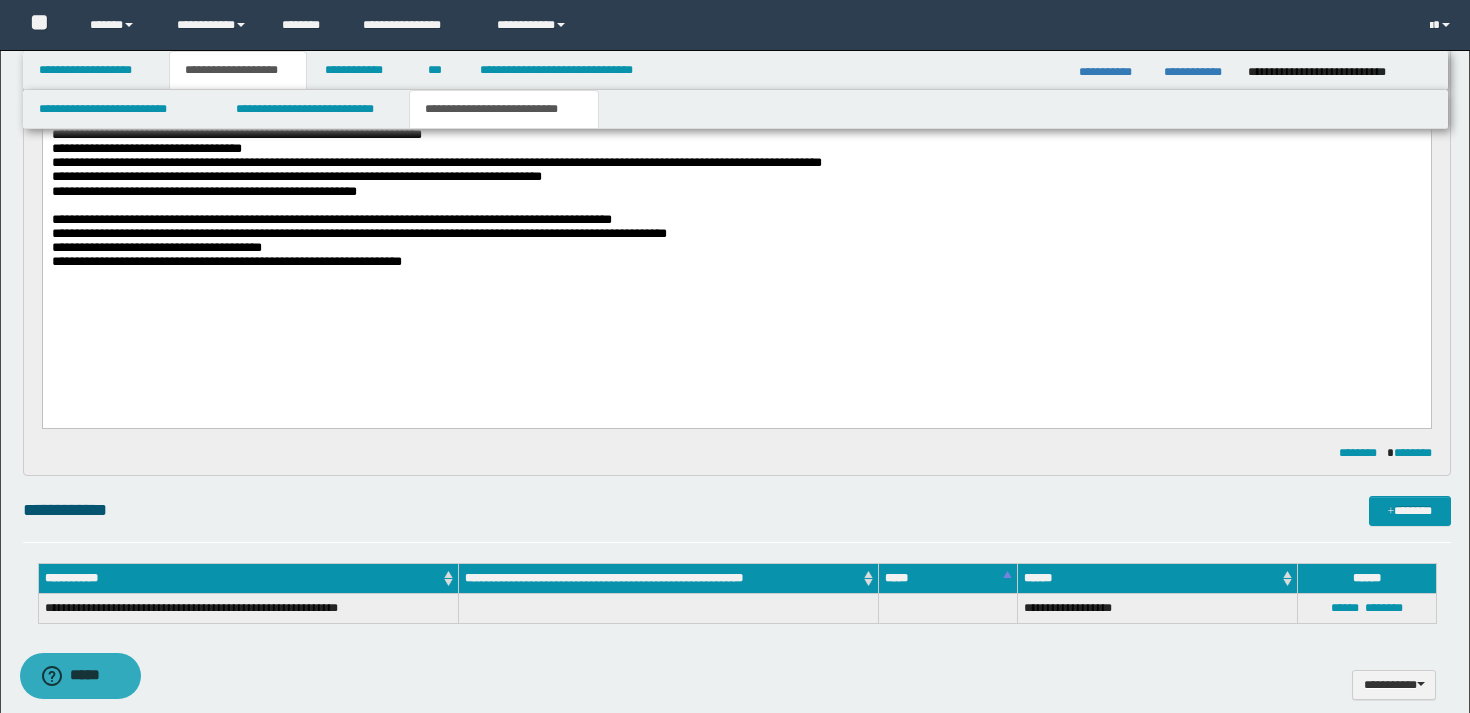 click at bounding box center [736, 277] 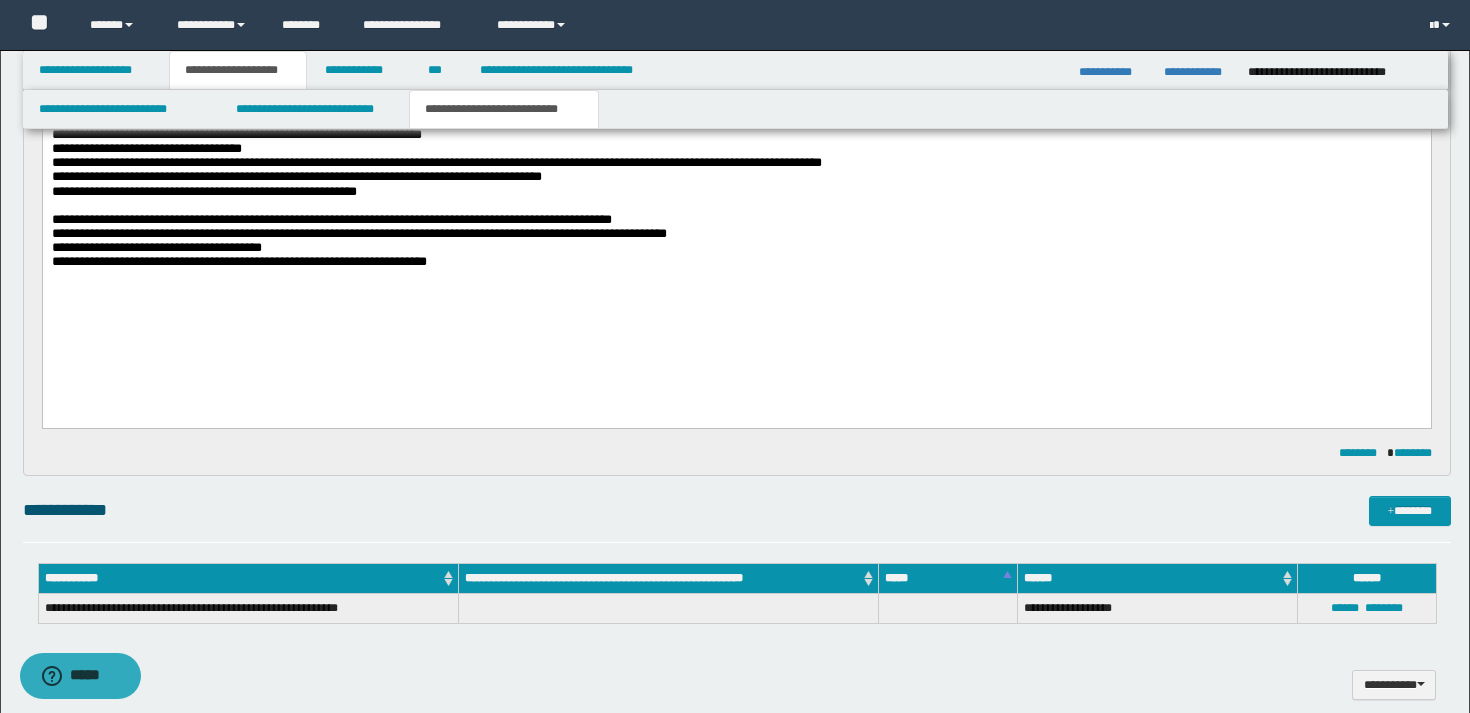 click on "**********" at bounding box center [736, 262] 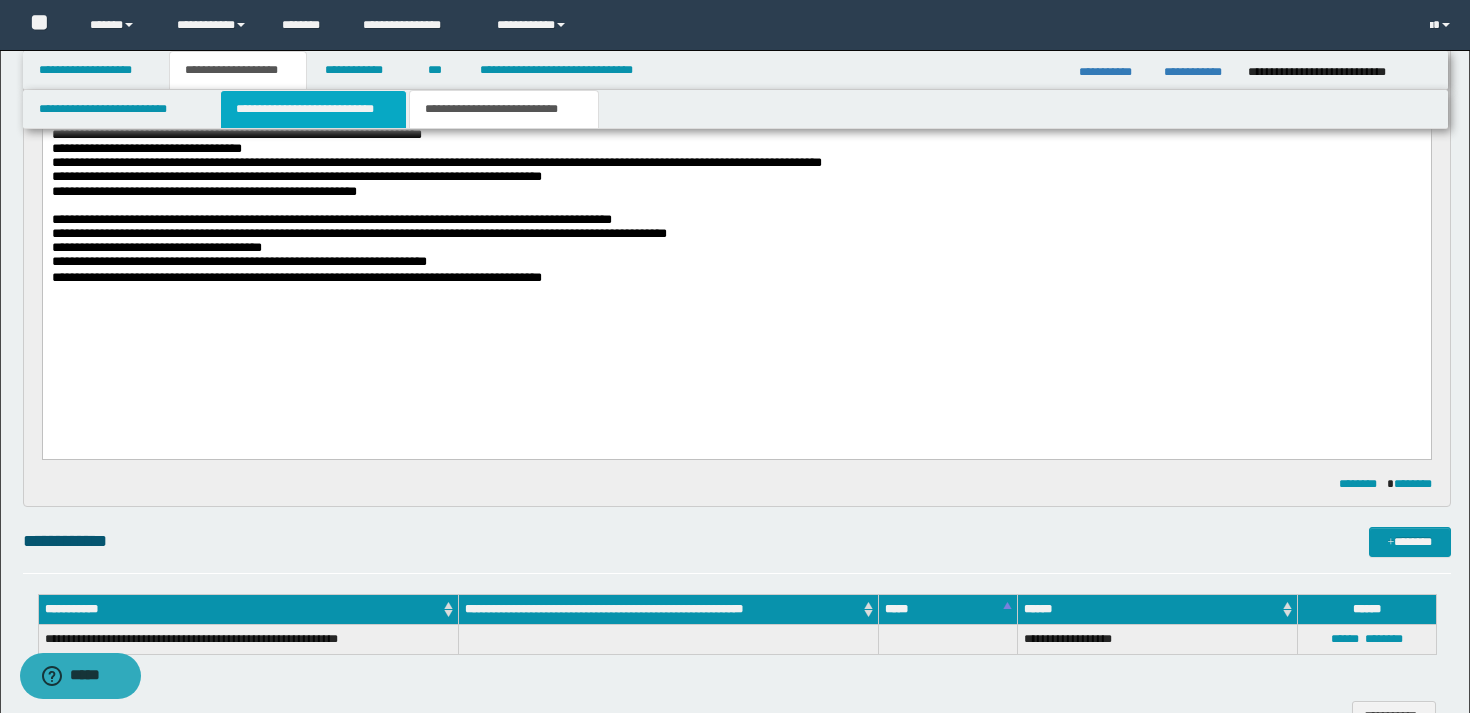 click on "**********" at bounding box center [314, 109] 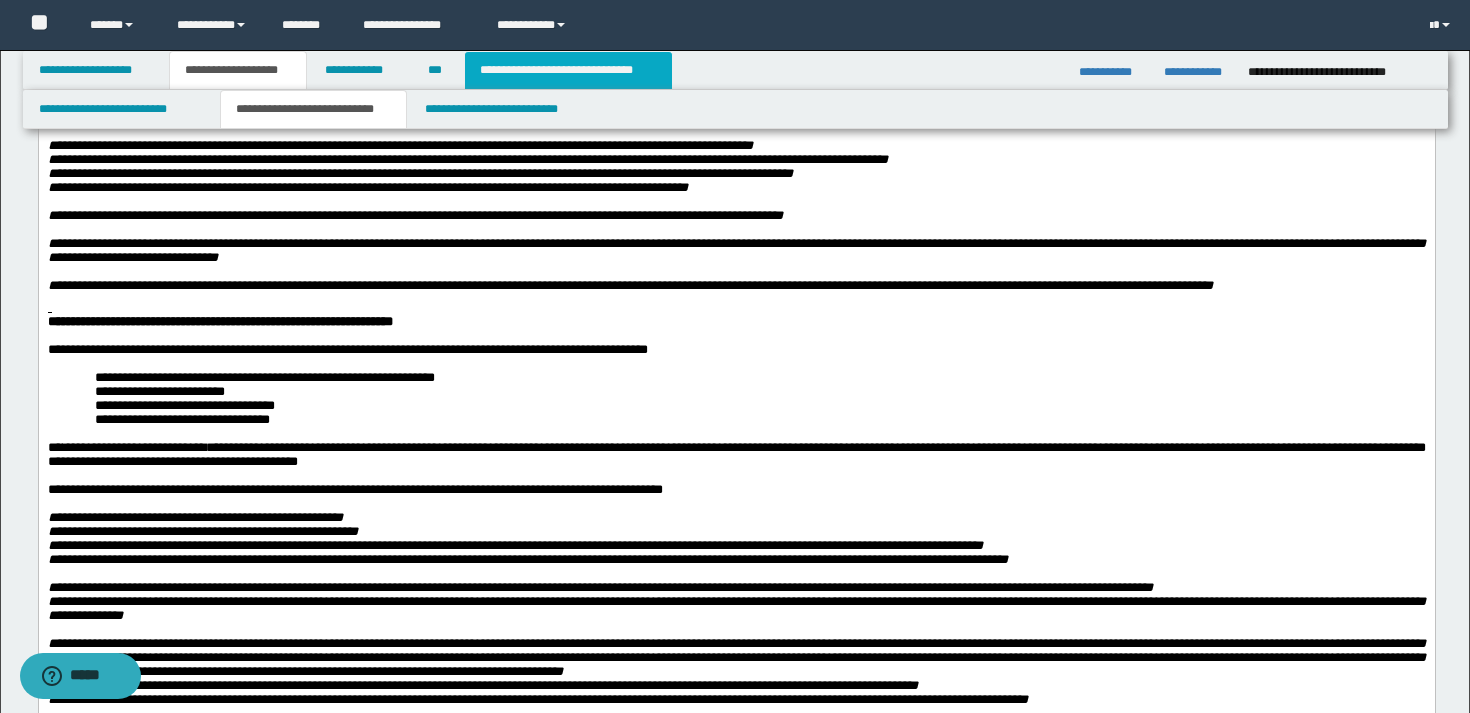 click on "**********" at bounding box center [568, 70] 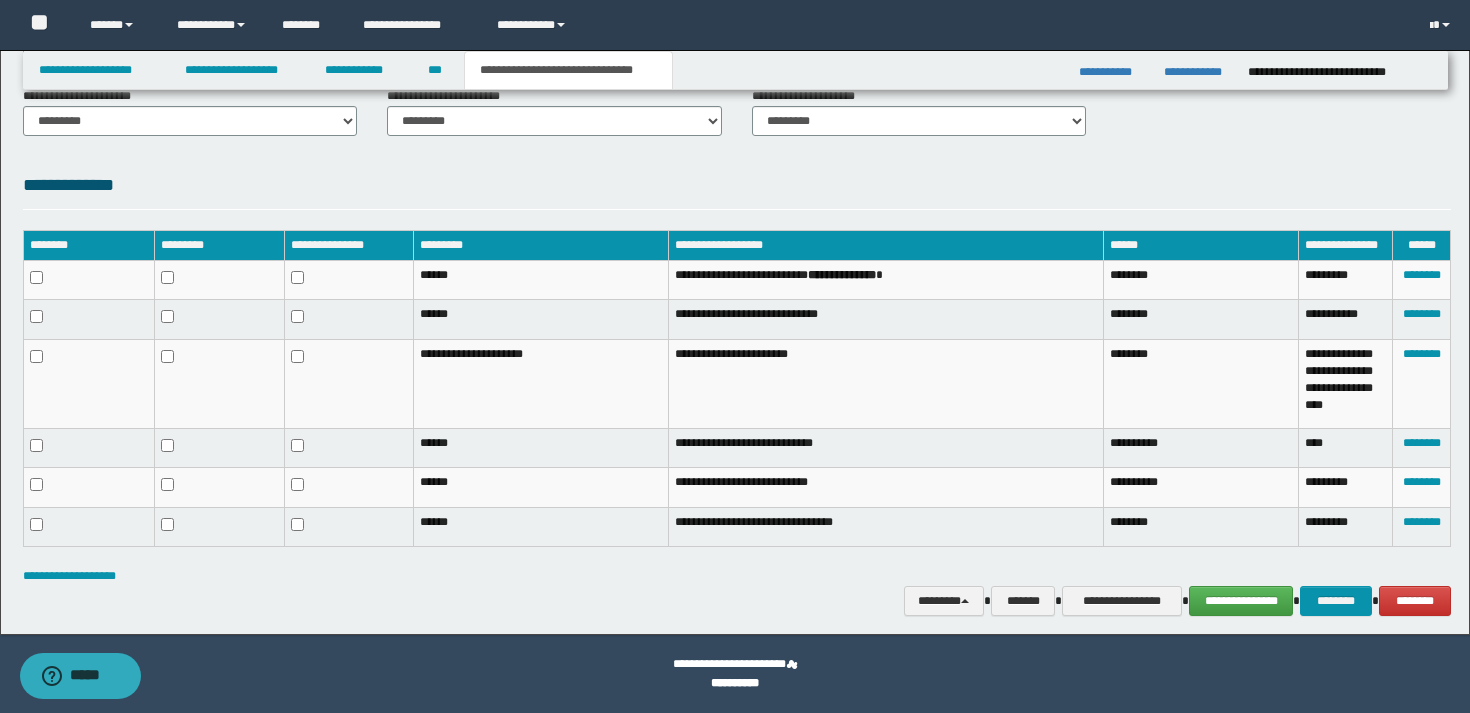 scroll, scrollTop: 821, scrollLeft: 0, axis: vertical 